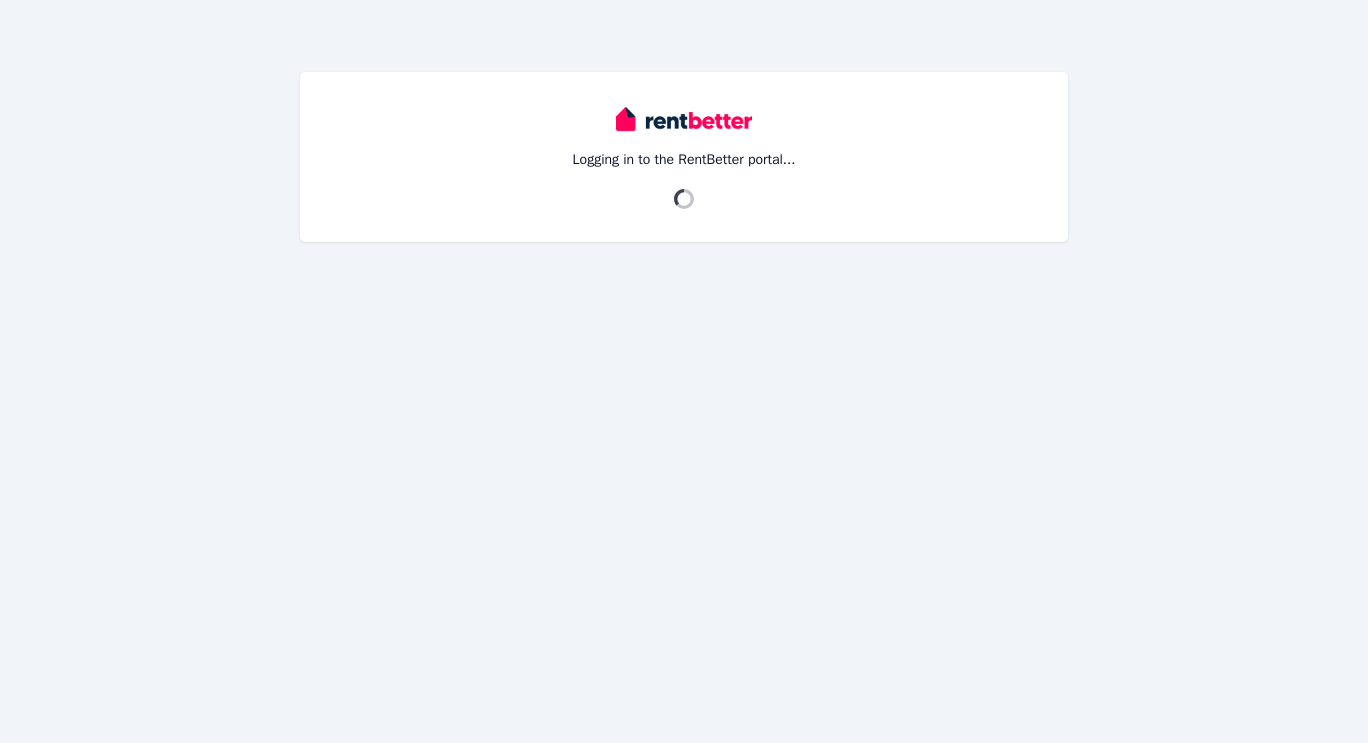 scroll, scrollTop: 0, scrollLeft: 0, axis: both 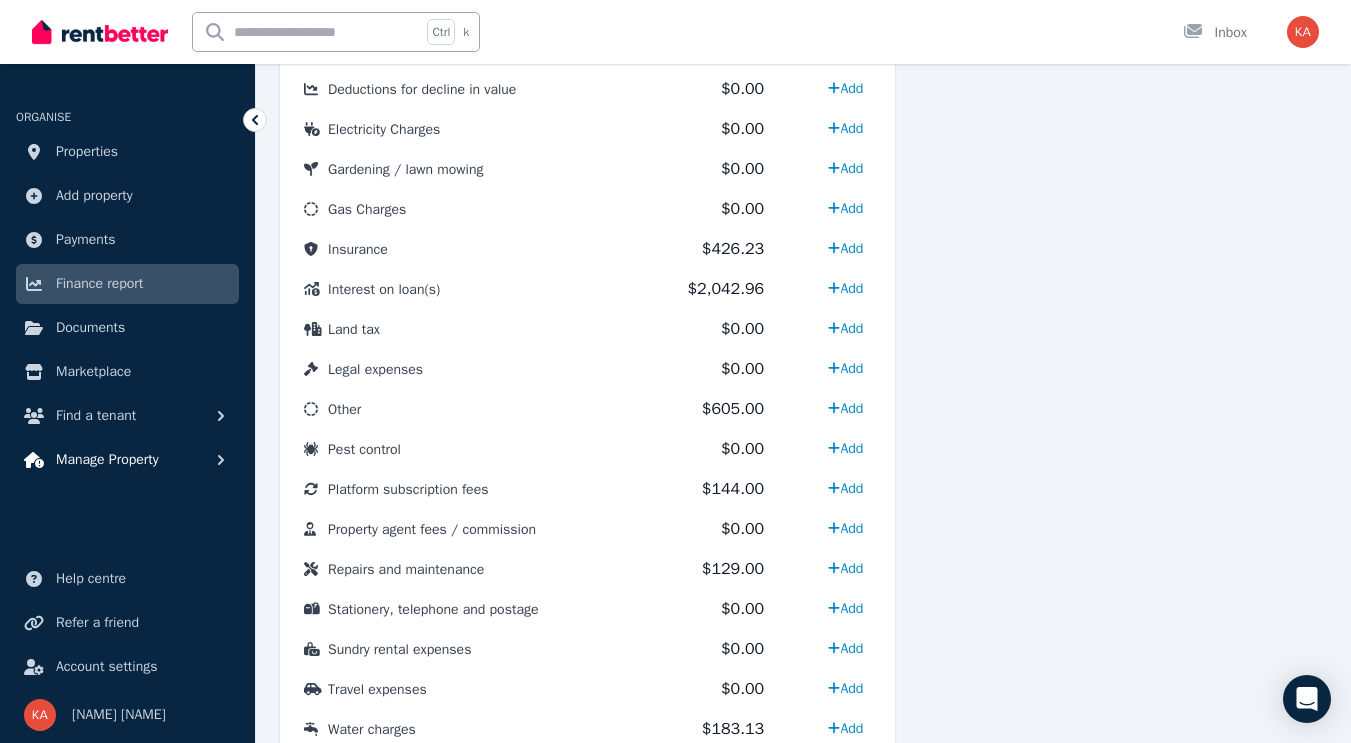 click on "Manage Property" at bounding box center (107, 460) 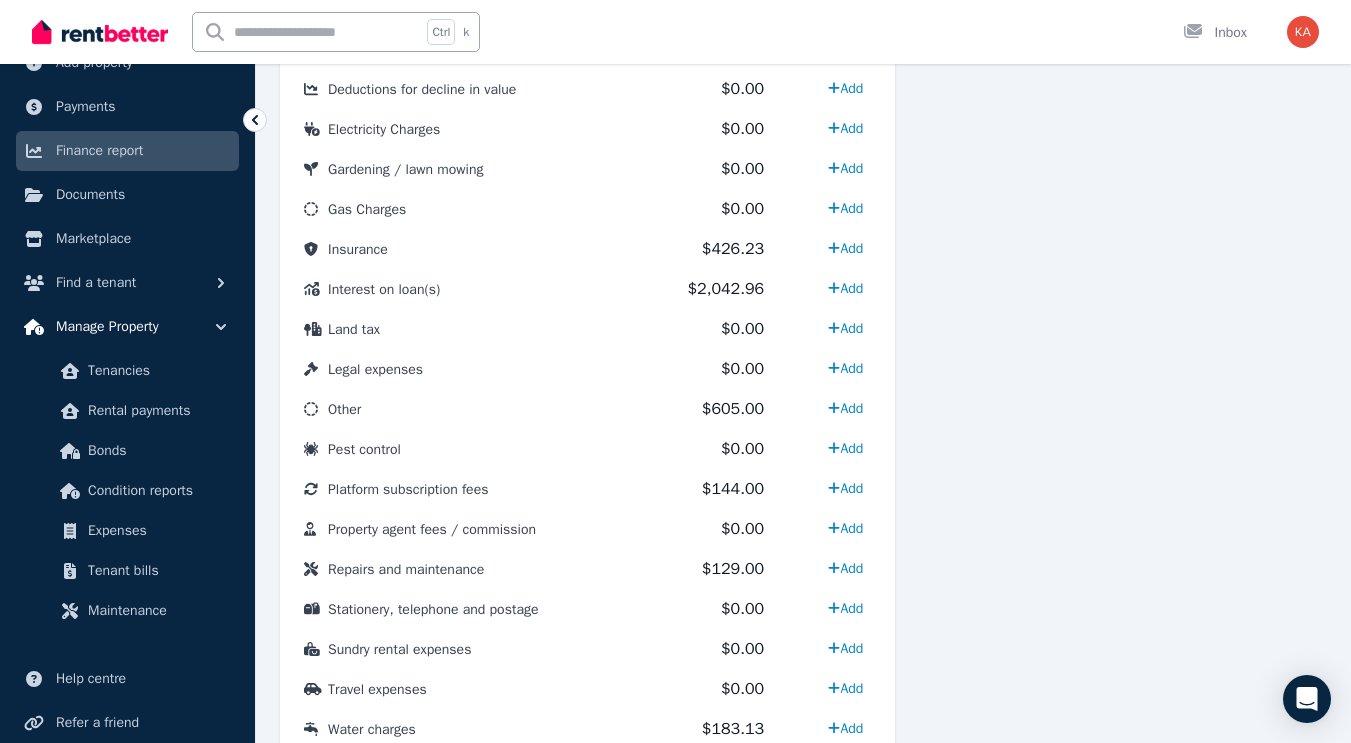 scroll, scrollTop: 137, scrollLeft: 0, axis: vertical 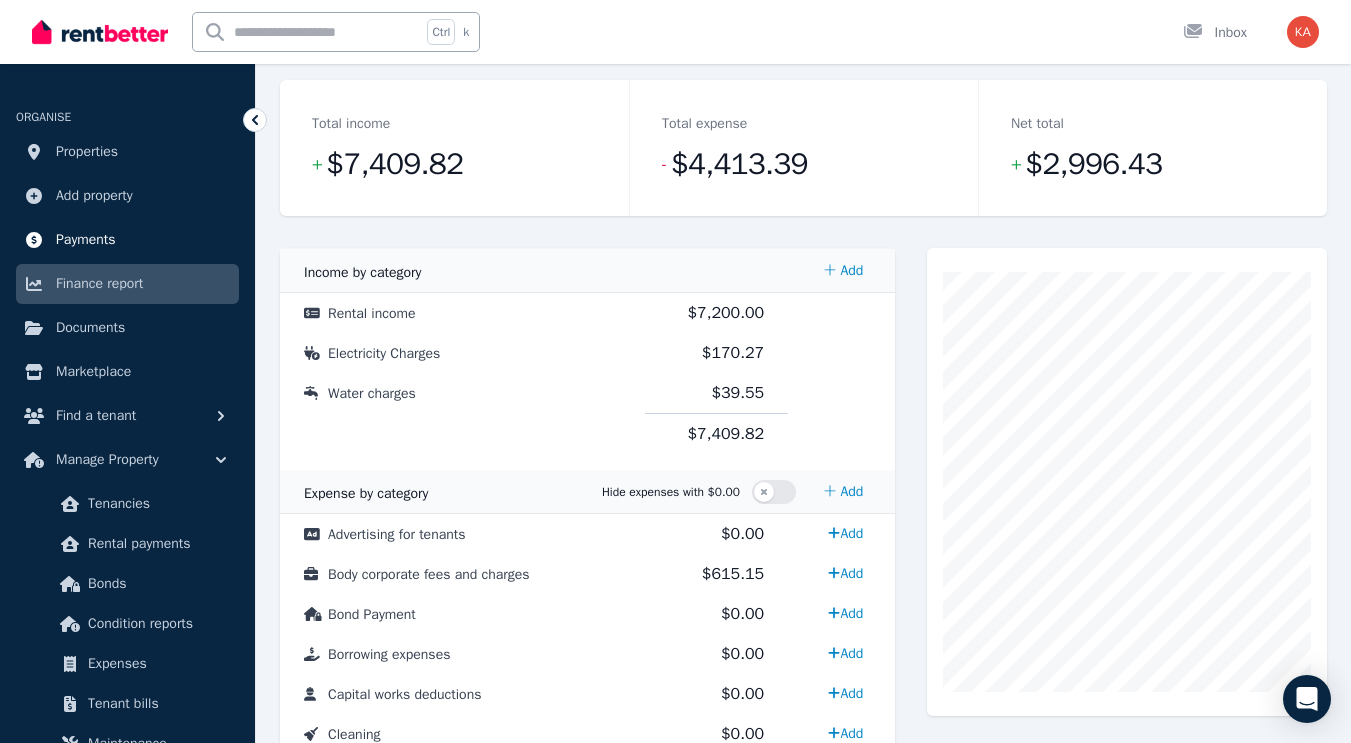 click on "Payments" at bounding box center [86, 240] 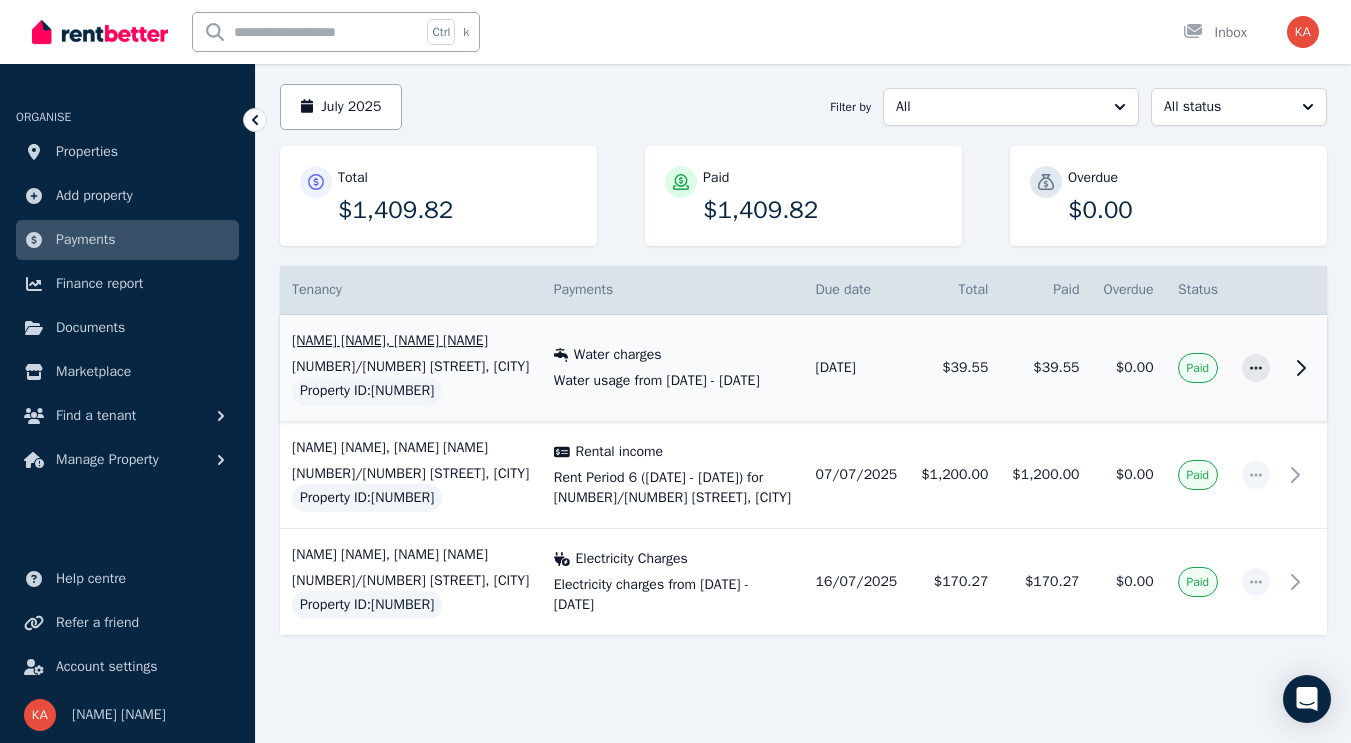 scroll, scrollTop: 234, scrollLeft: 0, axis: vertical 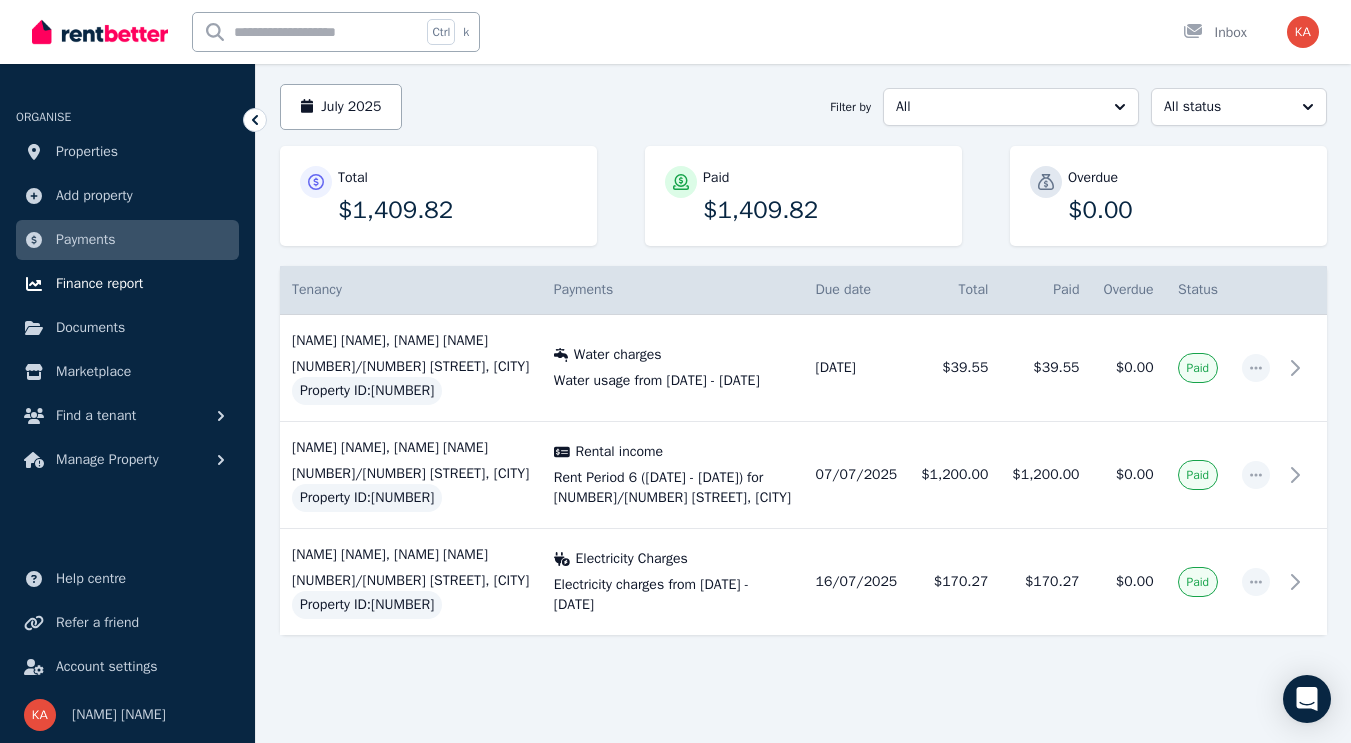 click on "Finance report" at bounding box center [99, 284] 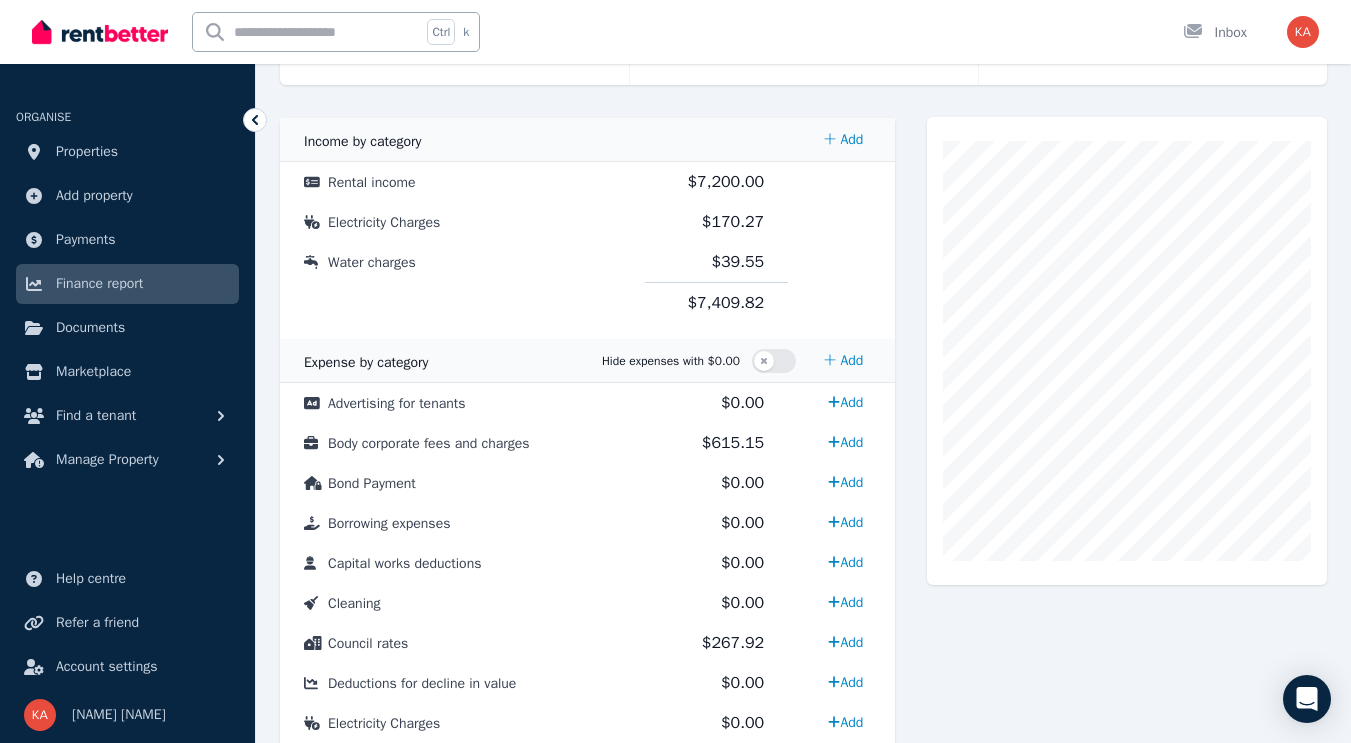 scroll, scrollTop: 386, scrollLeft: 0, axis: vertical 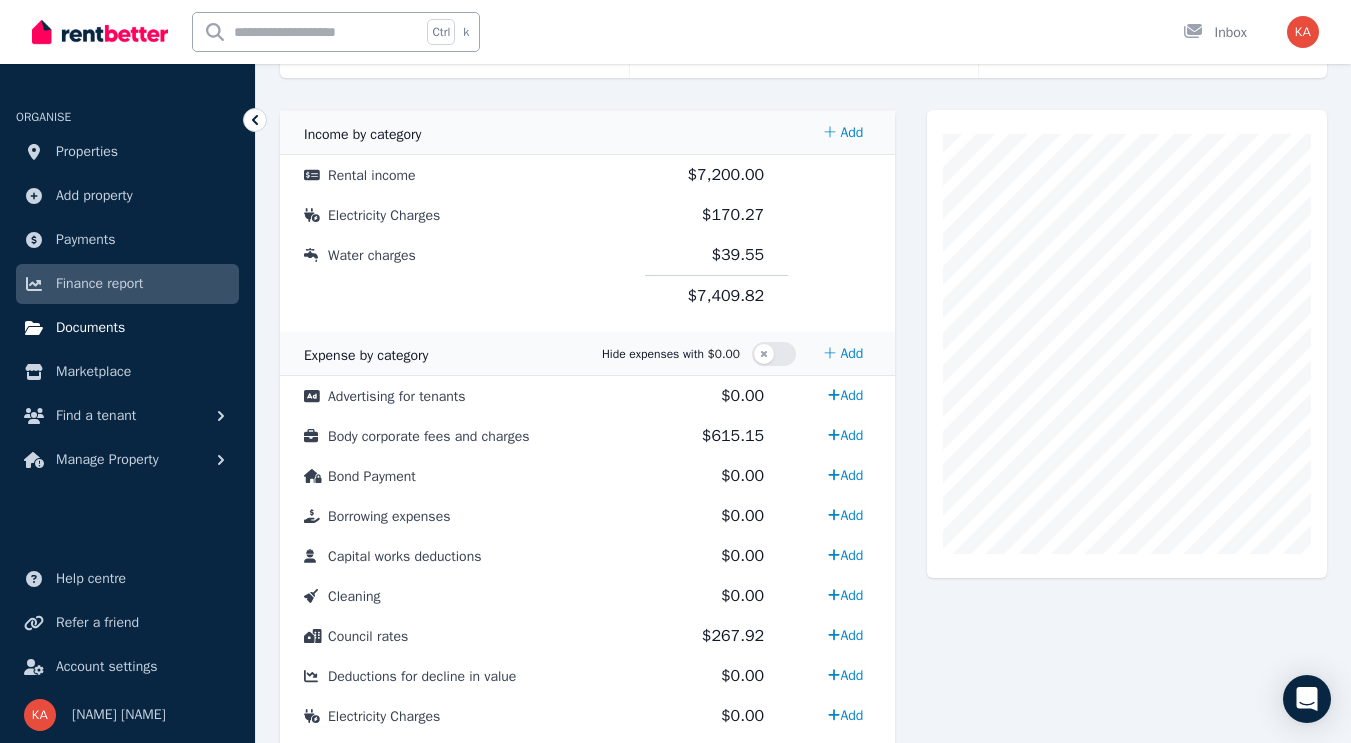 click on "Documents" at bounding box center (90, 328) 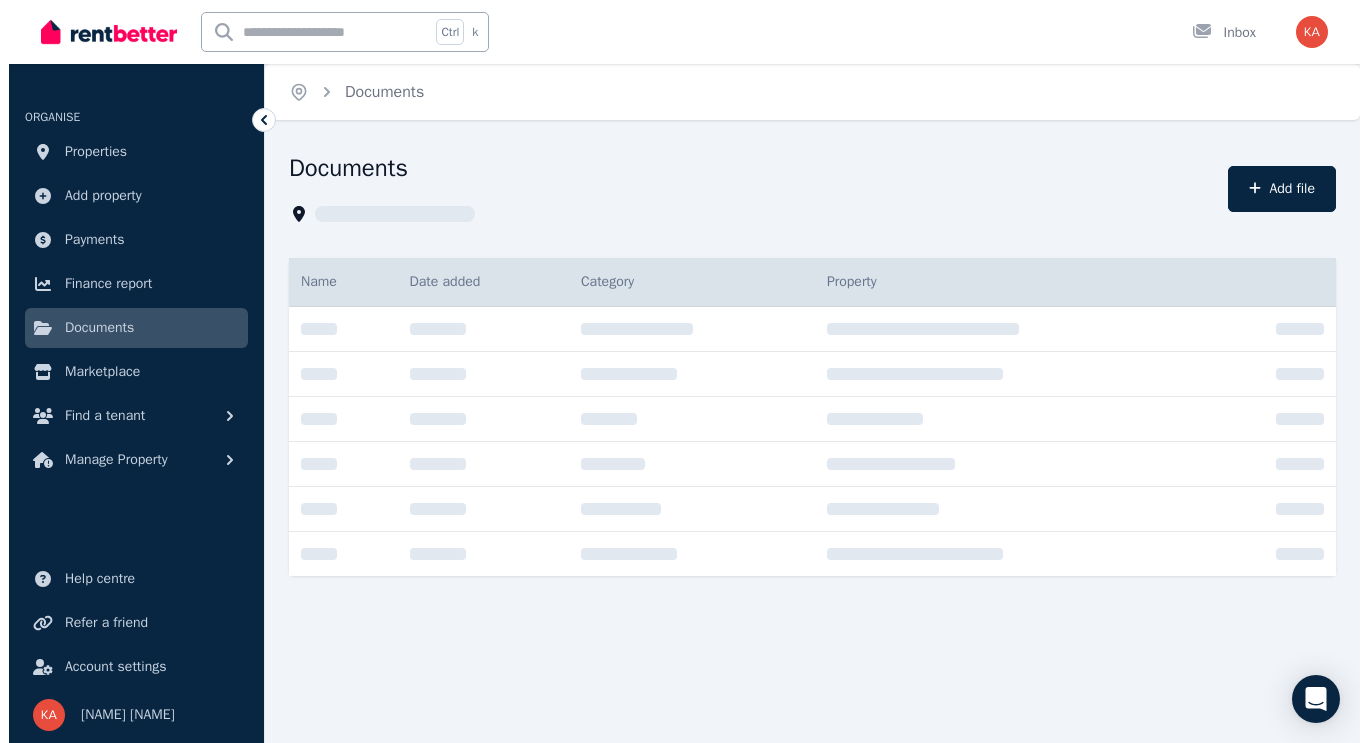 scroll, scrollTop: 0, scrollLeft: 0, axis: both 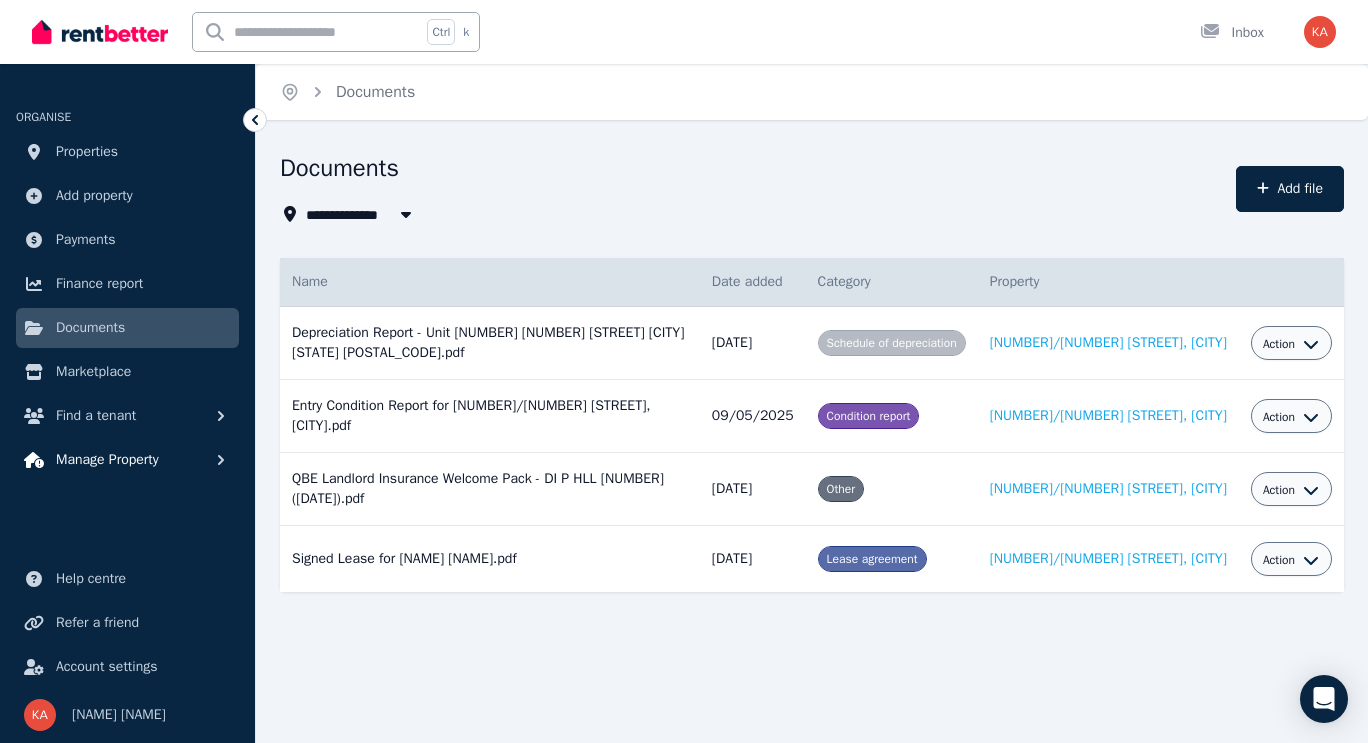 click on "Manage Property" at bounding box center [107, 460] 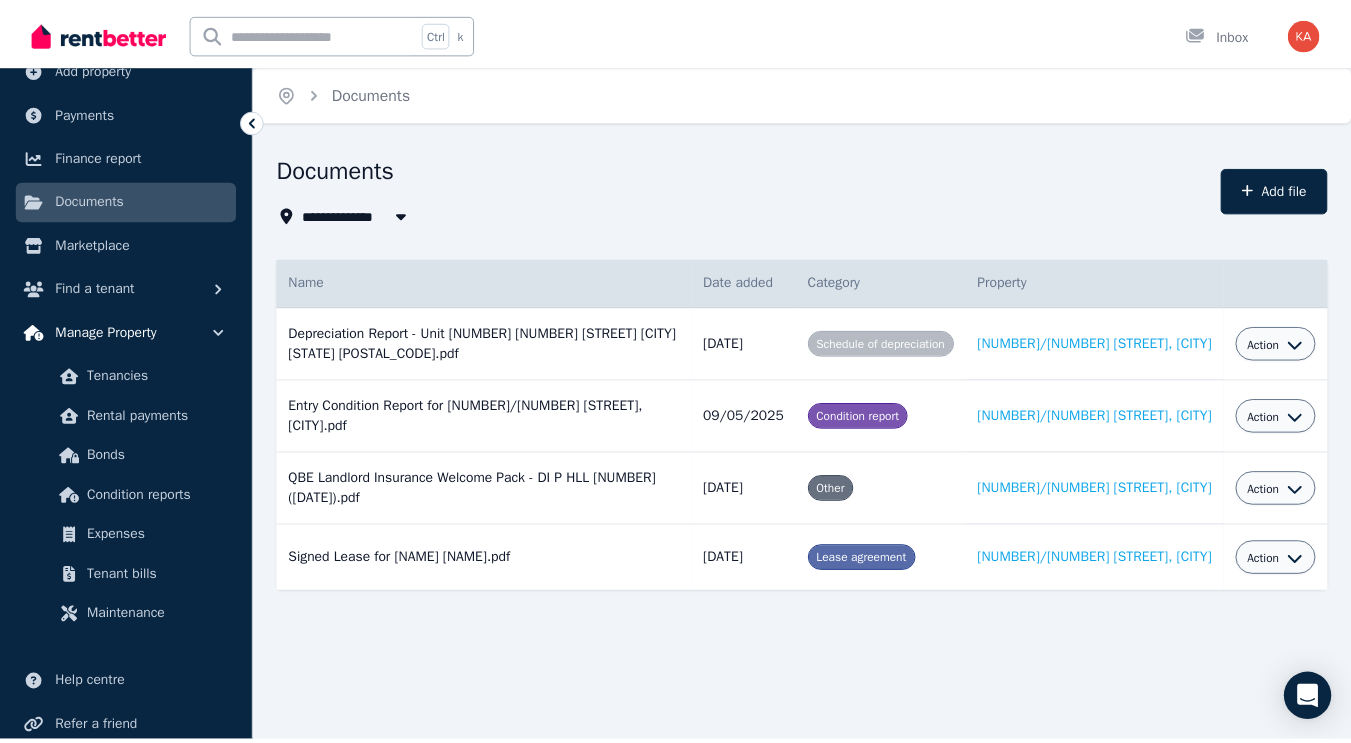 scroll, scrollTop: 138, scrollLeft: 0, axis: vertical 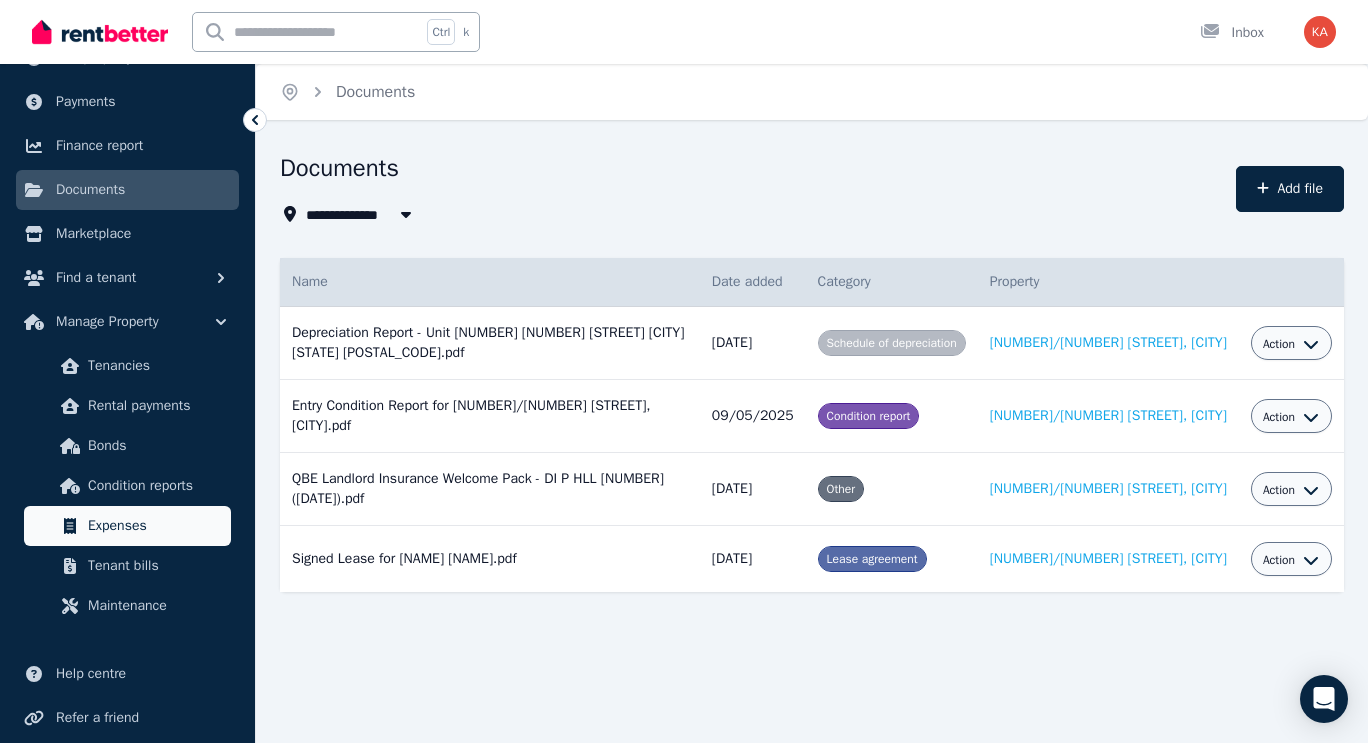 click on "Expenses" at bounding box center (155, 526) 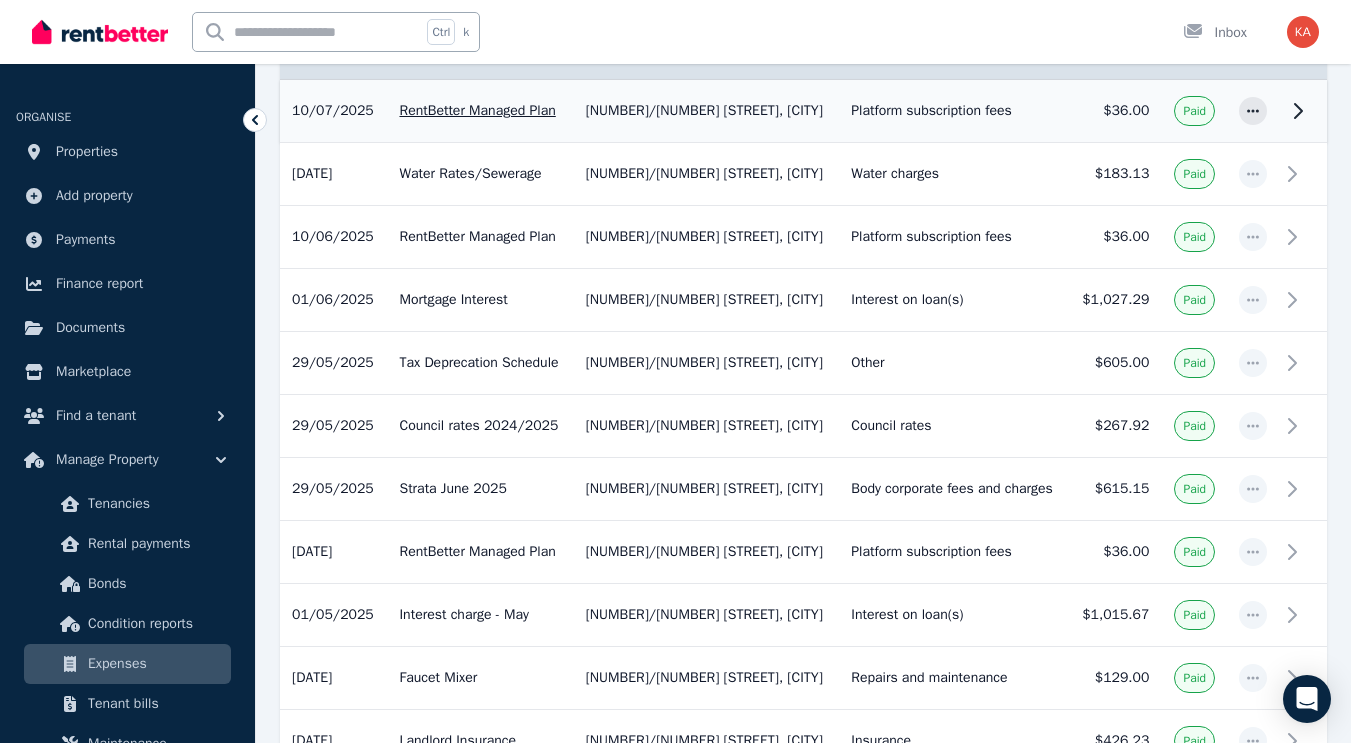 scroll, scrollTop: 414, scrollLeft: 0, axis: vertical 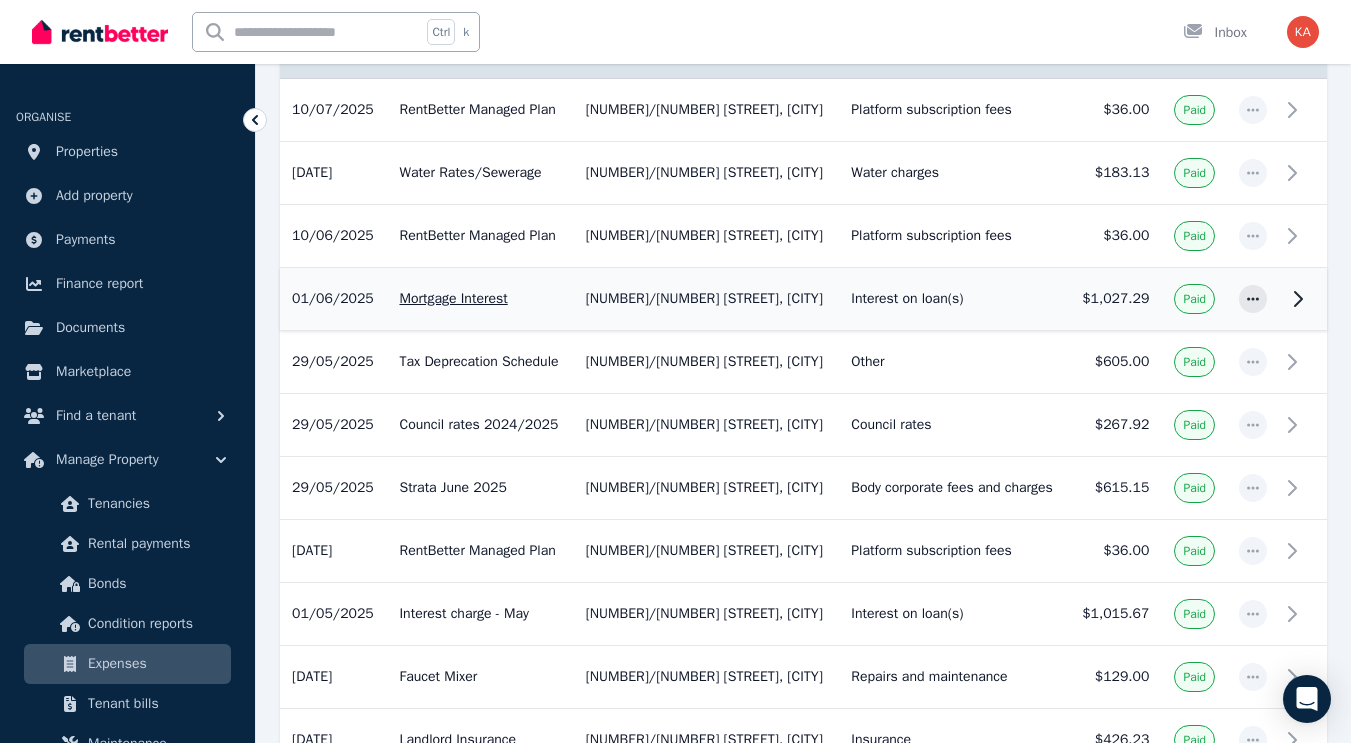 click on "Mortgage Interest" at bounding box center [480, 299] 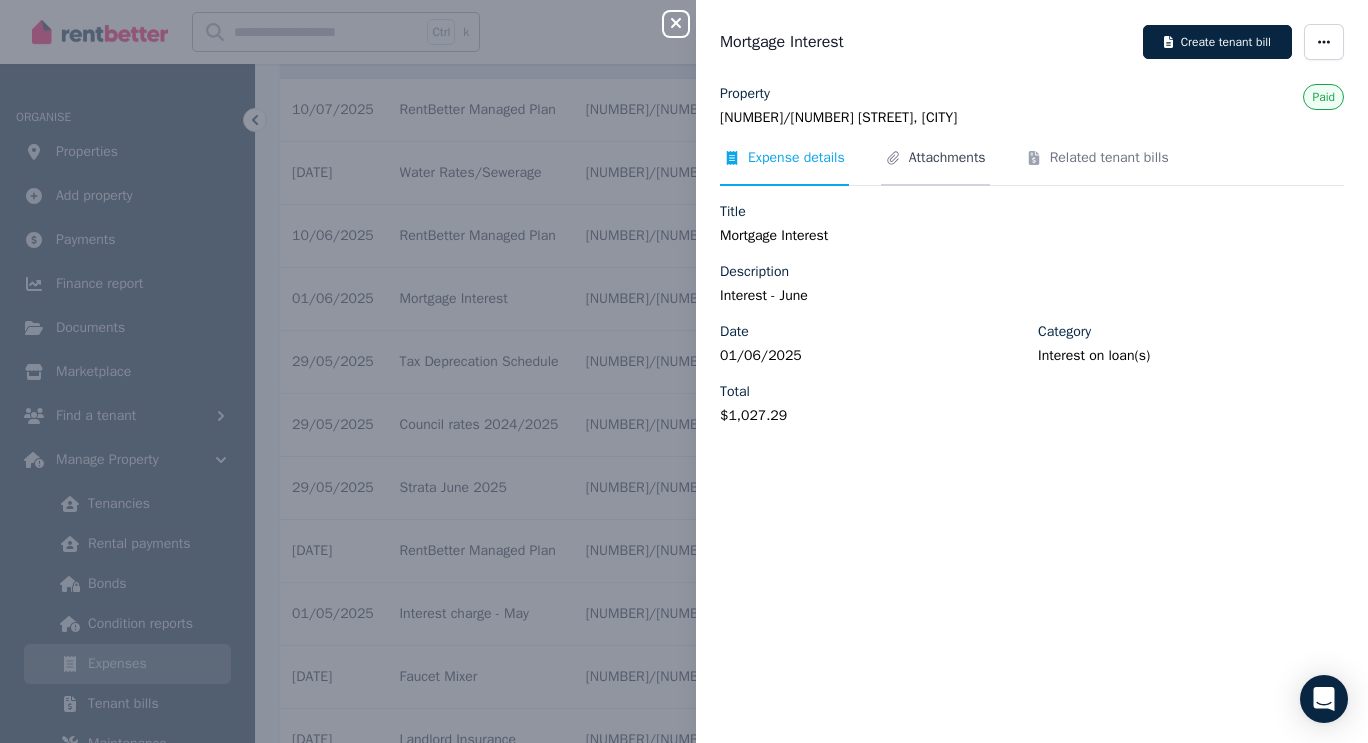 click on "Attachments" at bounding box center [947, 158] 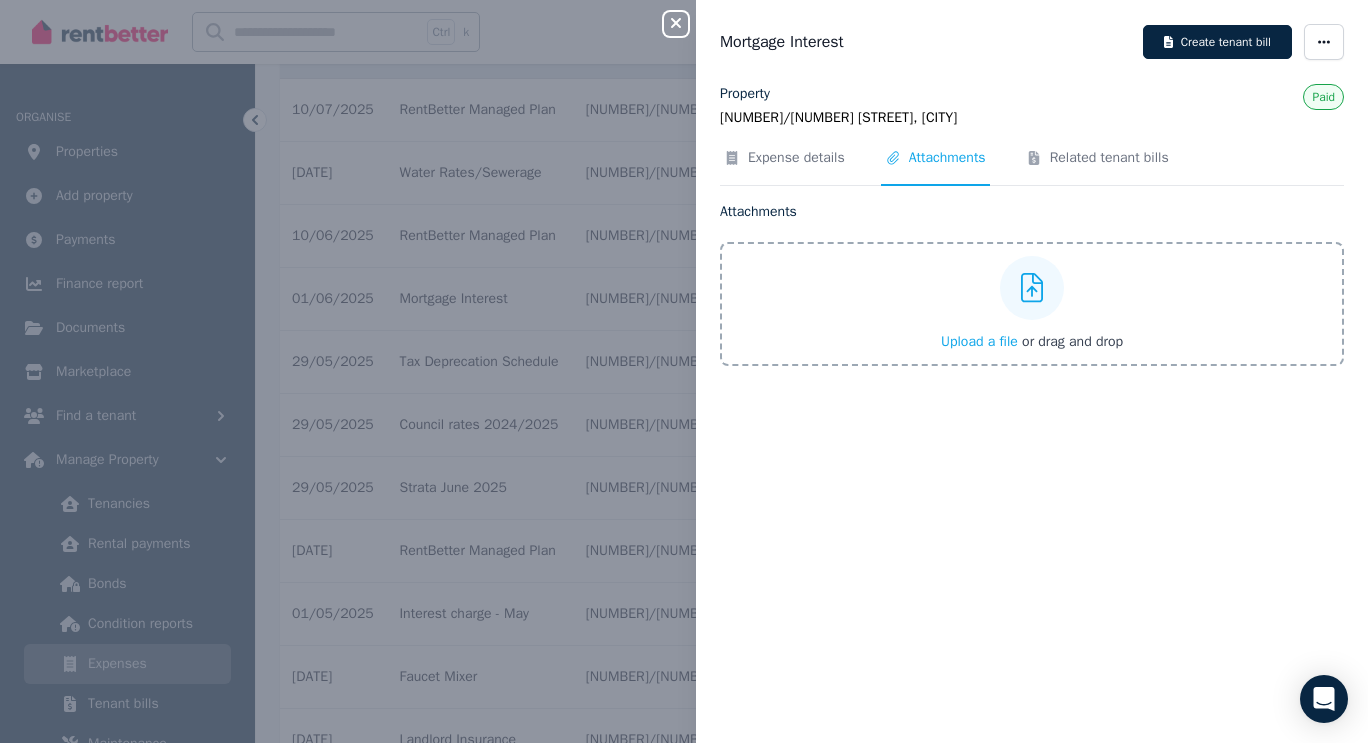 click 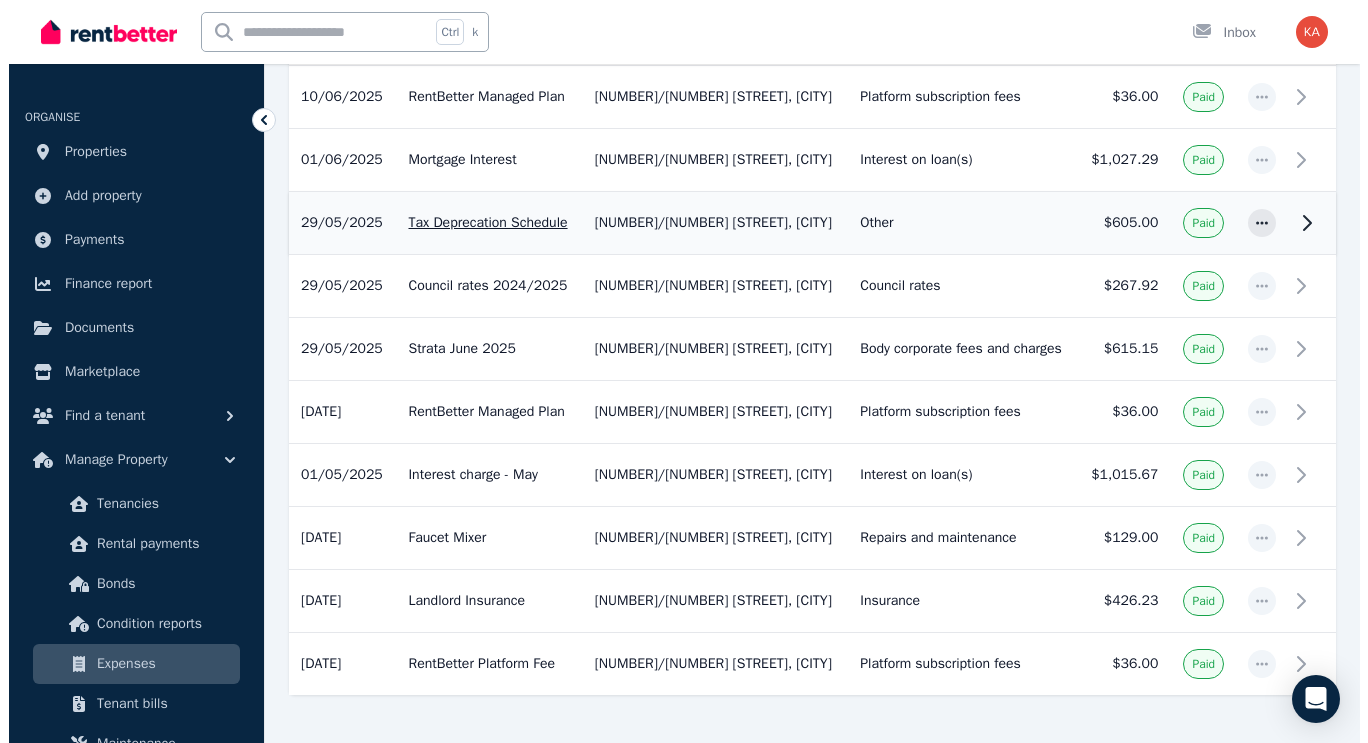 scroll, scrollTop: 613, scrollLeft: 0, axis: vertical 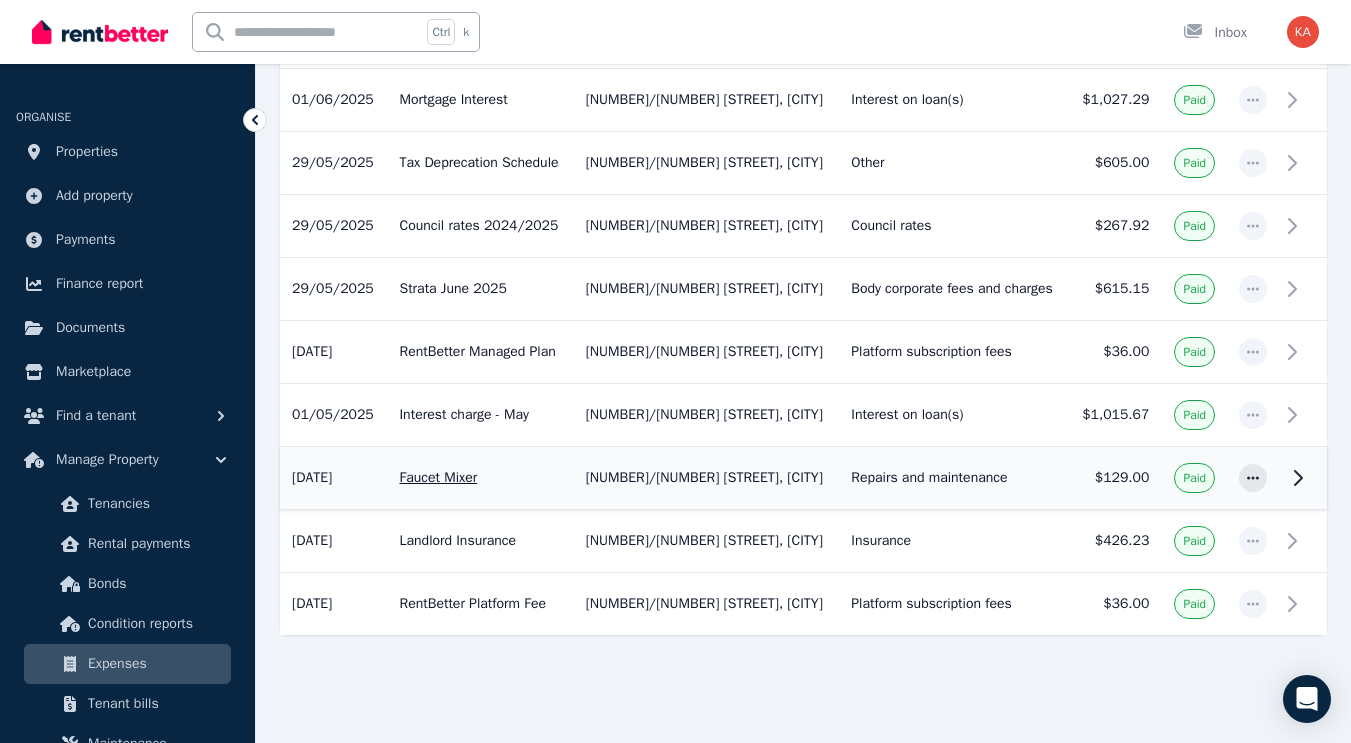 click 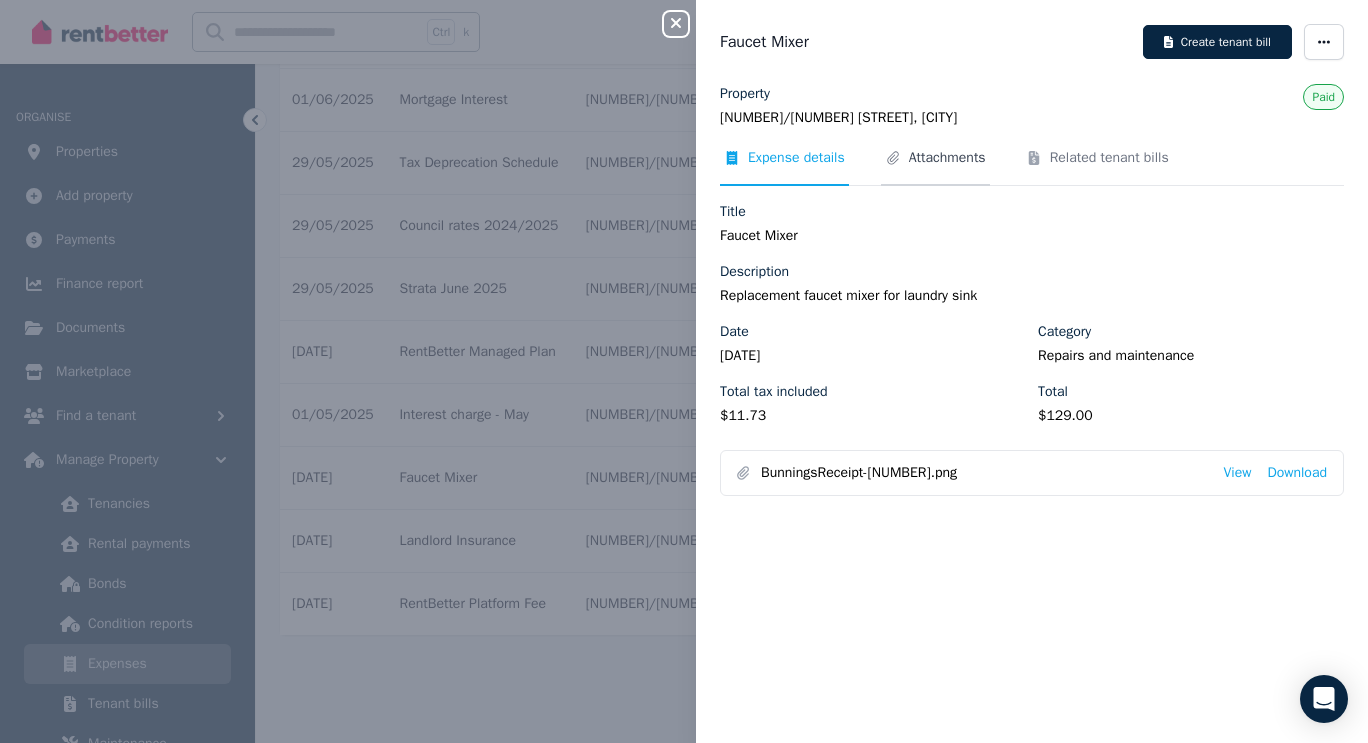 click on "Attachments" at bounding box center [947, 158] 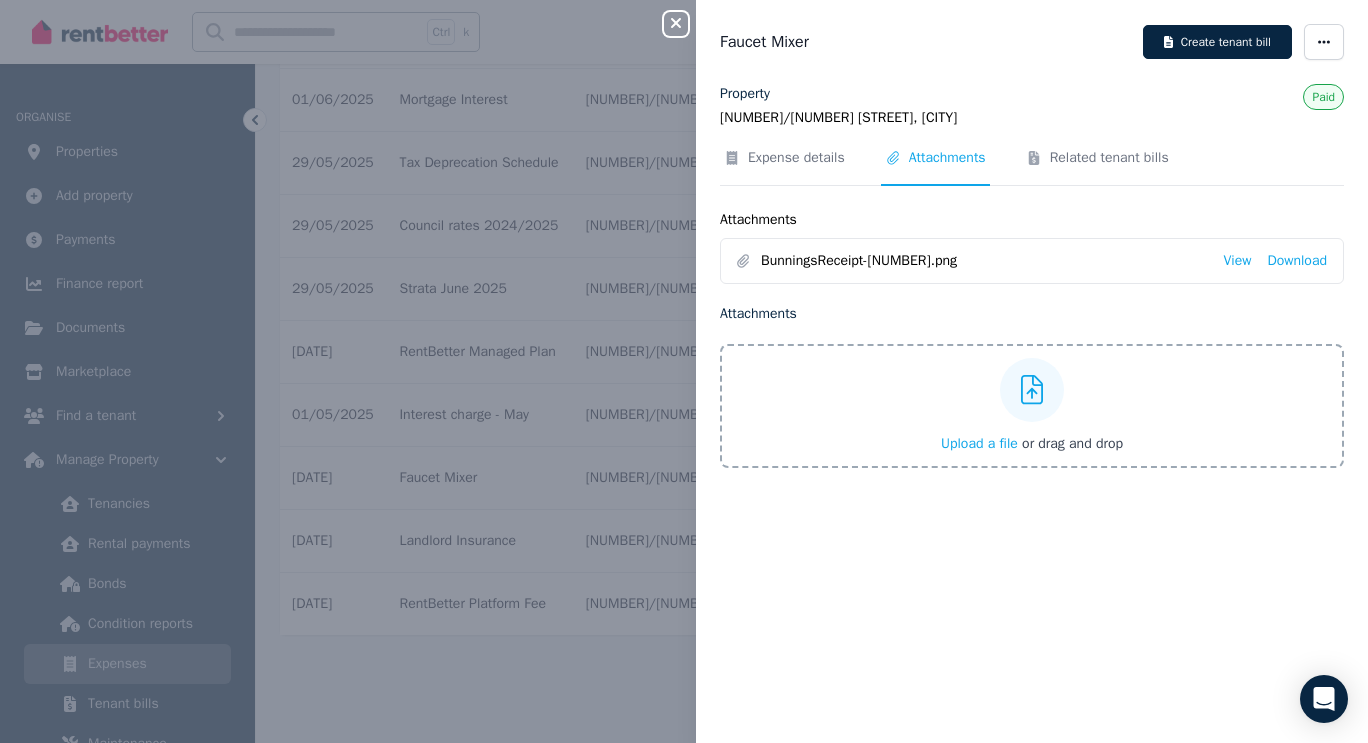 click 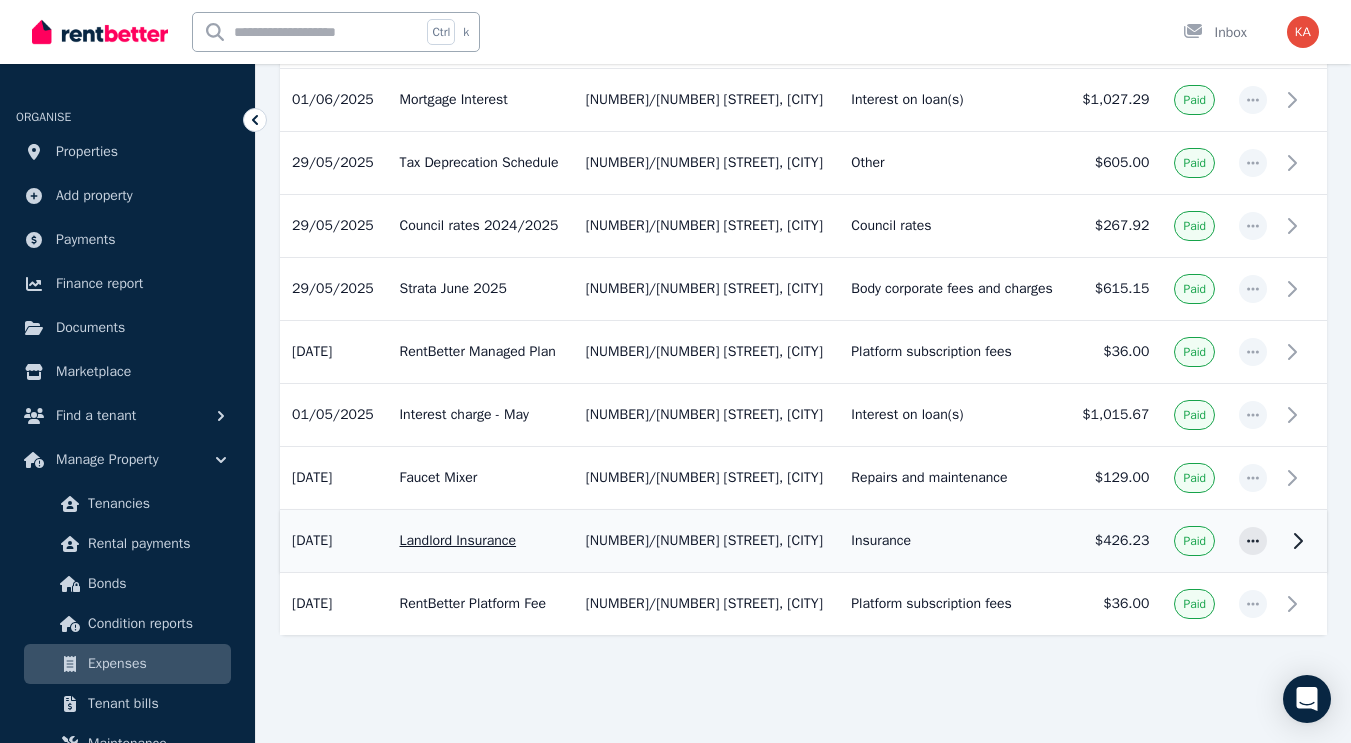 click 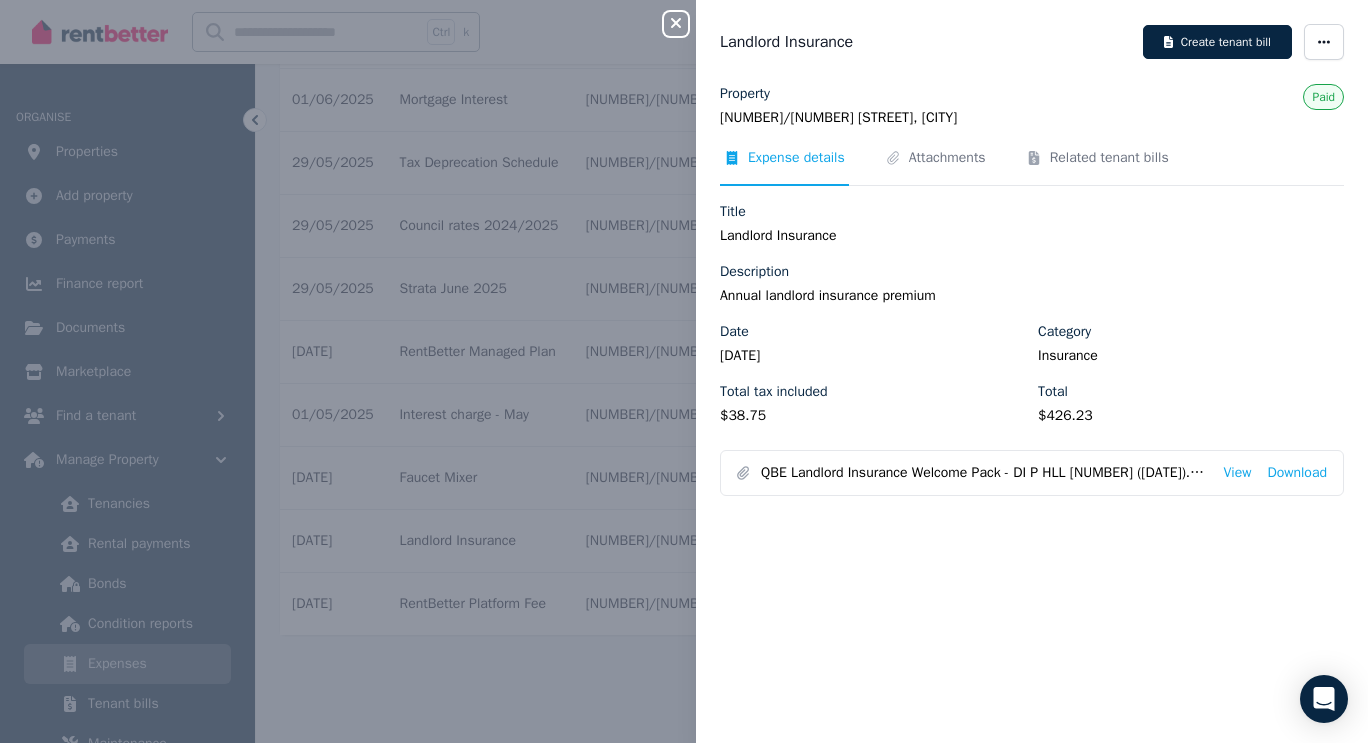 click on "Close panel Landlord Insurance Create tenant bill Property 4/356 Main St, Balcatta Paid Expense details Attachments Related tenant bills Title Landlord Insurance Description Annual landlord insurance premium Date 12/04/2025 Category Insurance Total tax included $38.75 Total $426.23 QBE Landlord Insurance Welcome Pack - DI P HLL 7492554 (1).pdf View Download" at bounding box center (684, 371) 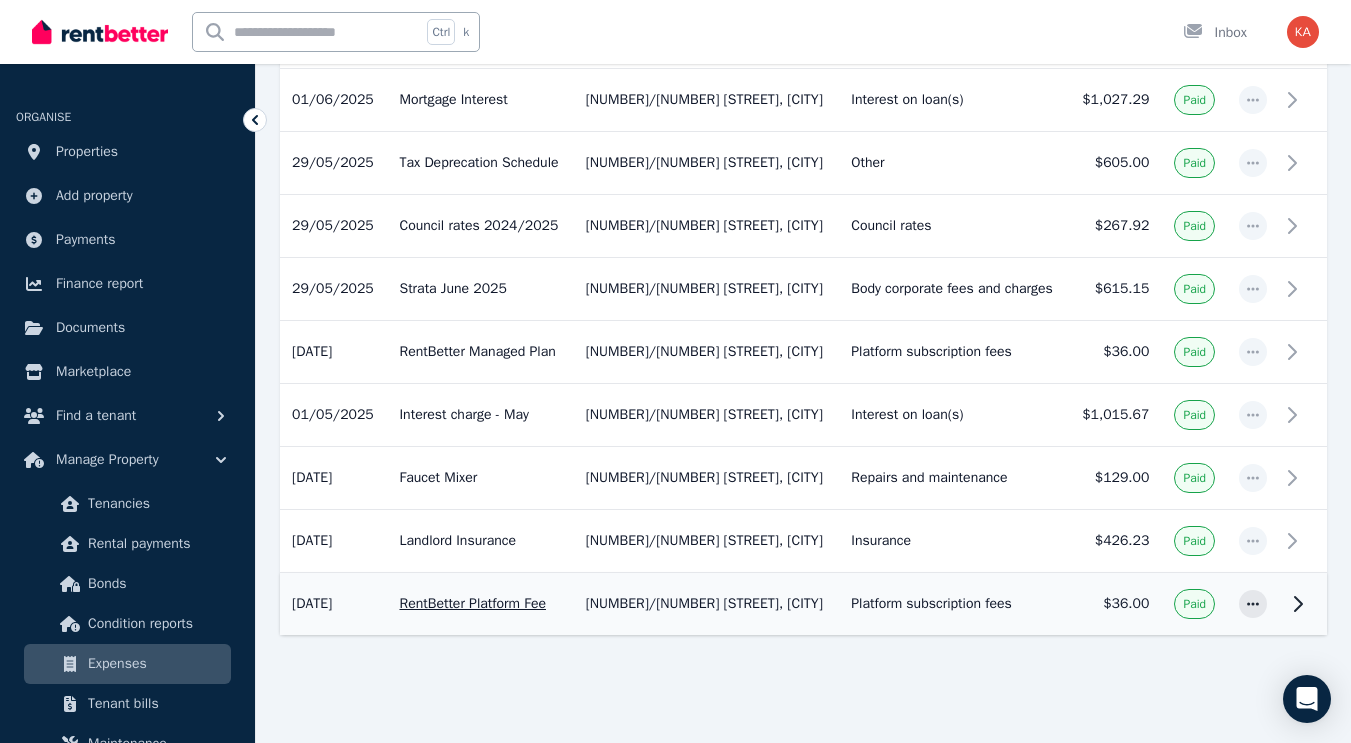 click 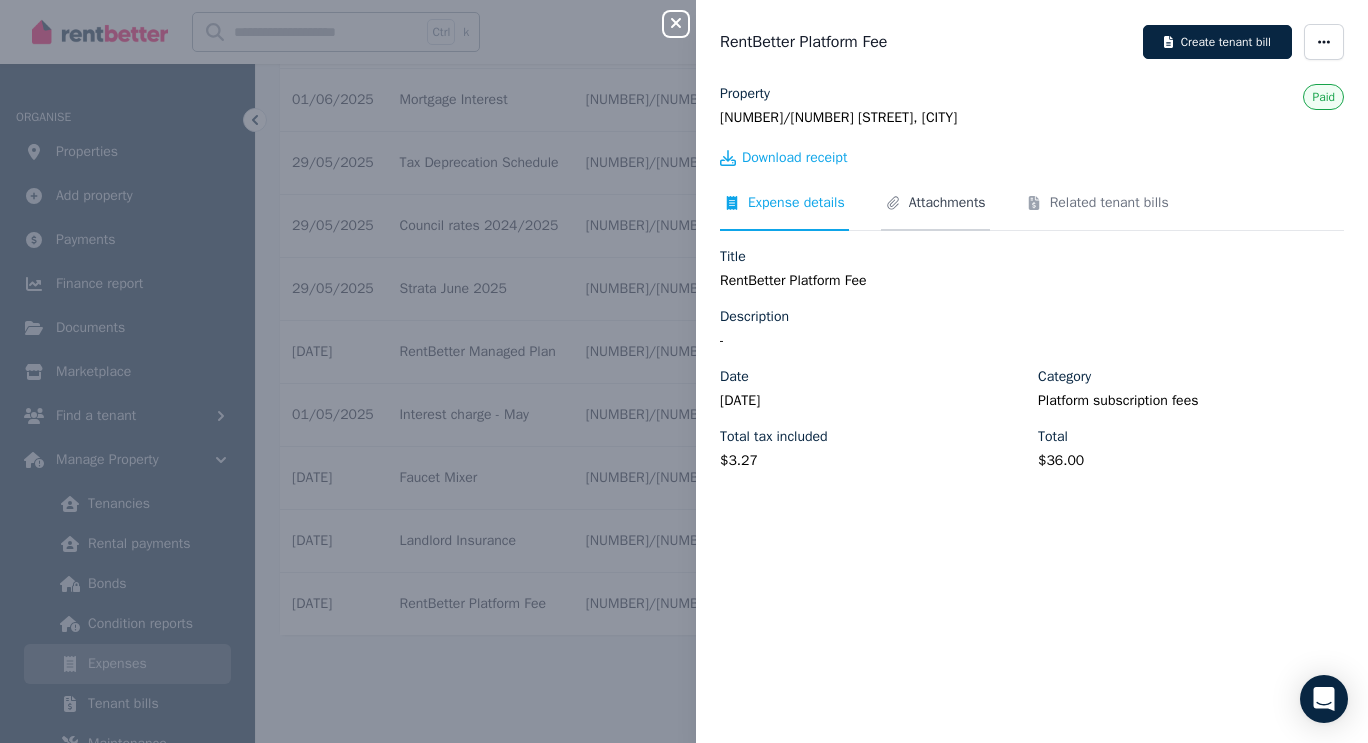 click on "Attachments" at bounding box center [947, 203] 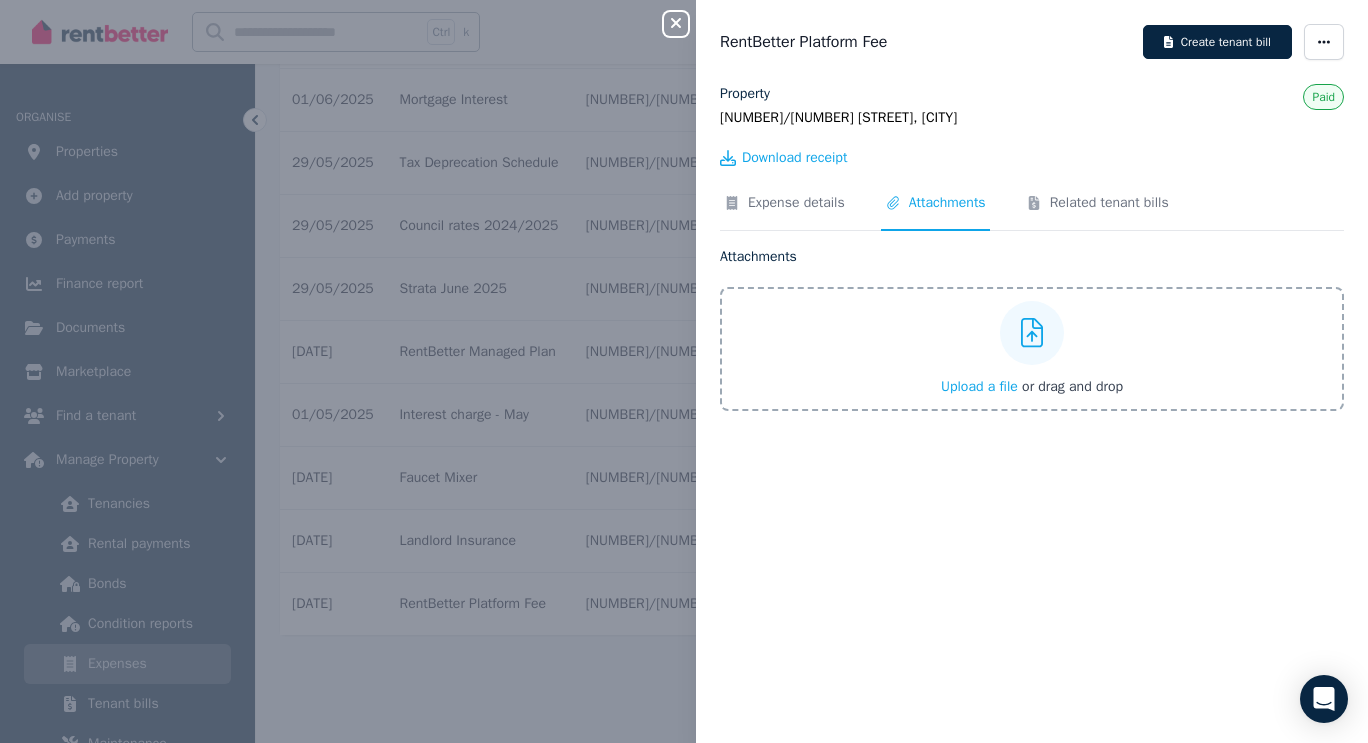 click on "Close panel RentBetter Platform Fee Create tenant bill Property 4/356 Main St, Balcatta Paid Download receipt Expense details Attachments Related tenant bills Attachments Upload a file   or drag and drop" at bounding box center [684, 371] 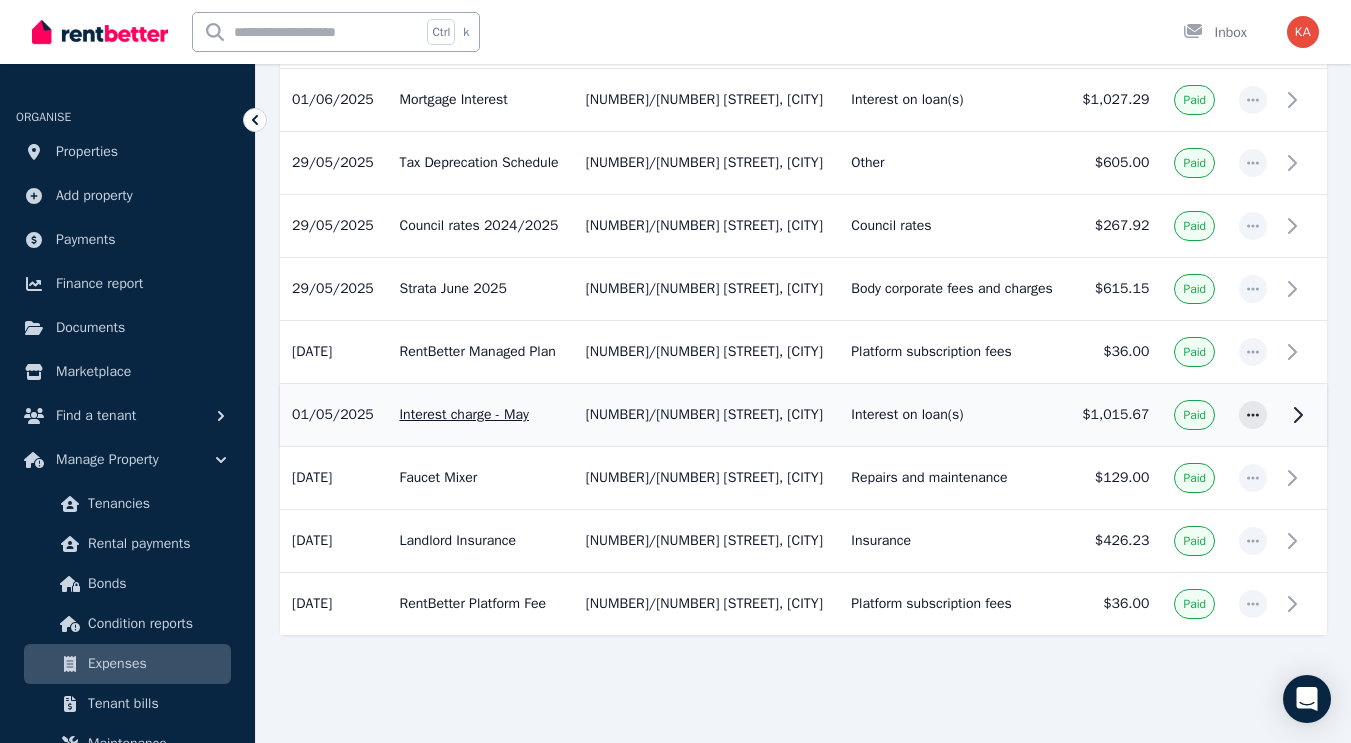 click 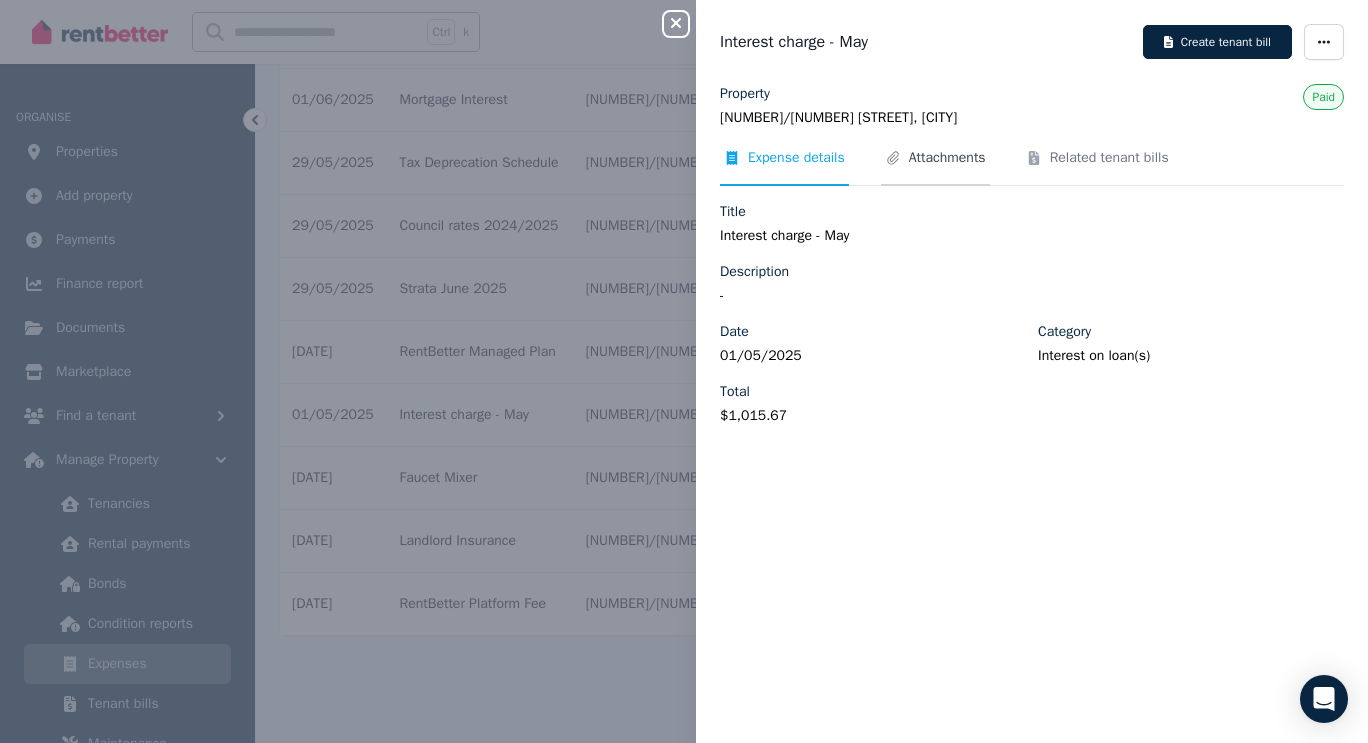 click on "Attachments" at bounding box center (947, 158) 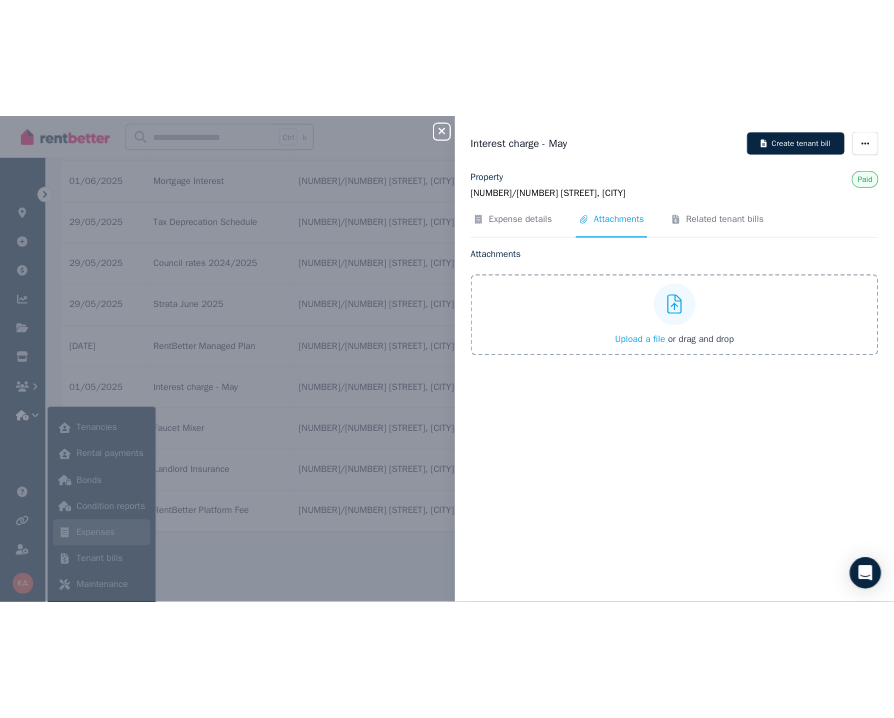 scroll, scrollTop: 763, scrollLeft: 0, axis: vertical 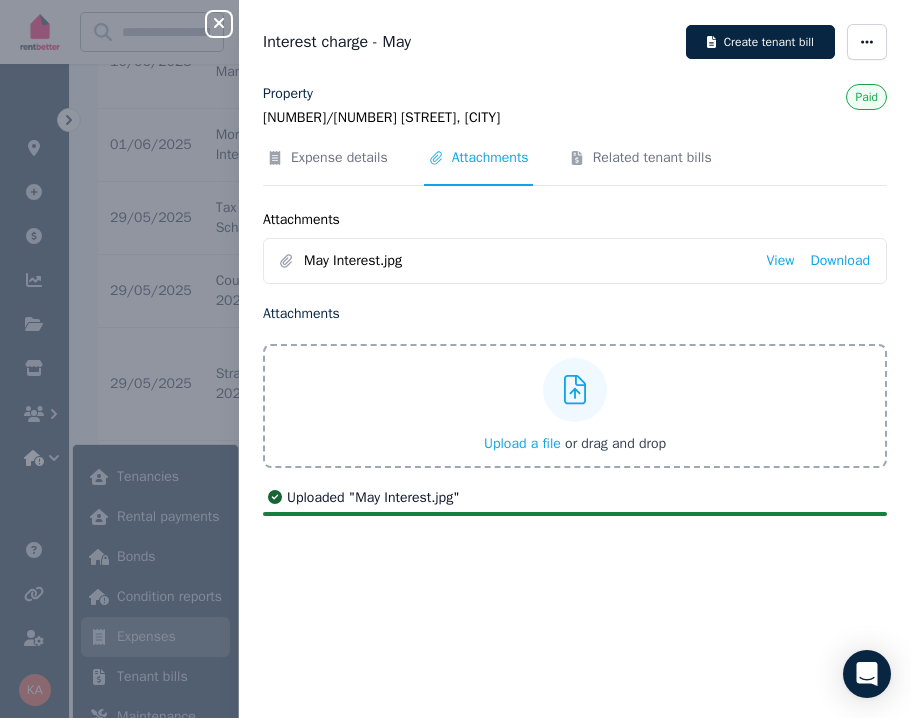 click 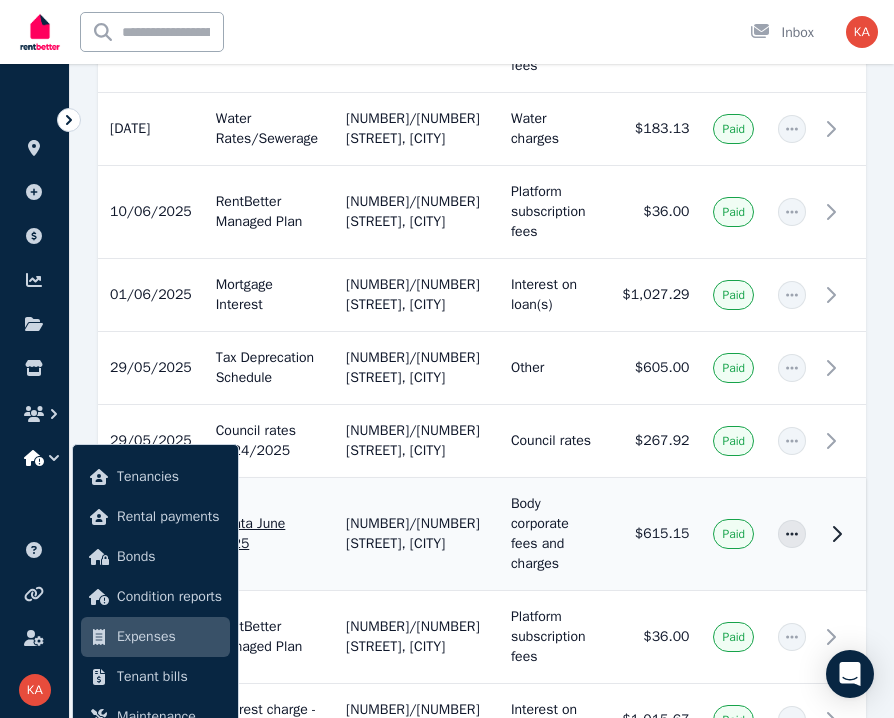 scroll, scrollTop: 620, scrollLeft: 0, axis: vertical 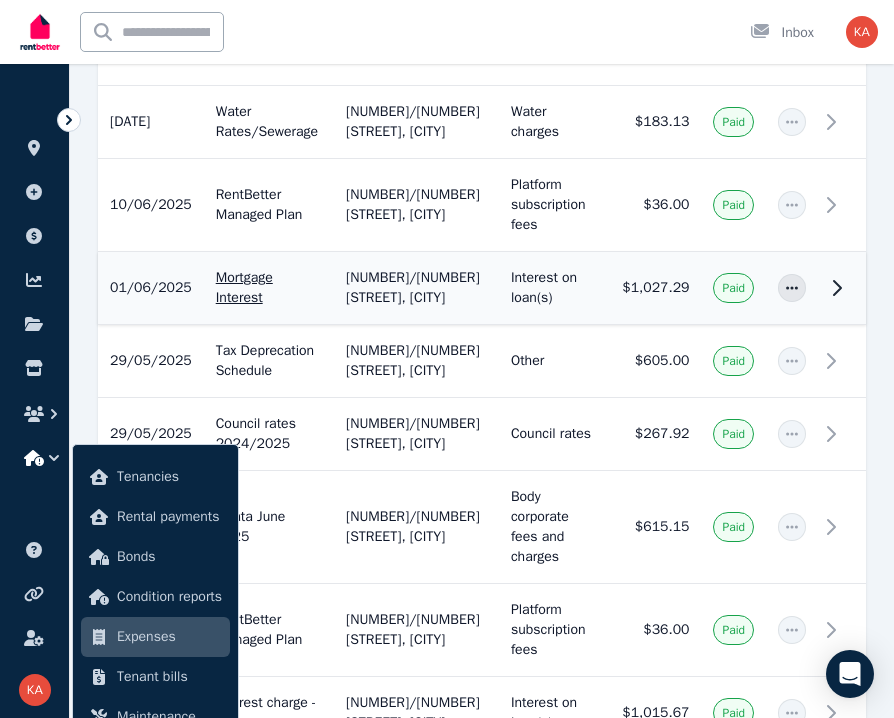 click 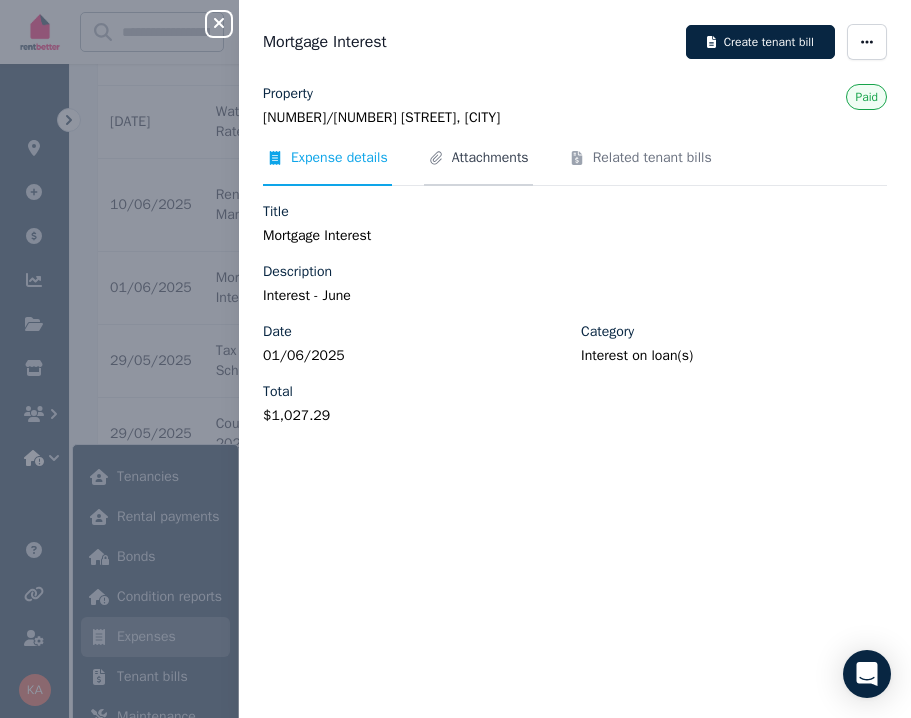 click on "Attachments" at bounding box center [490, 158] 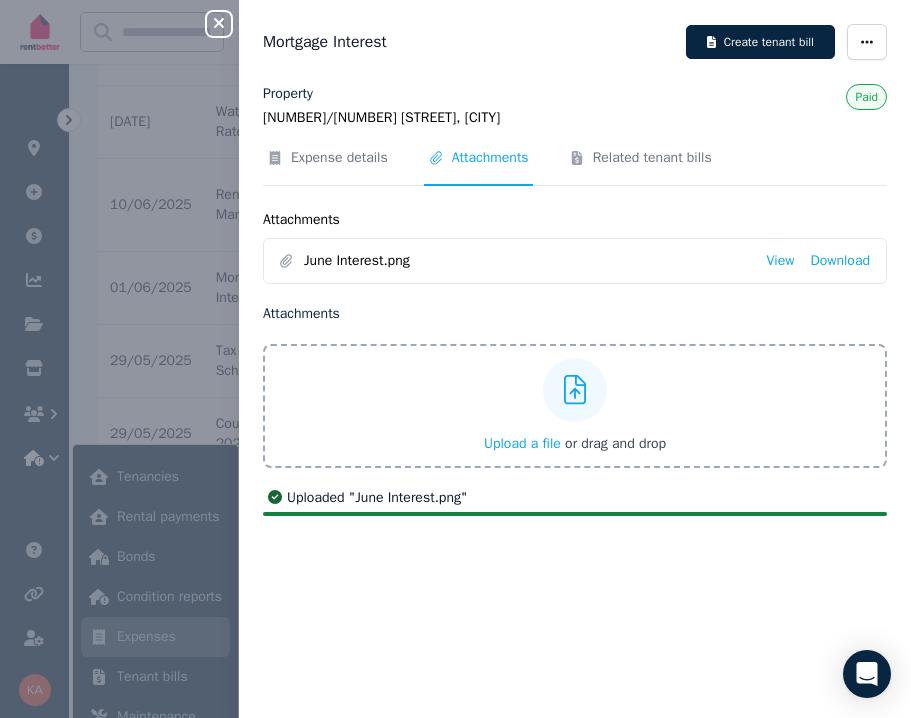 click 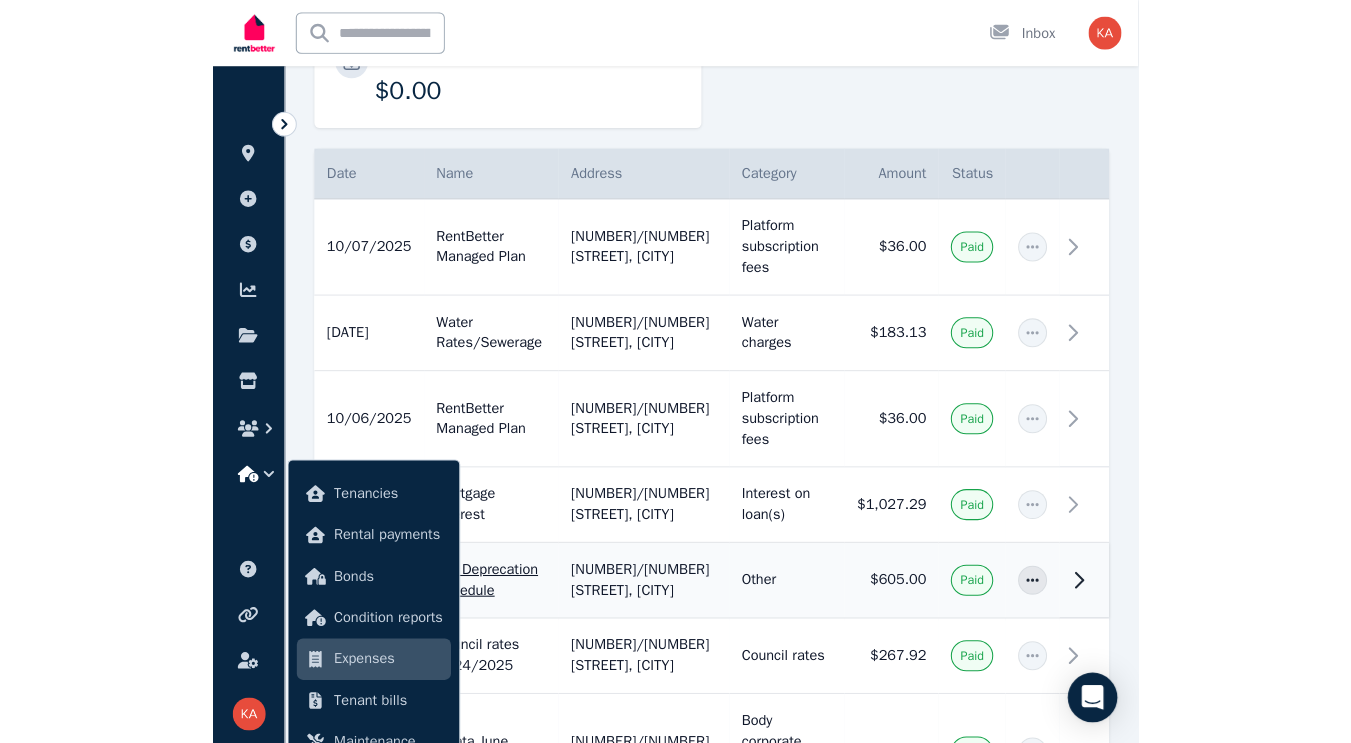 scroll, scrollTop: 415, scrollLeft: 0, axis: vertical 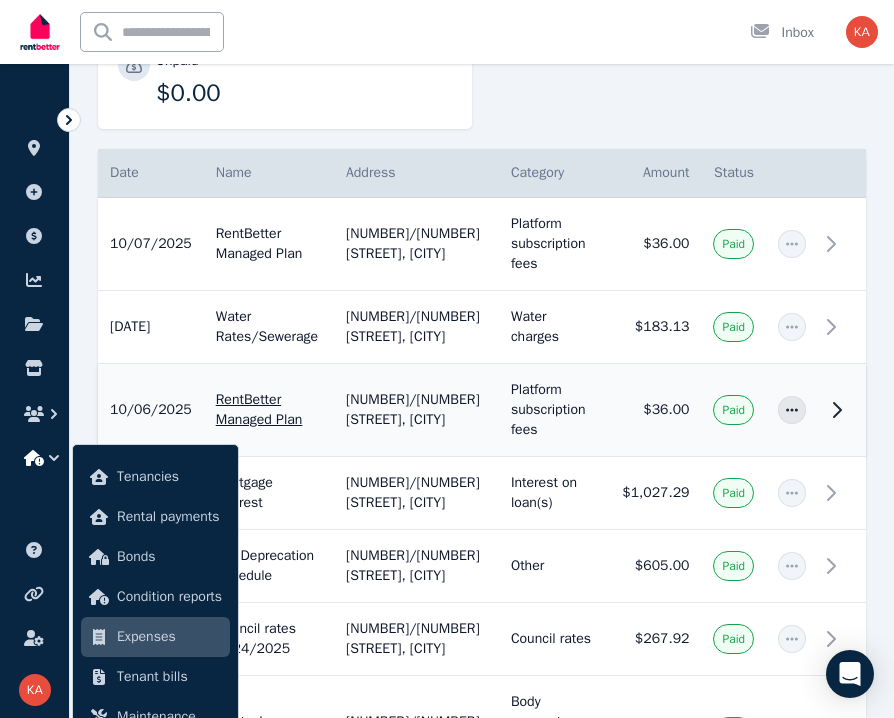 click on "Paid" at bounding box center [733, 410] 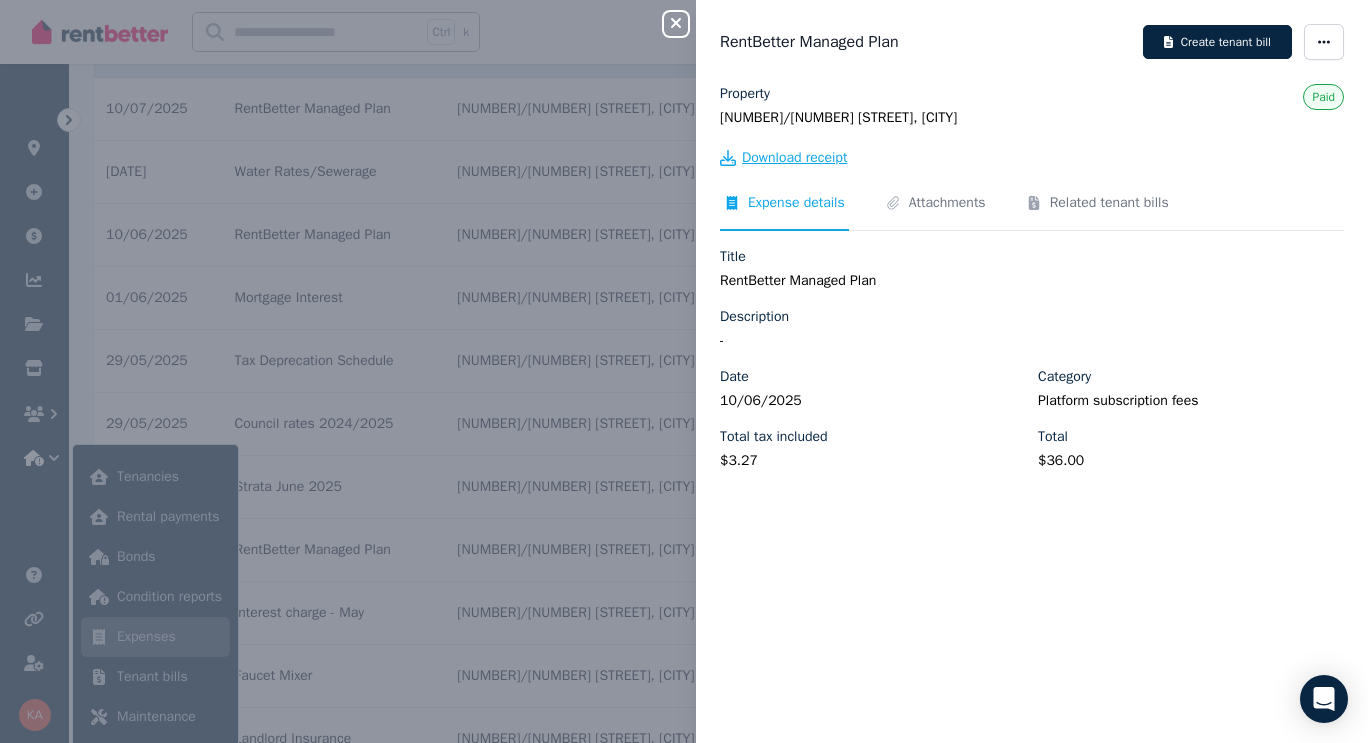 click on "Download receipt" at bounding box center (794, 158) 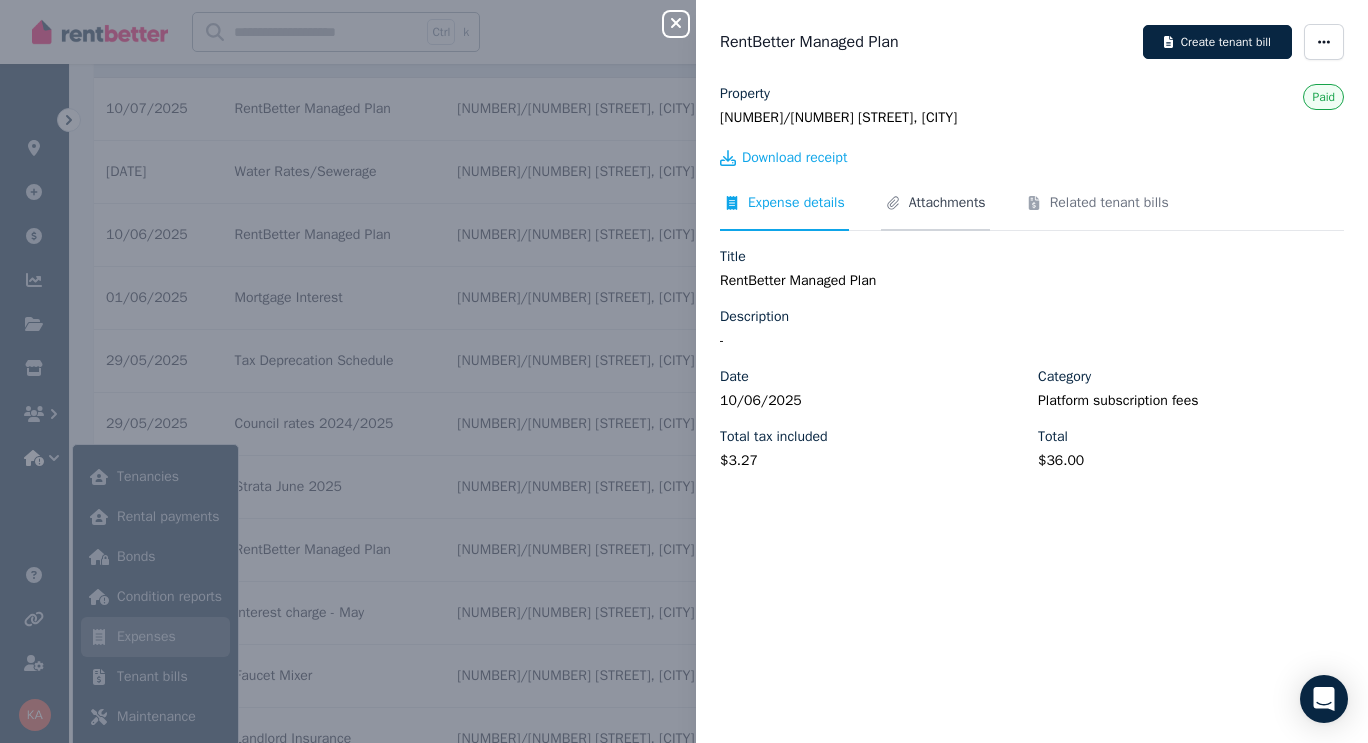 click on "Attachments" at bounding box center [935, 212] 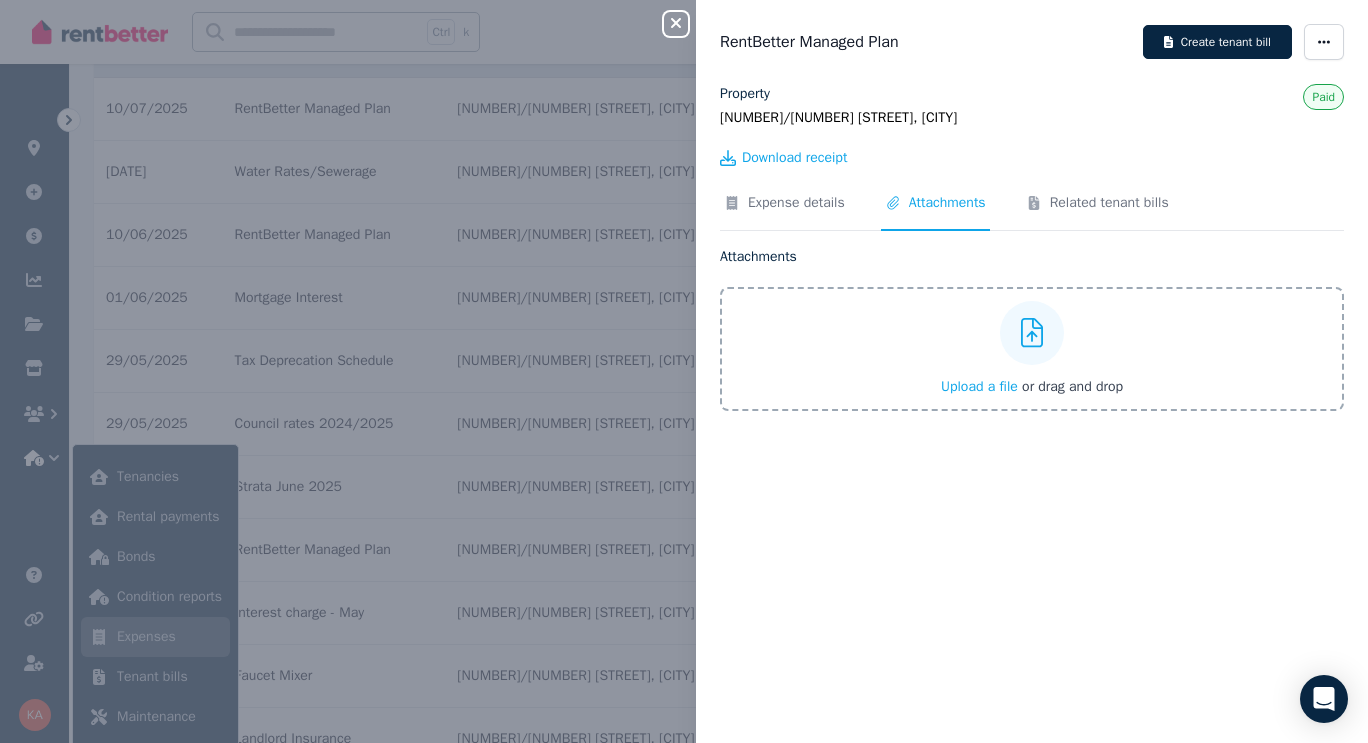 click 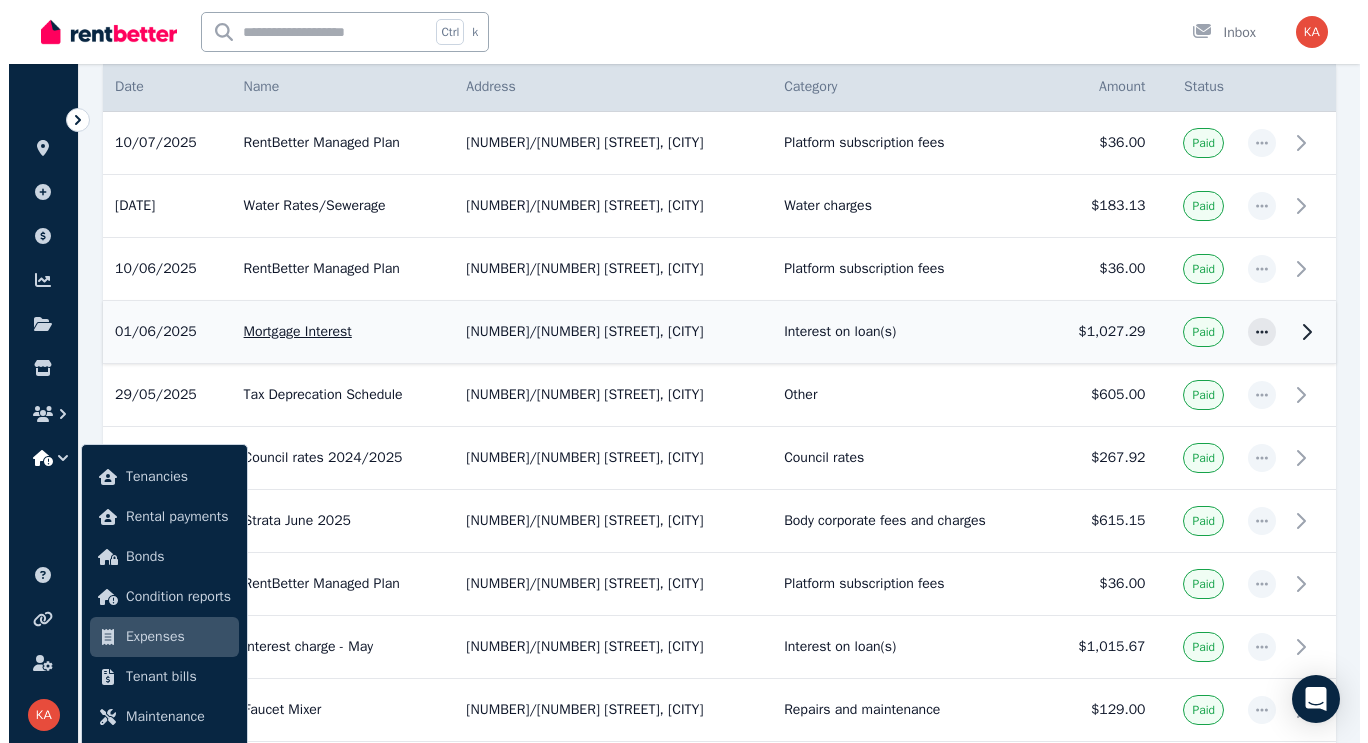 scroll, scrollTop: 382, scrollLeft: 0, axis: vertical 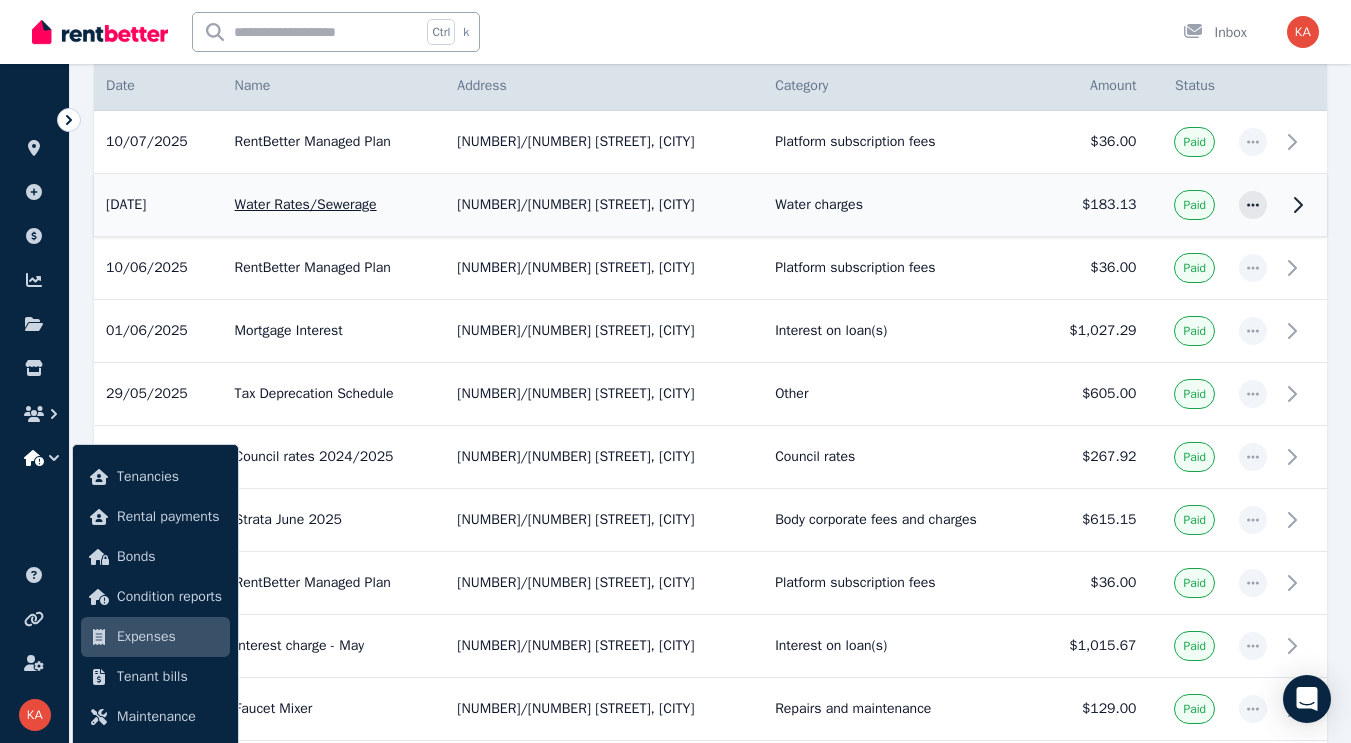click 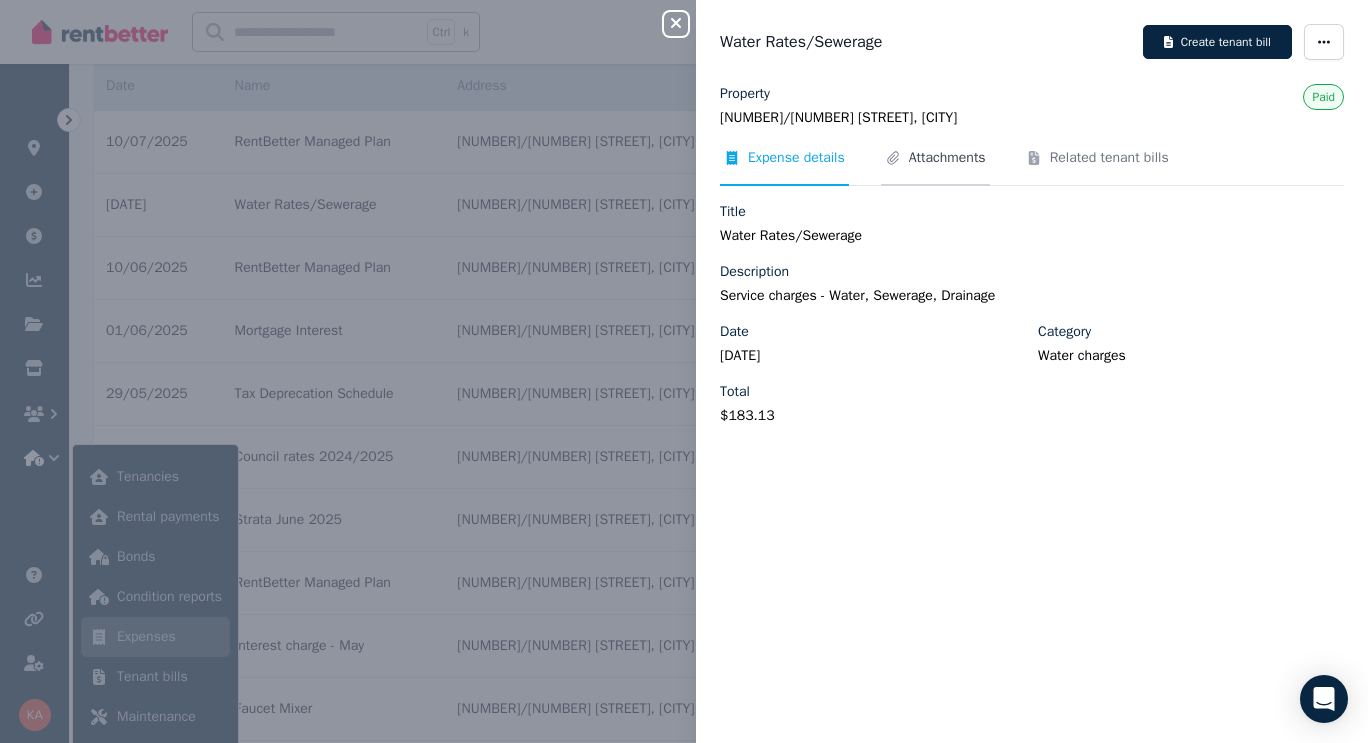 click on "Attachments" at bounding box center (947, 158) 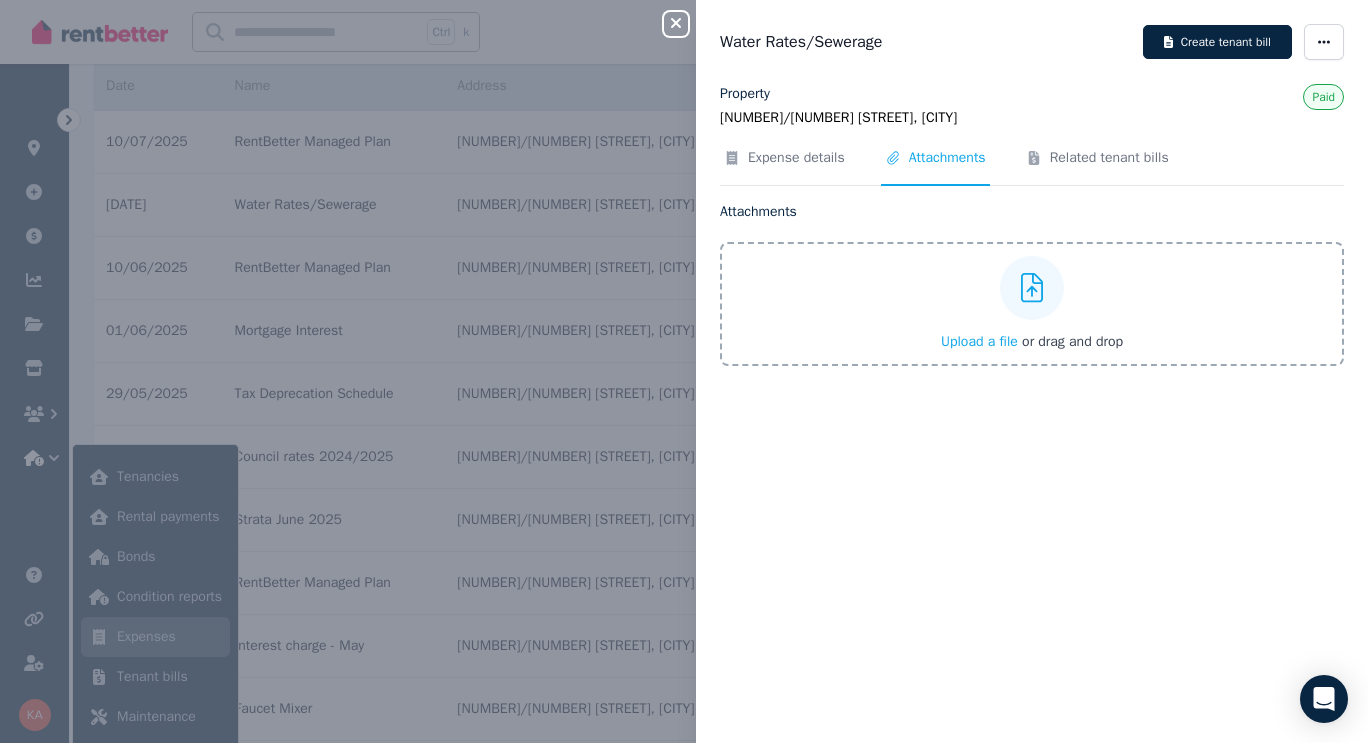 click 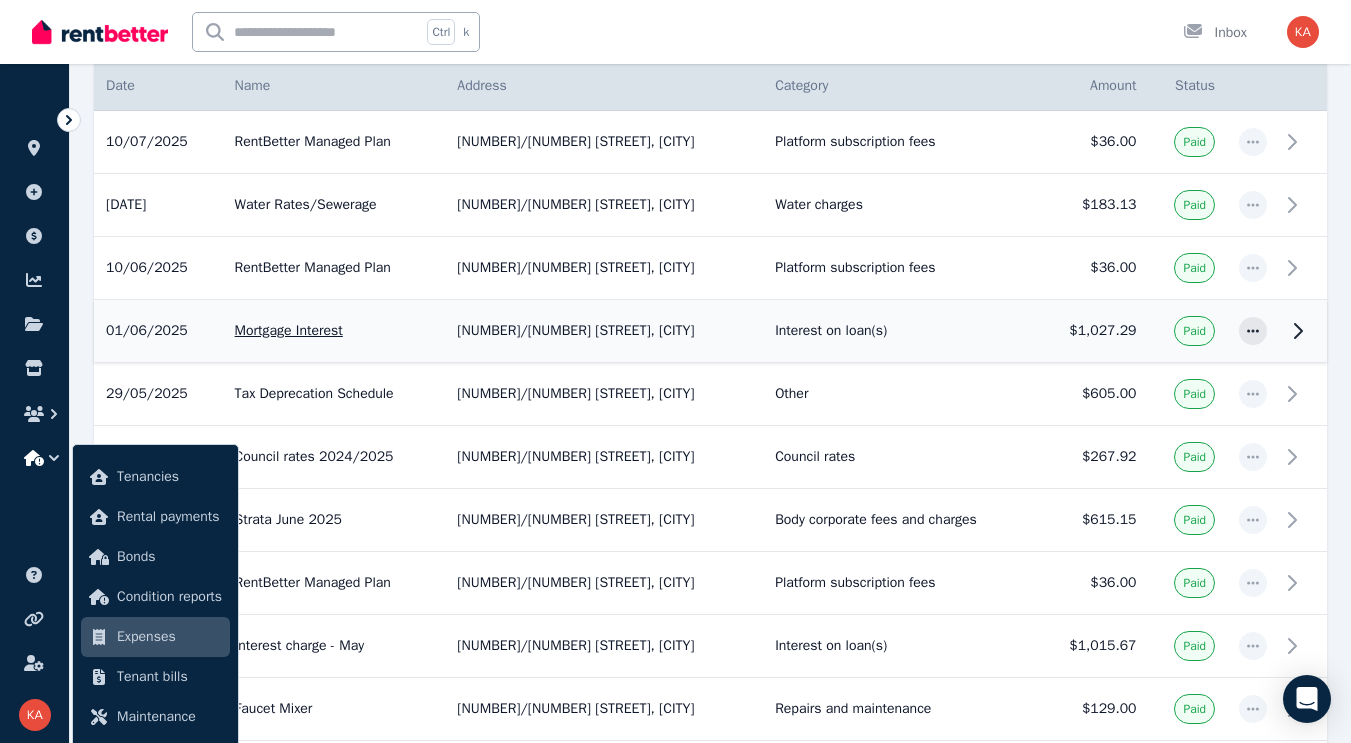 click on "Interest on loan(s)" at bounding box center [900, 331] 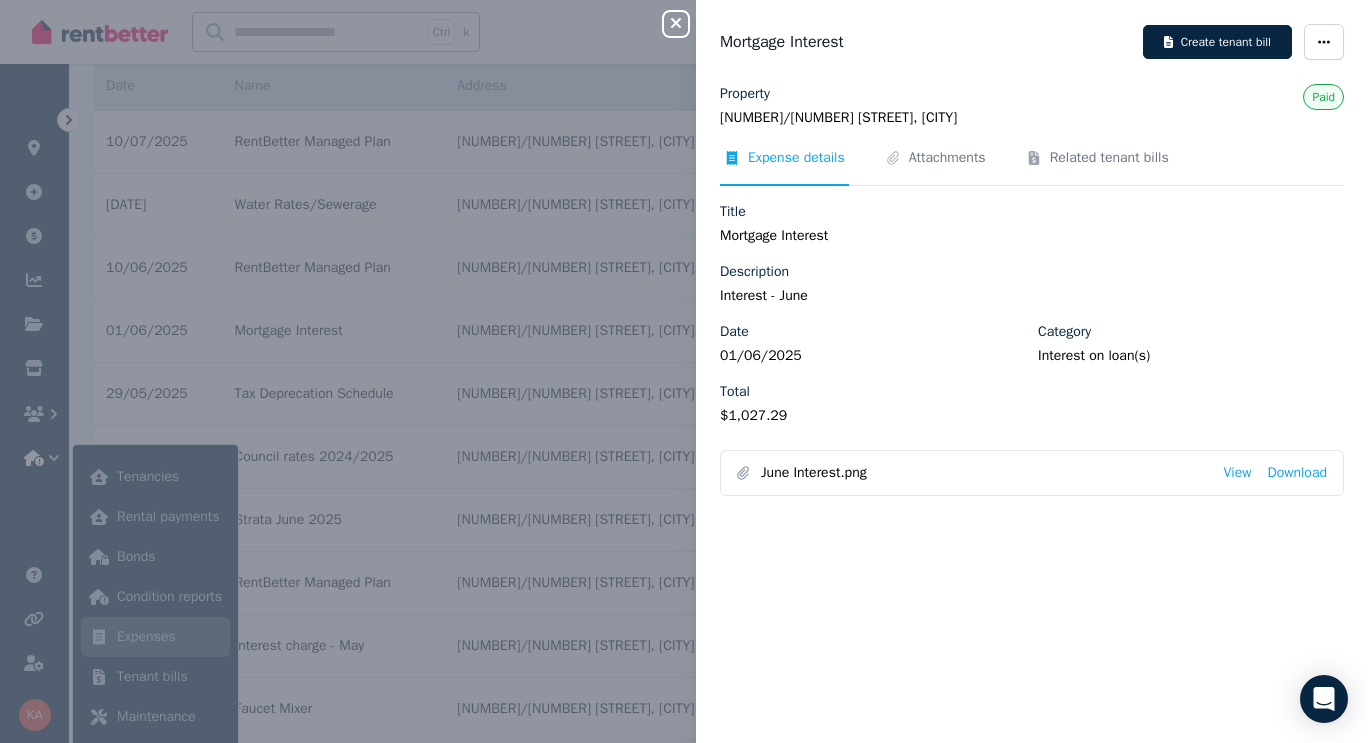 click 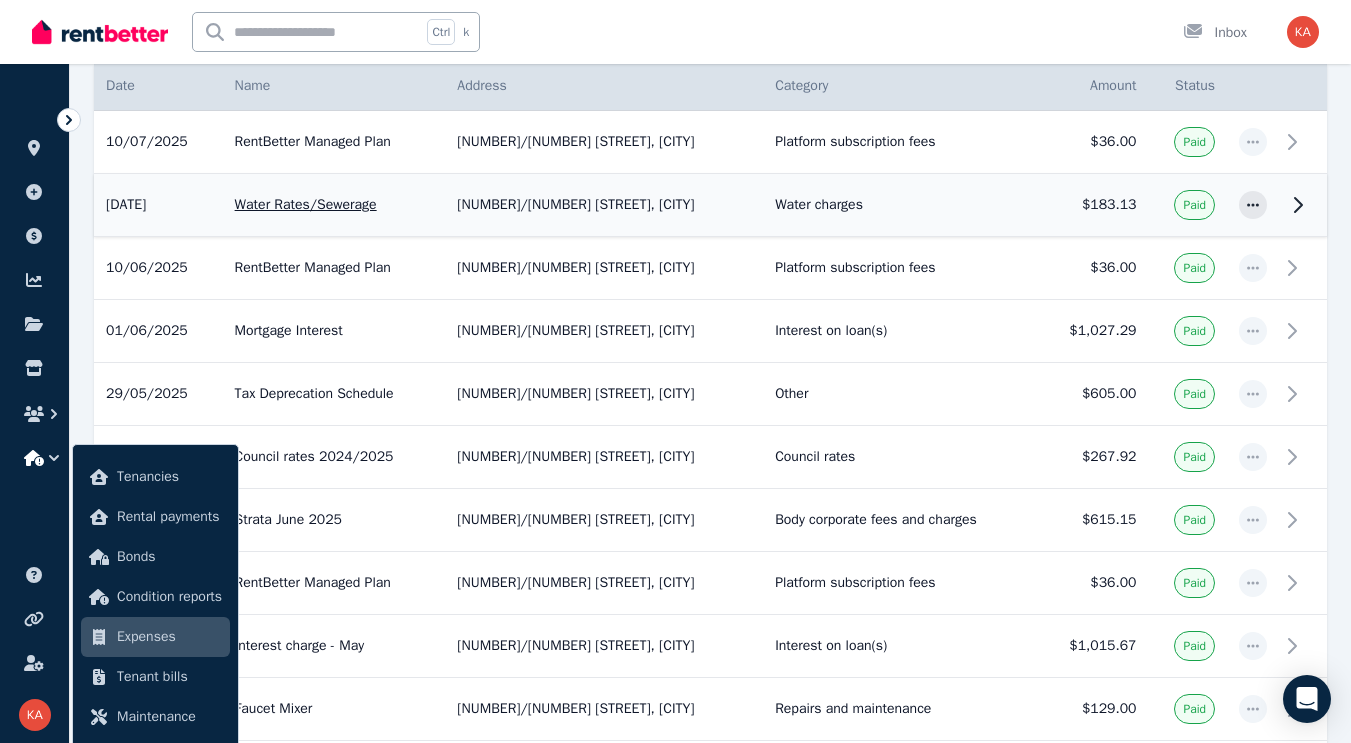 click at bounding box center (1303, 205) 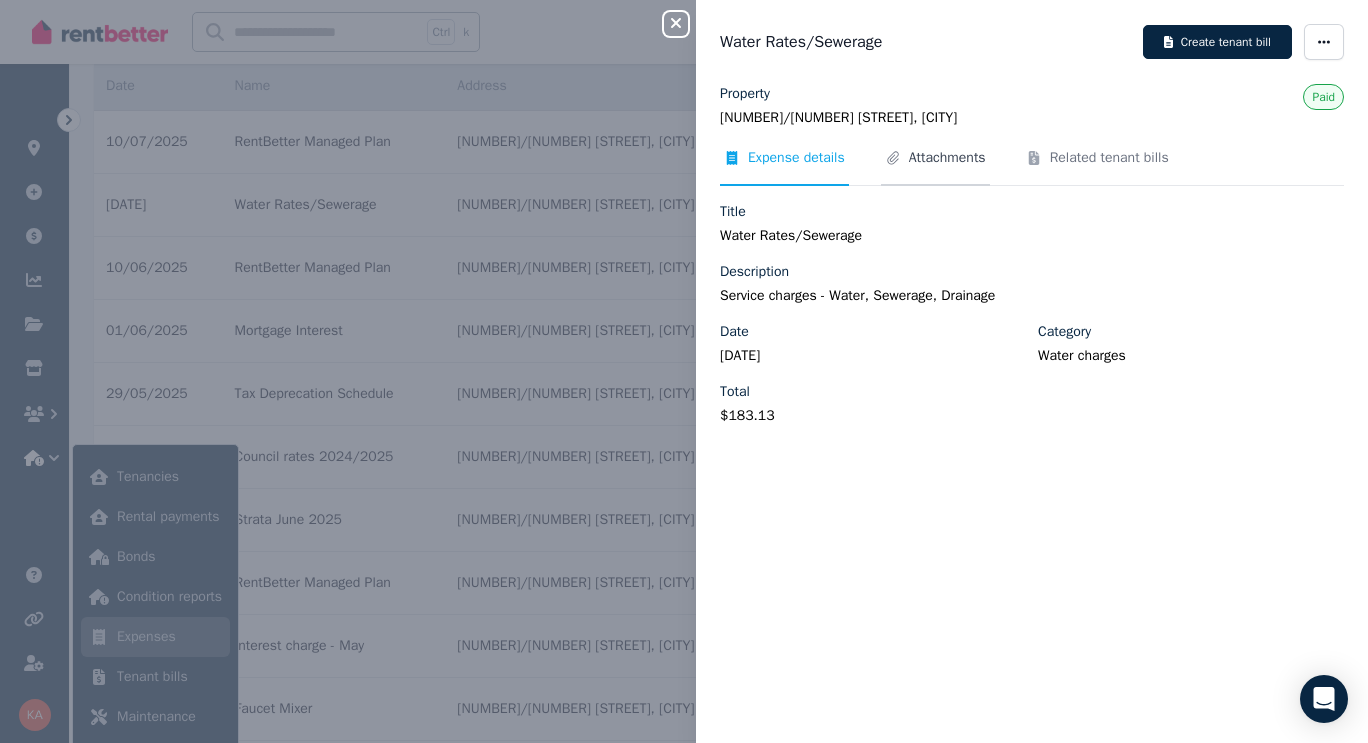 click on "Attachments" at bounding box center (947, 158) 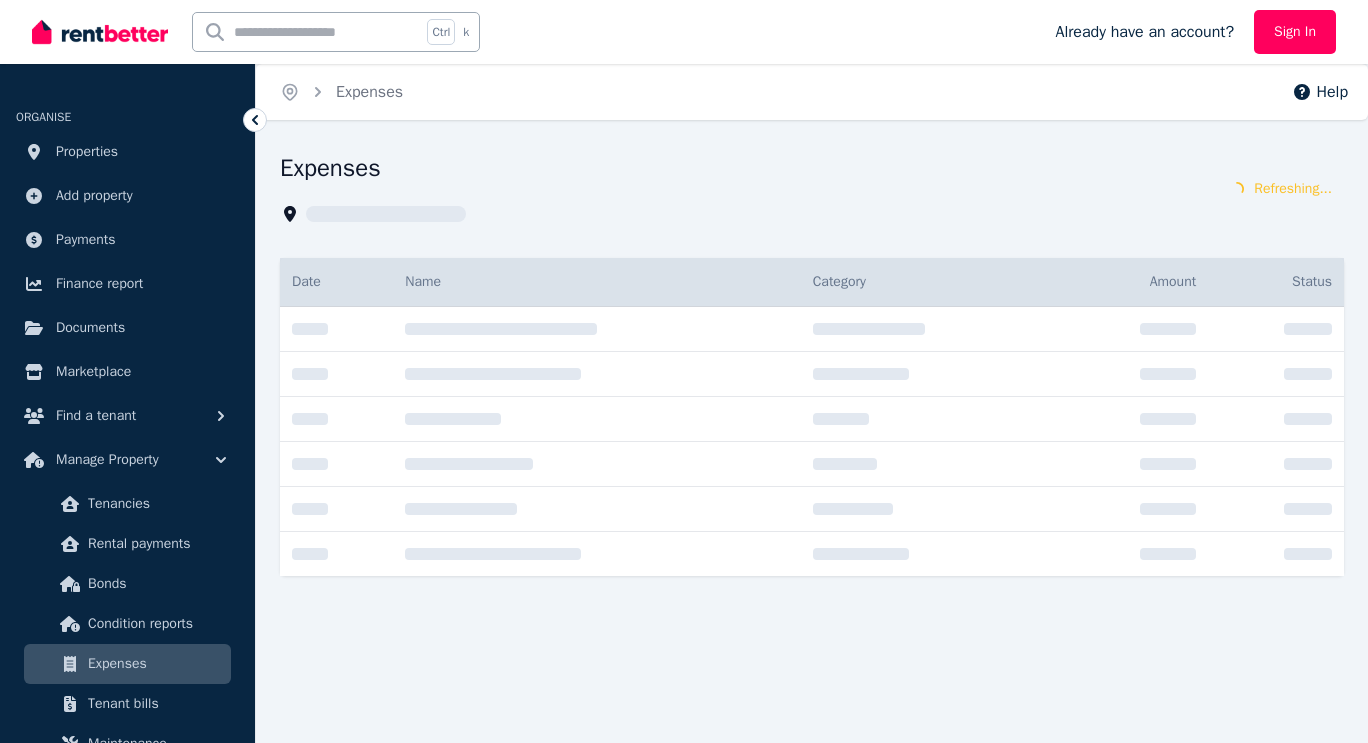 scroll, scrollTop: 0, scrollLeft: 0, axis: both 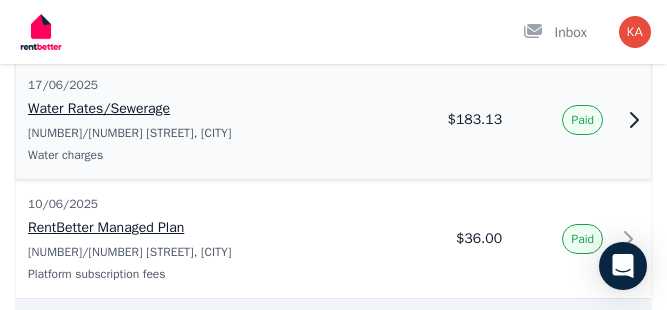 click 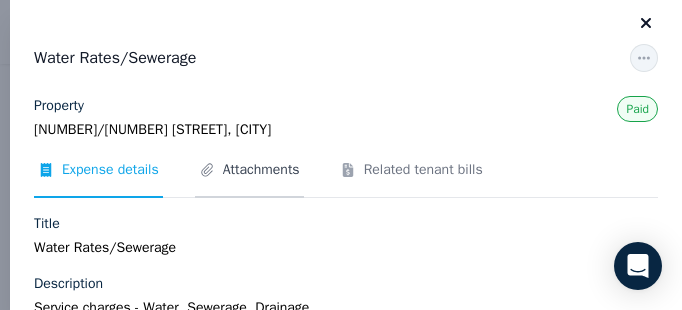 click on "Attachments" at bounding box center [261, 170] 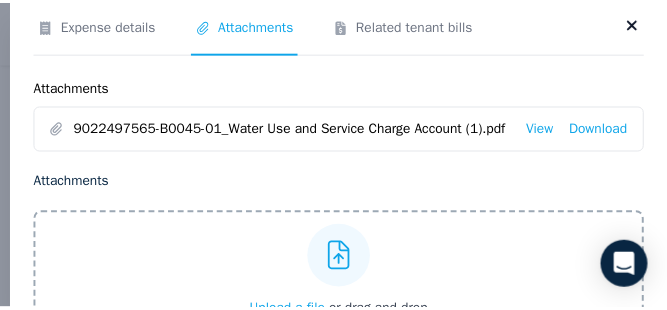scroll, scrollTop: 0, scrollLeft: 0, axis: both 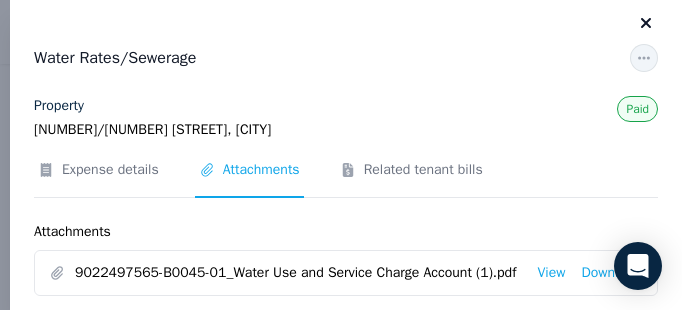click 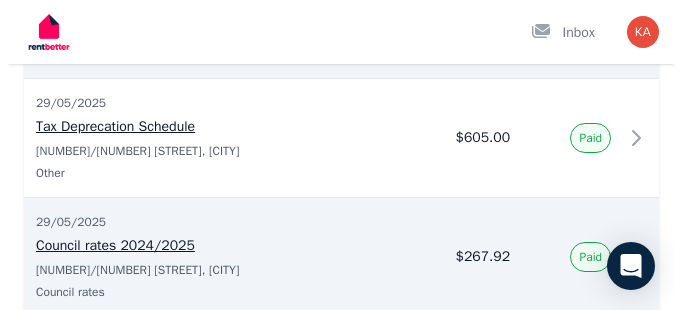 scroll, scrollTop: 1057, scrollLeft: 0, axis: vertical 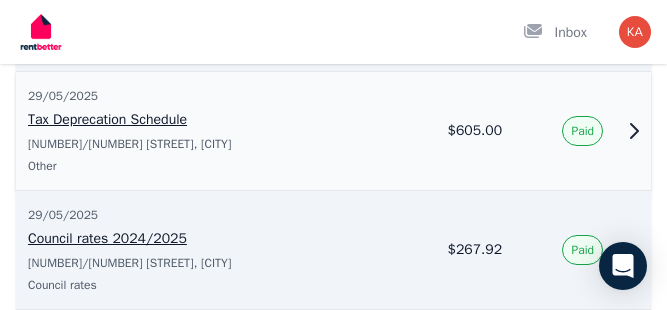 click 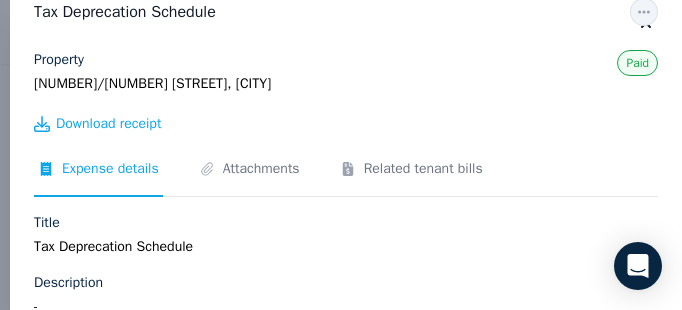 scroll, scrollTop: 42, scrollLeft: 0, axis: vertical 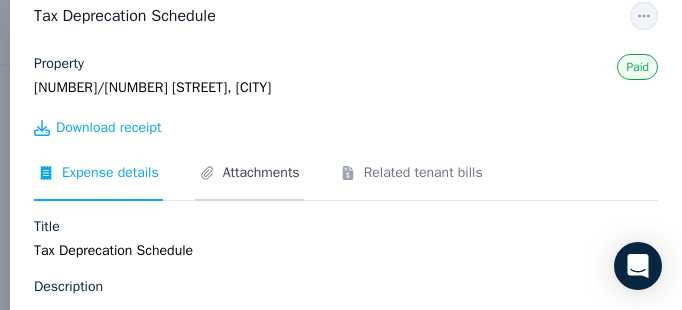 click on "Attachments" at bounding box center [249, 182] 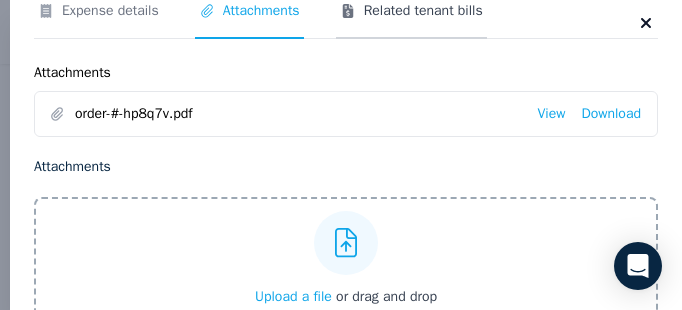 scroll, scrollTop: 205, scrollLeft: 0, axis: vertical 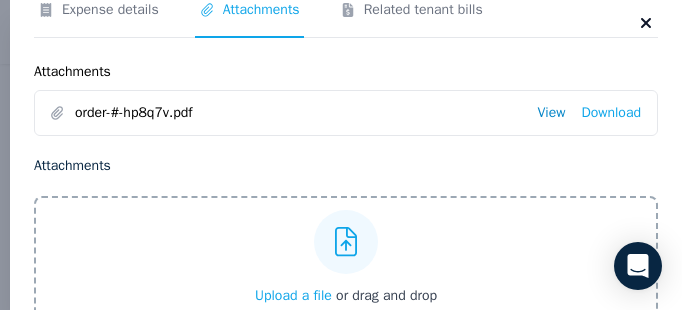 click on "View" at bounding box center (551, 113) 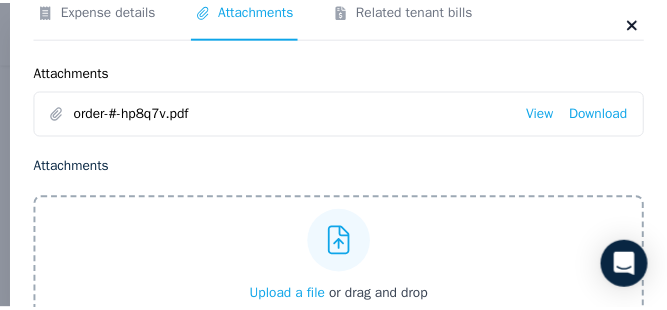 scroll, scrollTop: 61, scrollLeft: 0, axis: vertical 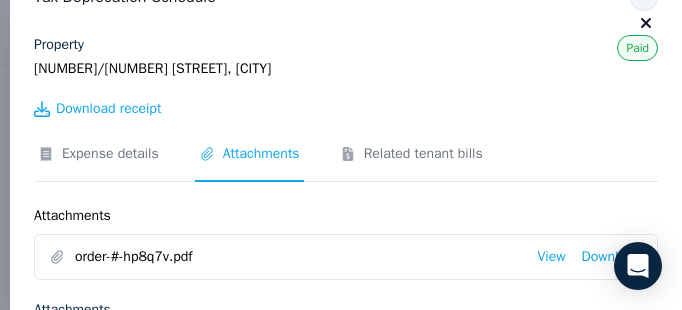 click 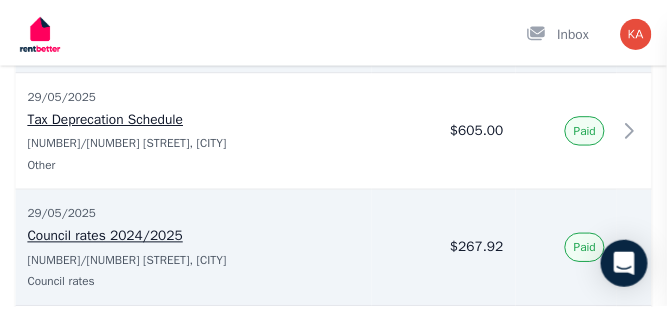 scroll, scrollTop: 0, scrollLeft: 0, axis: both 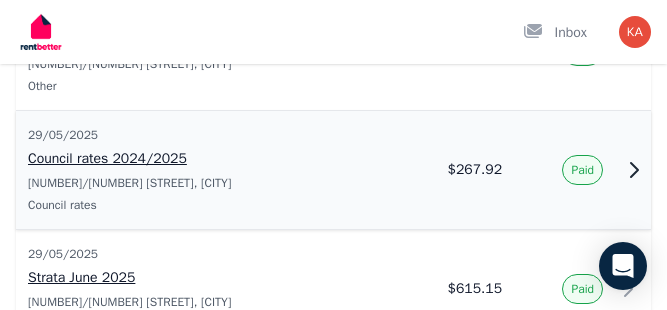 click 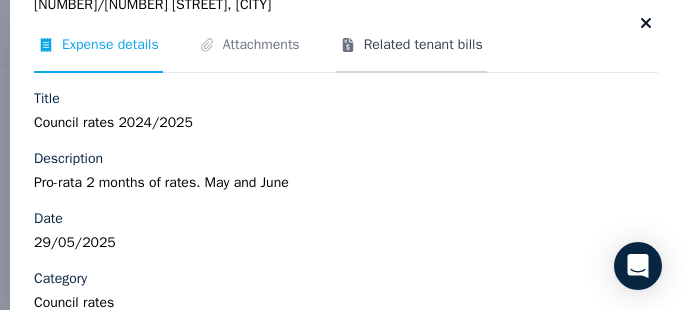 scroll, scrollTop: 60, scrollLeft: 0, axis: vertical 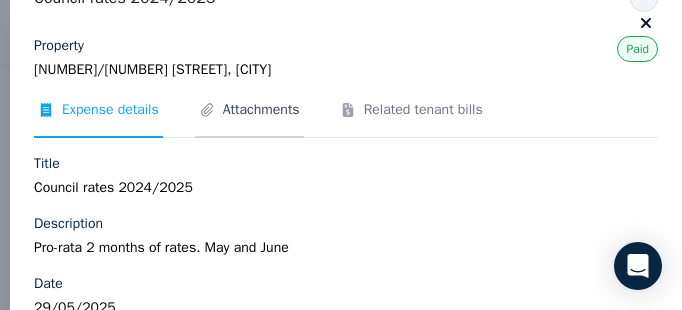 click on "Attachments" at bounding box center [261, 110] 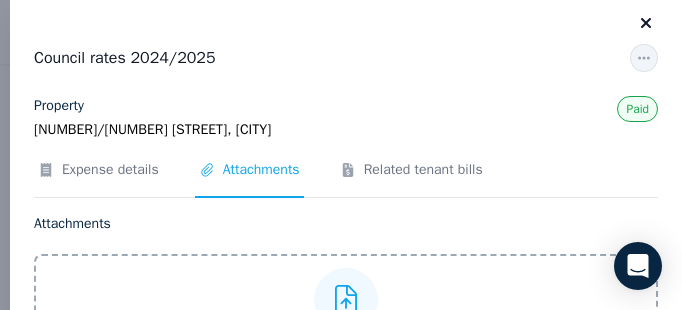 scroll, scrollTop: 92, scrollLeft: 0, axis: vertical 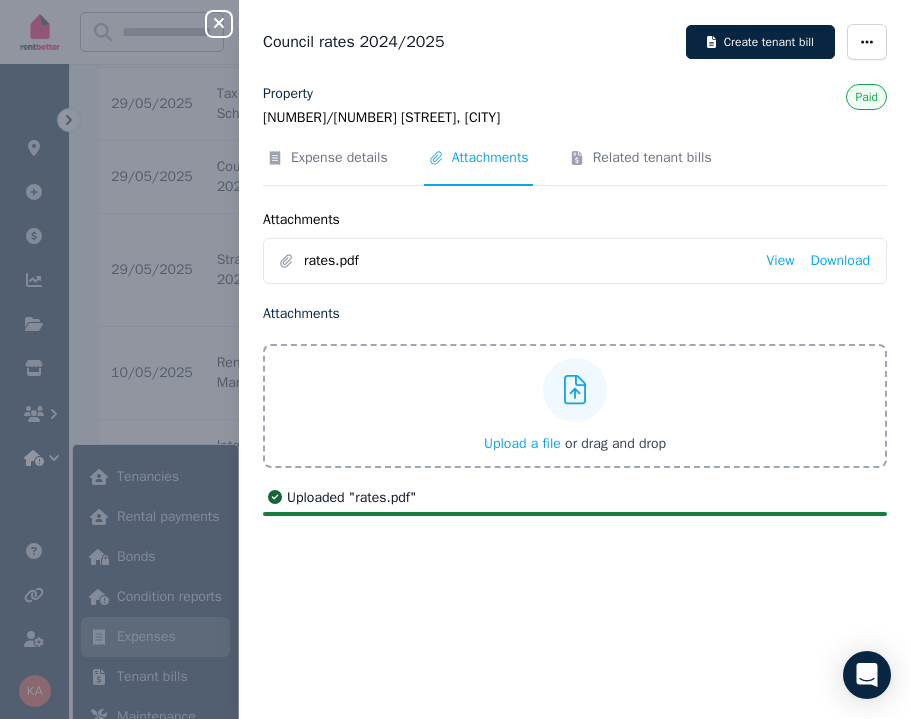 click 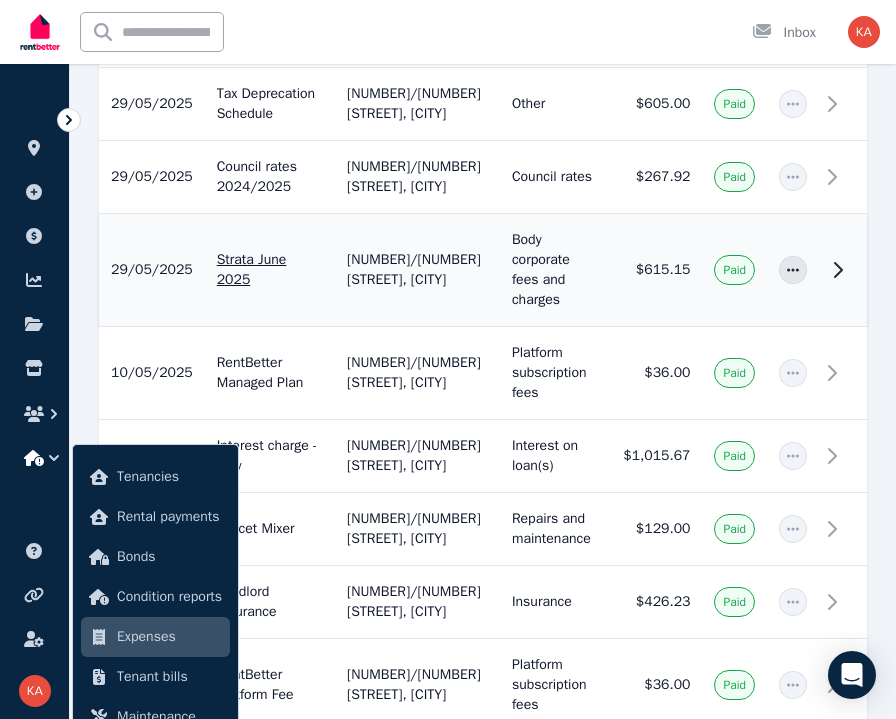 click 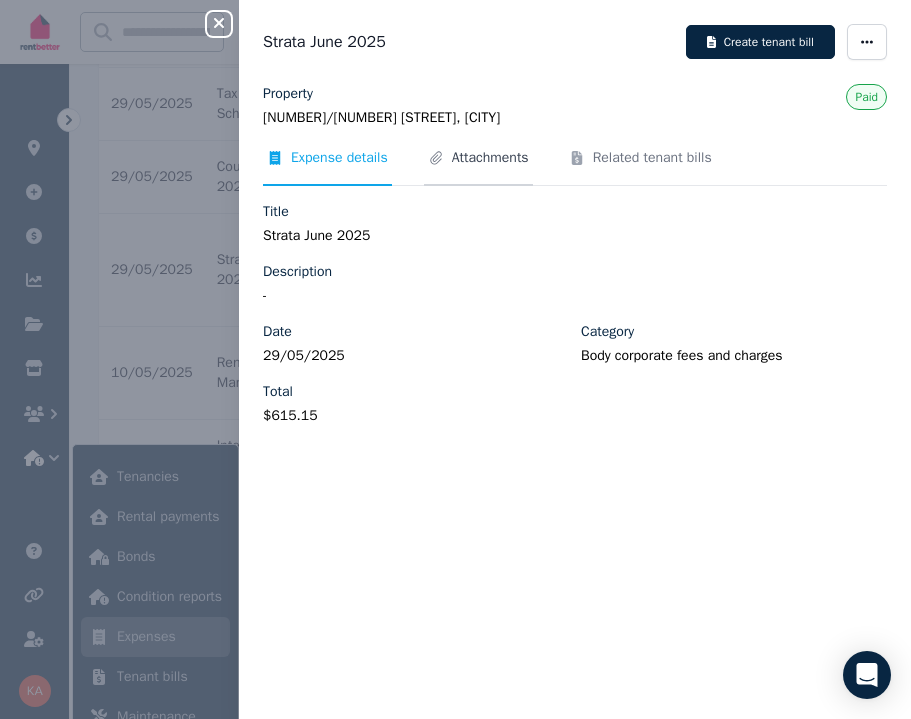 click on "Attachments" at bounding box center (490, 158) 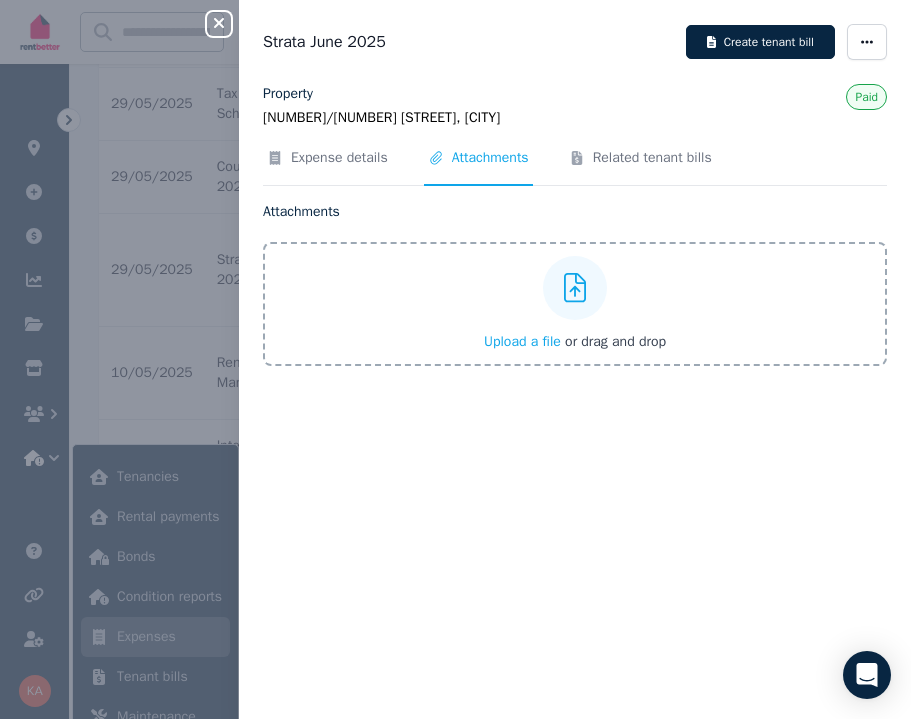 click 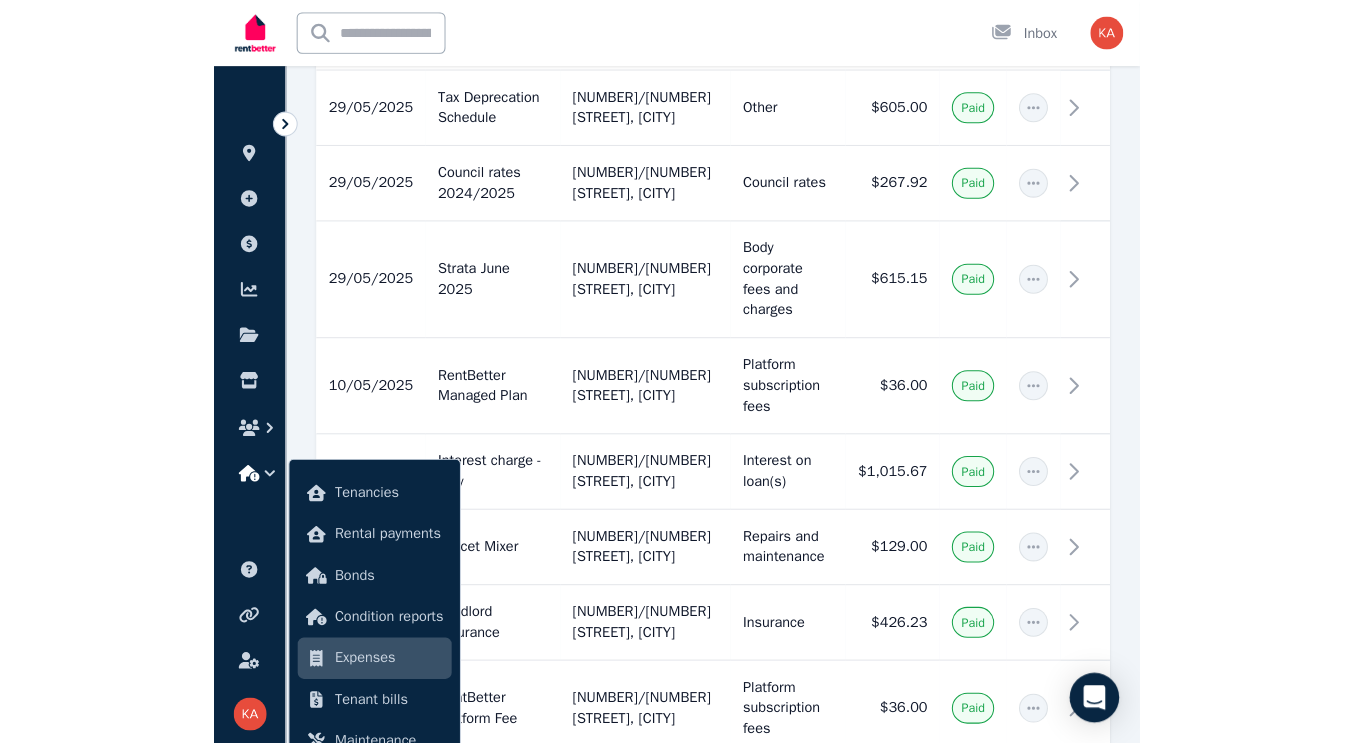 scroll, scrollTop: 613, scrollLeft: 0, axis: vertical 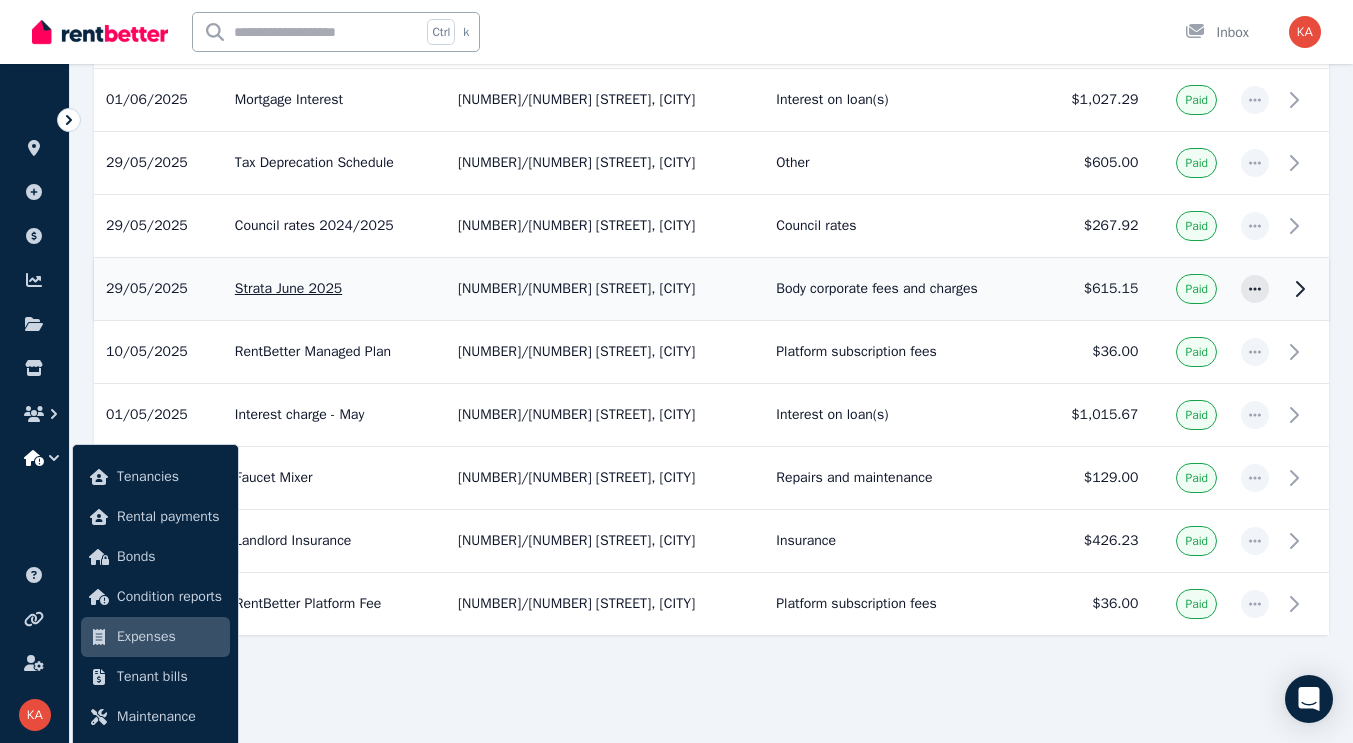 click 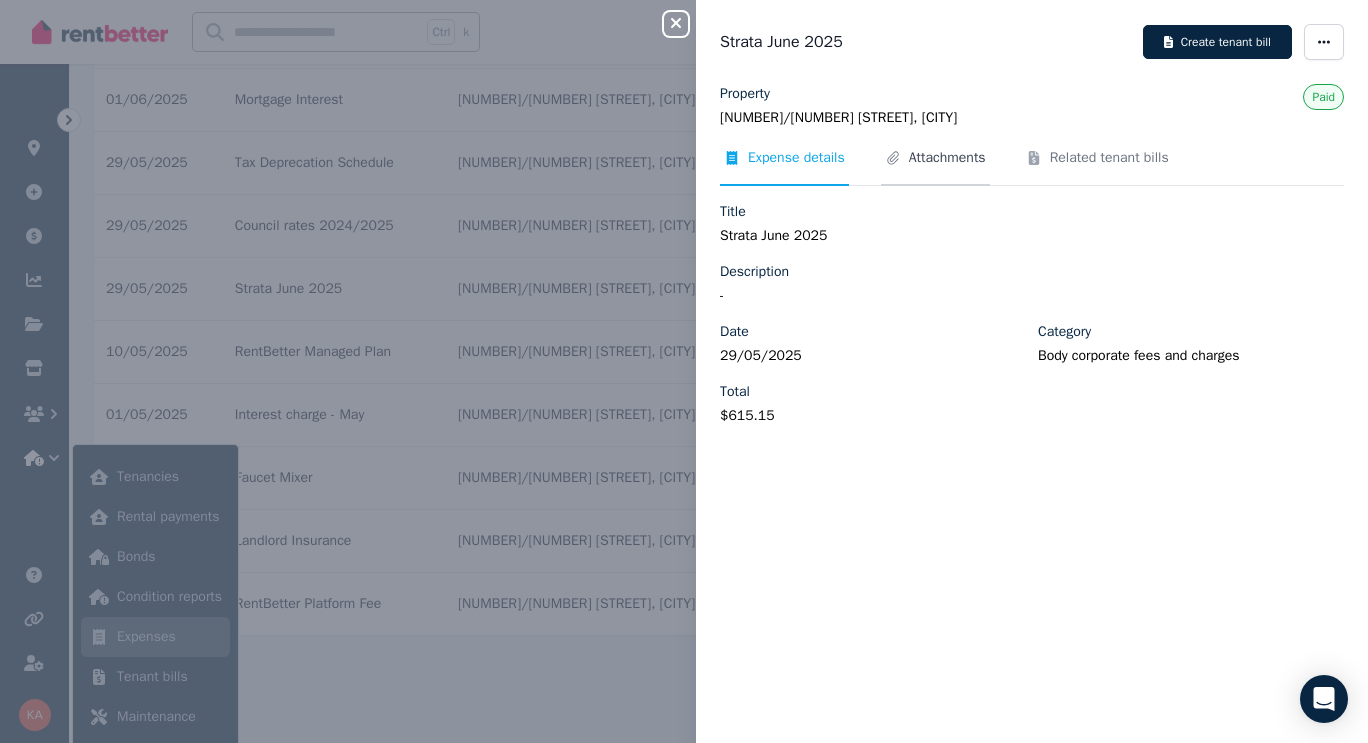 click on "Attachments" at bounding box center [947, 158] 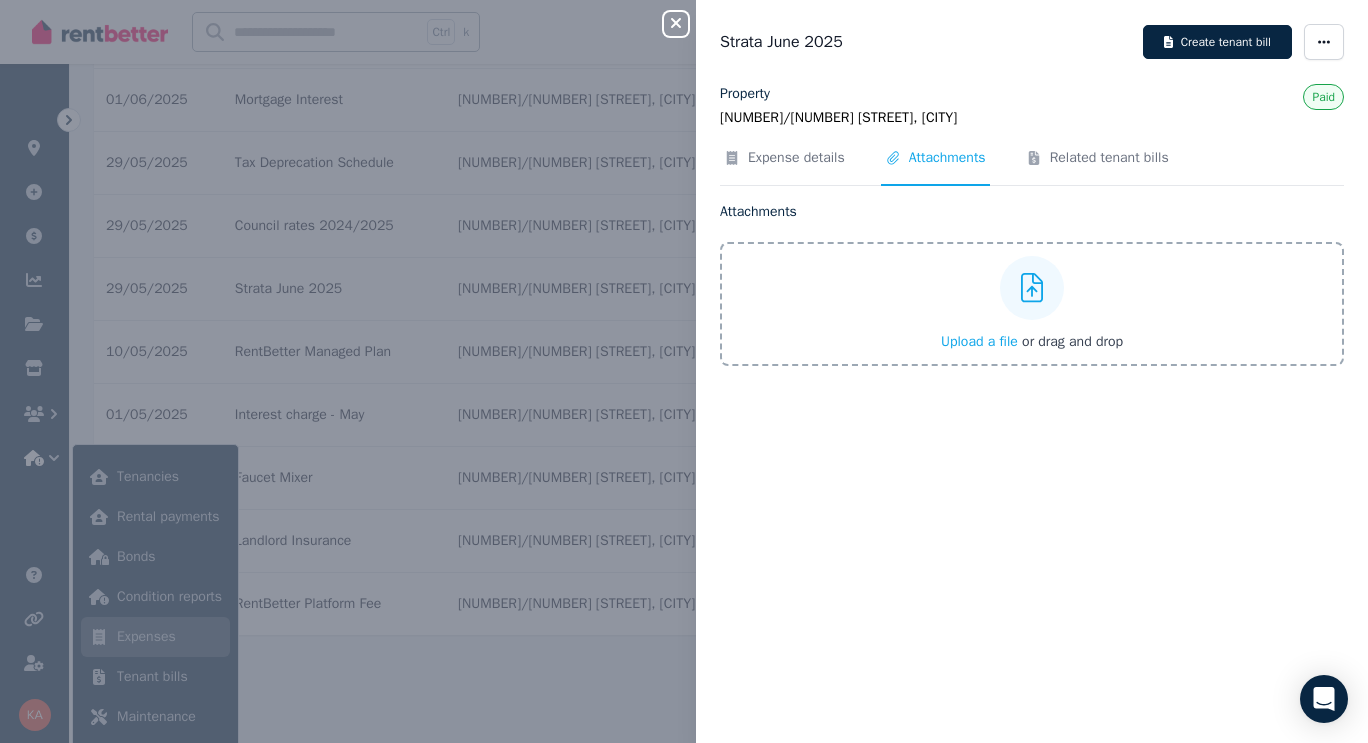 click on "Upload a file" at bounding box center [979, 341] 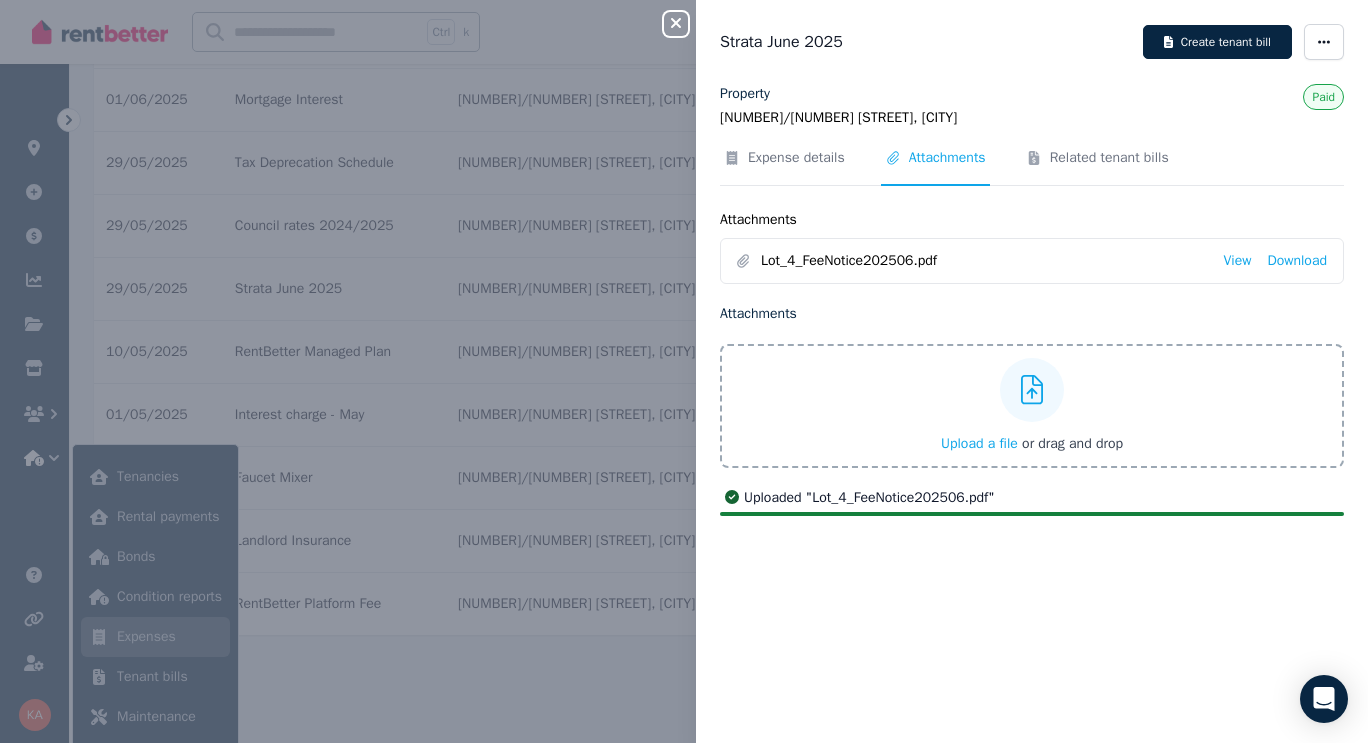 click 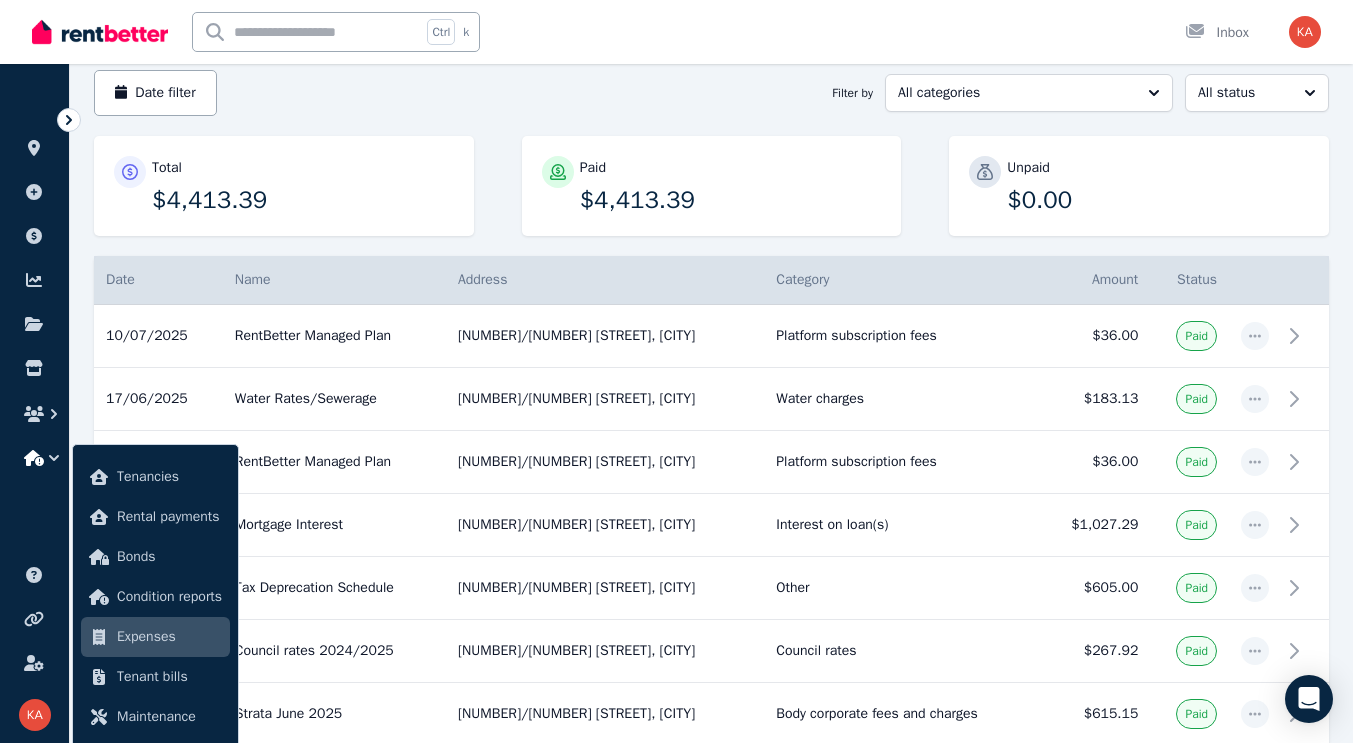 scroll, scrollTop: 283, scrollLeft: 0, axis: vertical 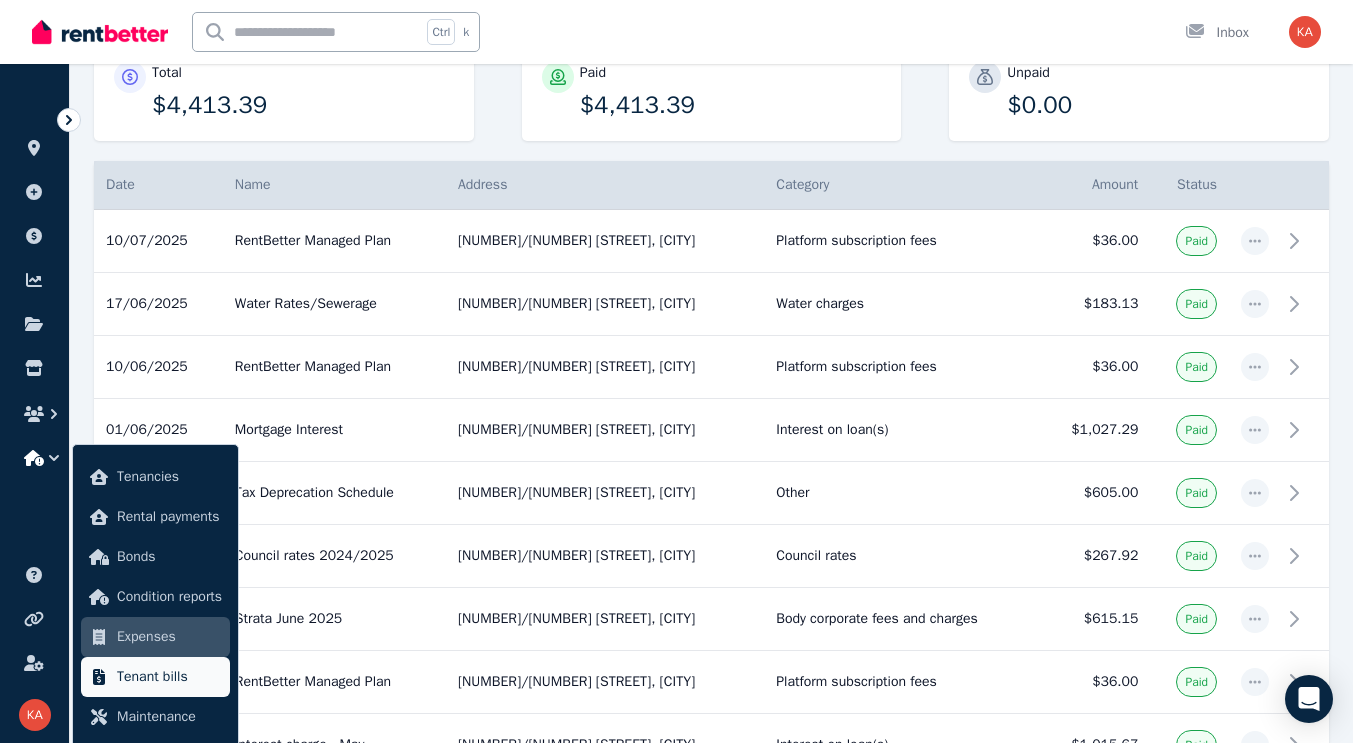 click on "Tenant bills" at bounding box center [169, 677] 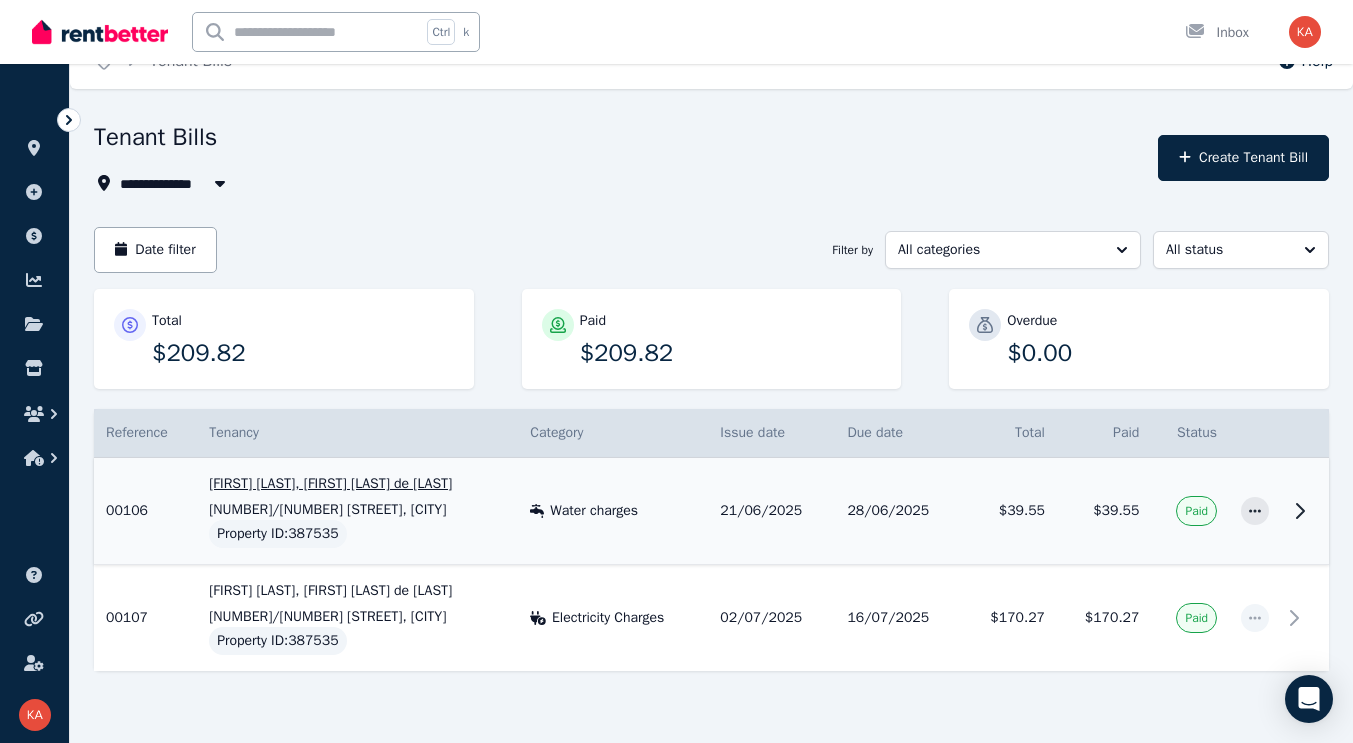 scroll, scrollTop: 21, scrollLeft: 0, axis: vertical 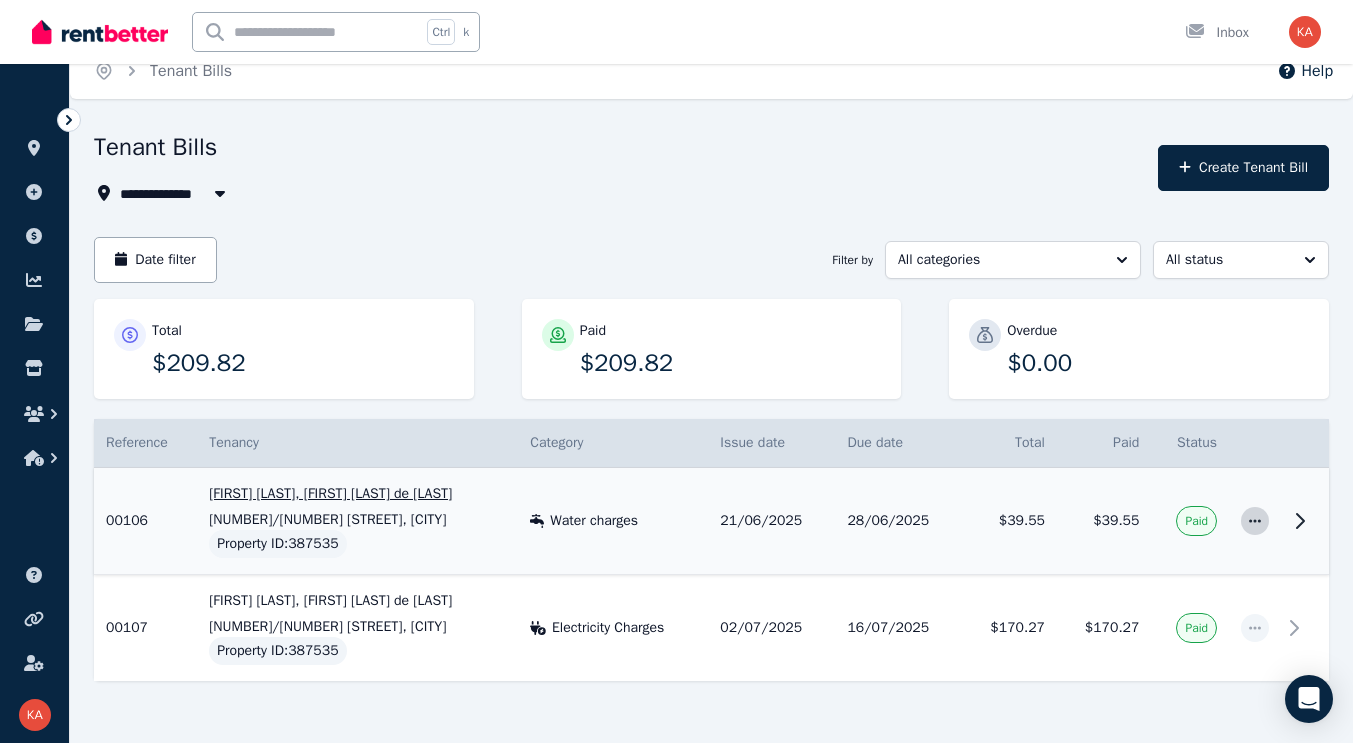 click at bounding box center (1255, 521) 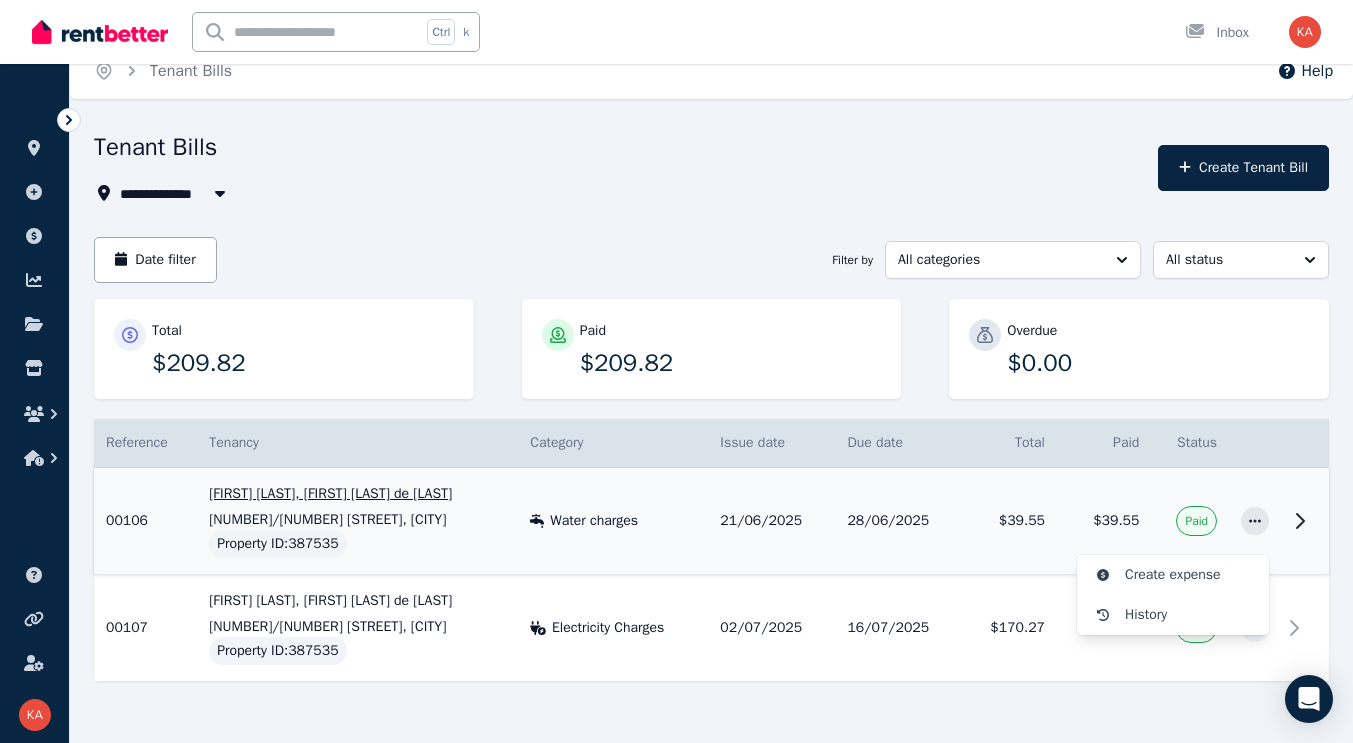 click 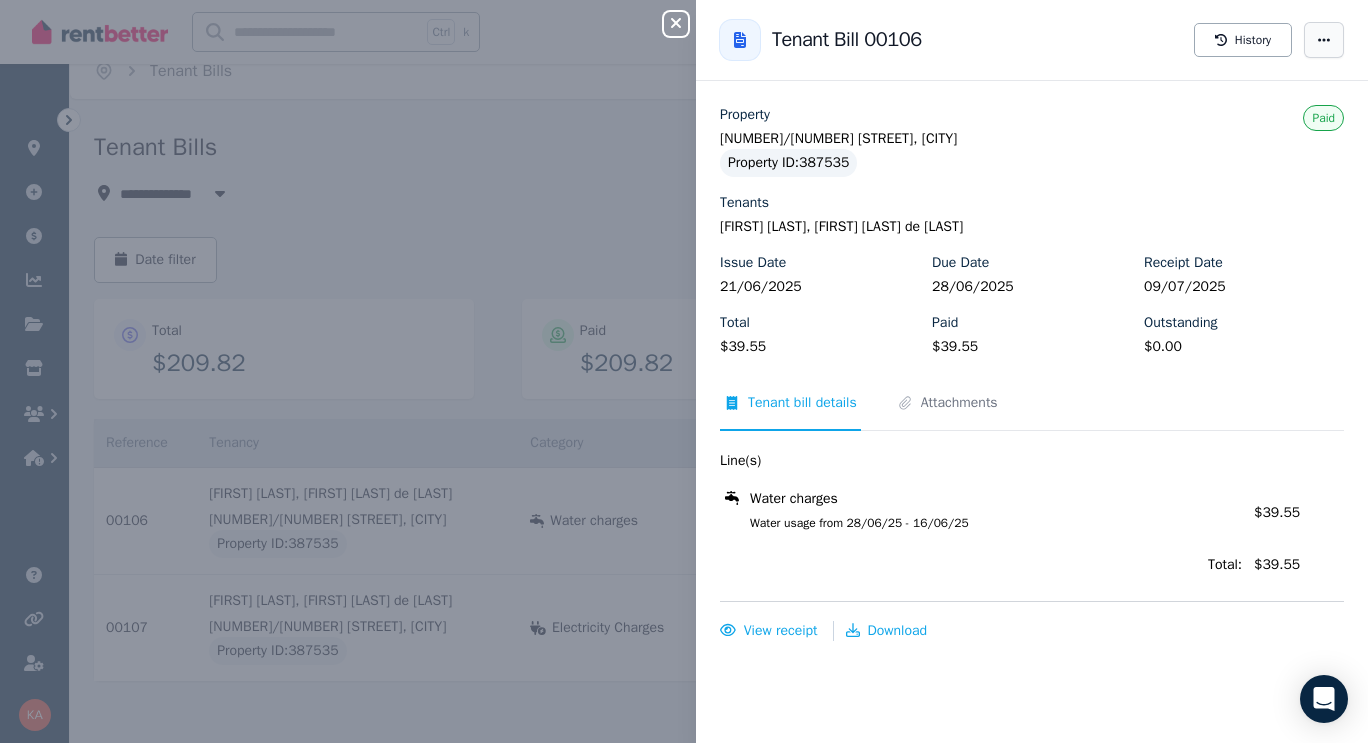 click at bounding box center (1324, 40) 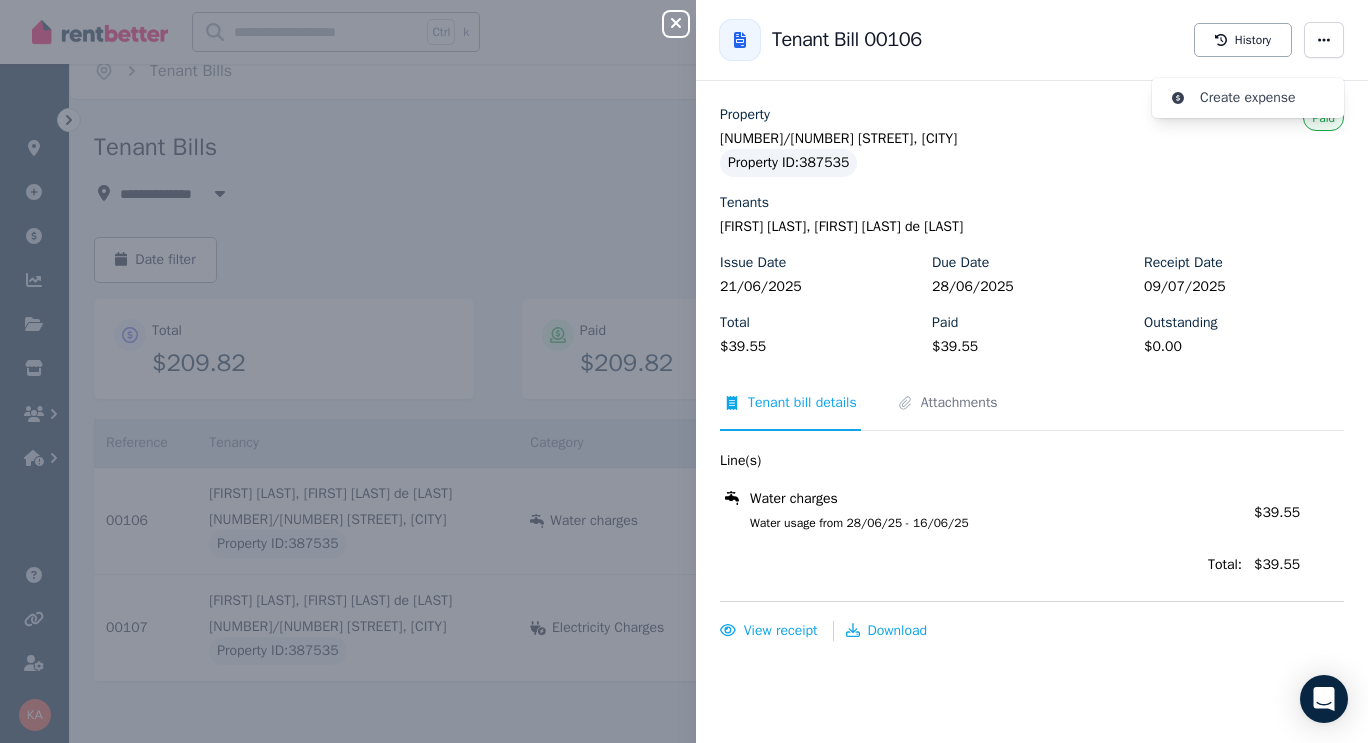 click 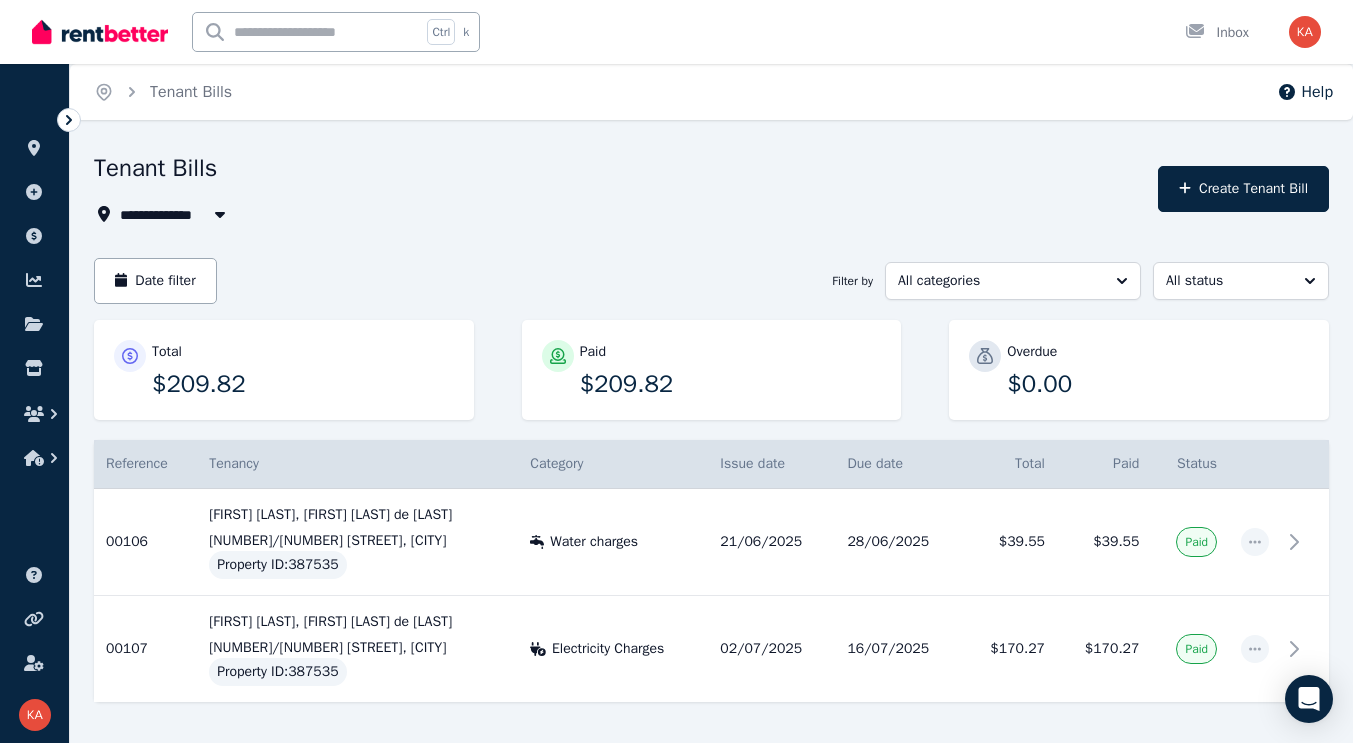 scroll, scrollTop: 67, scrollLeft: 0, axis: vertical 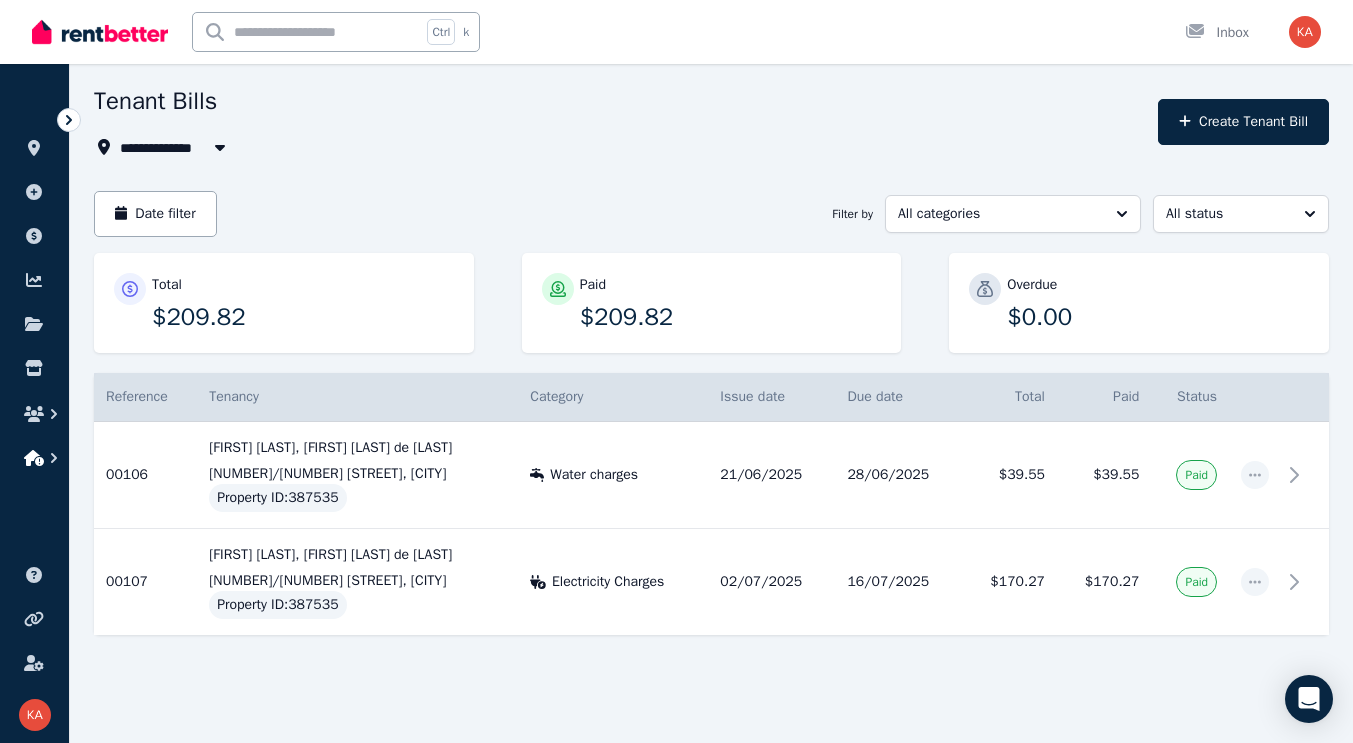 click at bounding box center (34, 458) 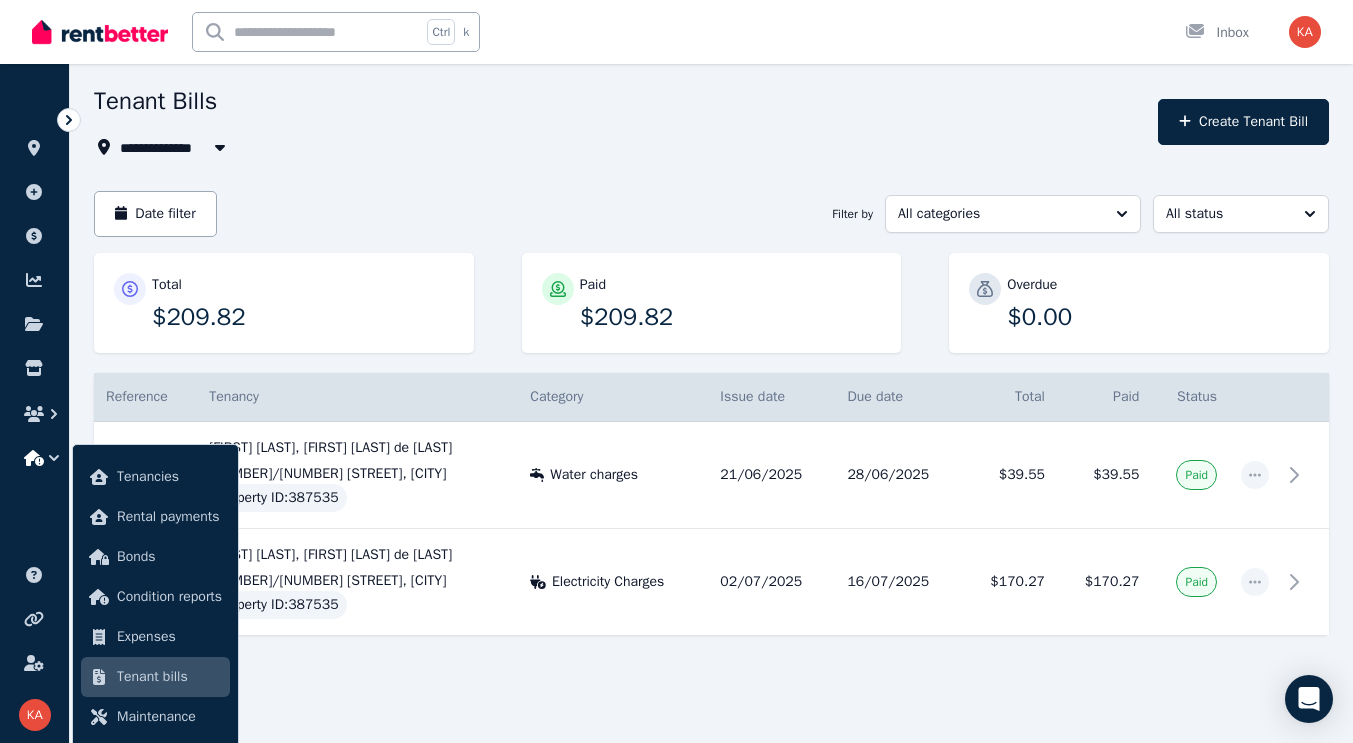 click 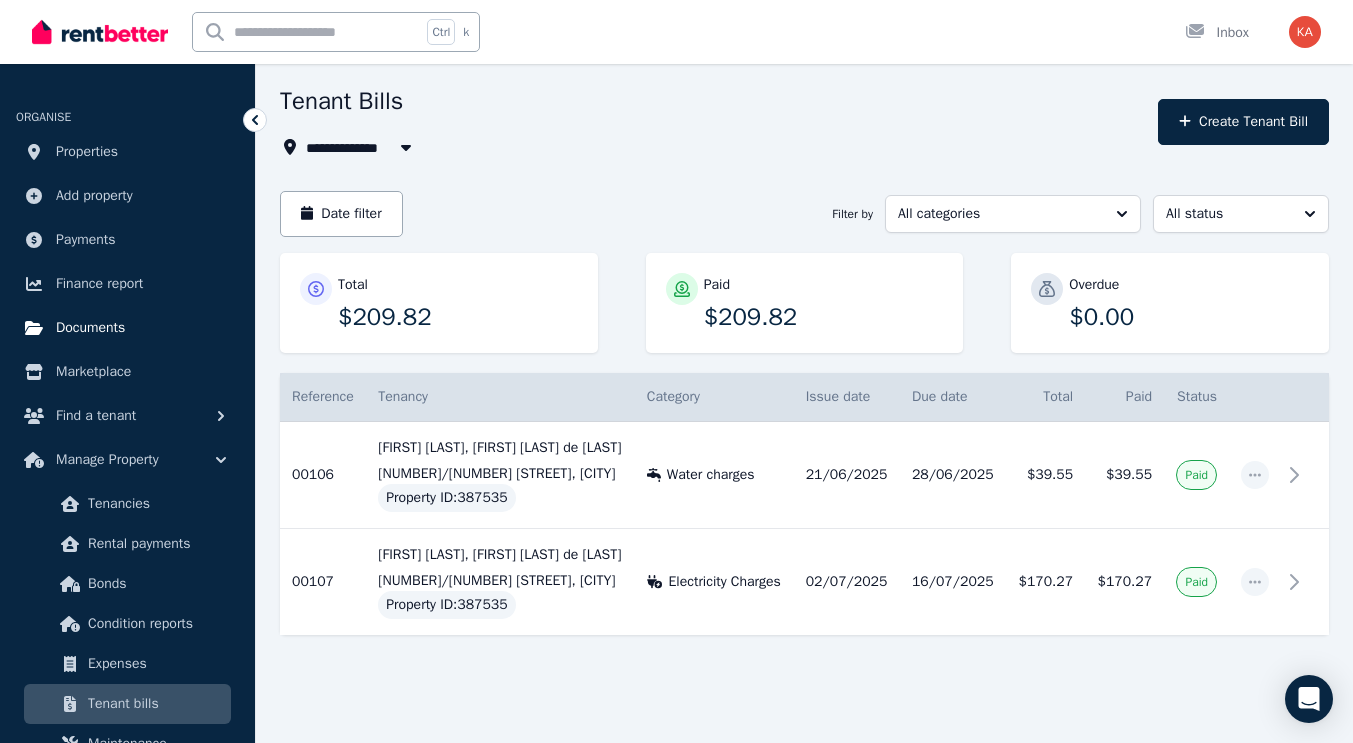 click on "Documents" at bounding box center [90, 328] 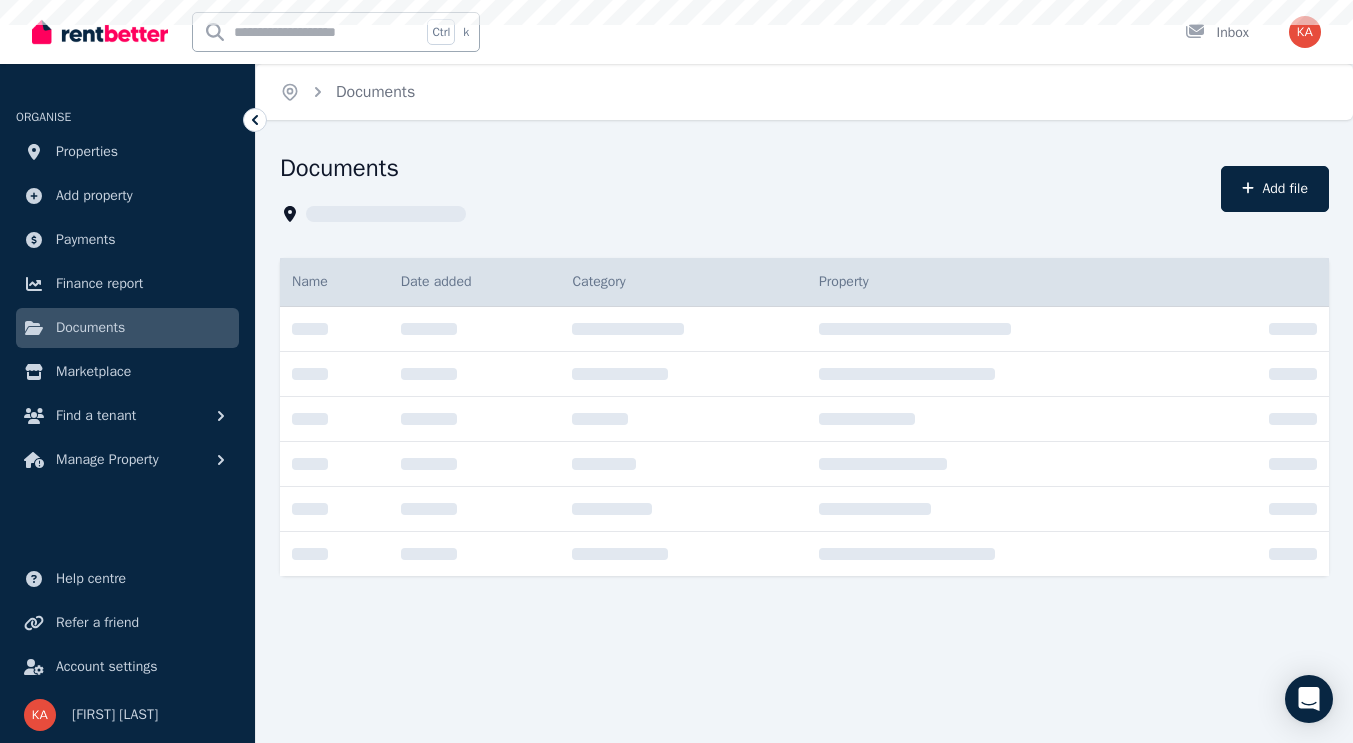 scroll, scrollTop: 0, scrollLeft: 0, axis: both 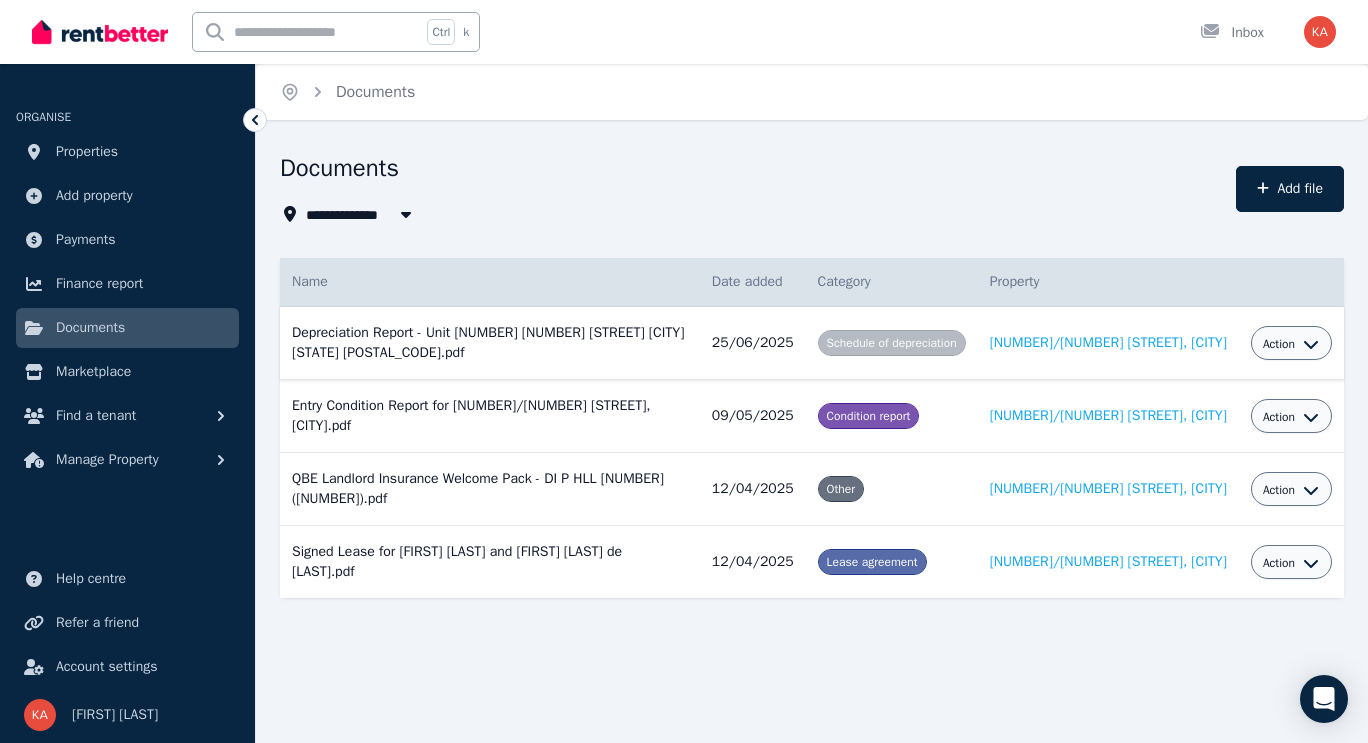 click 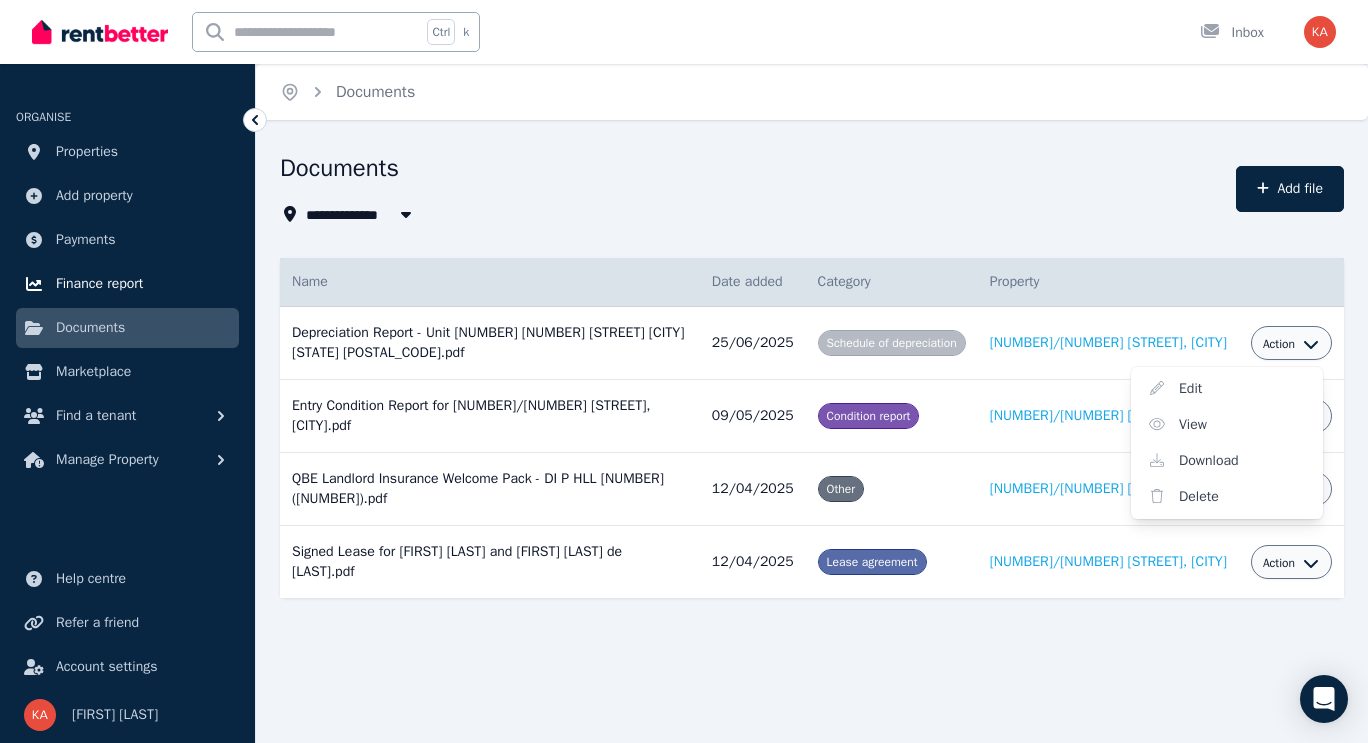 click on "Finance report" at bounding box center [99, 284] 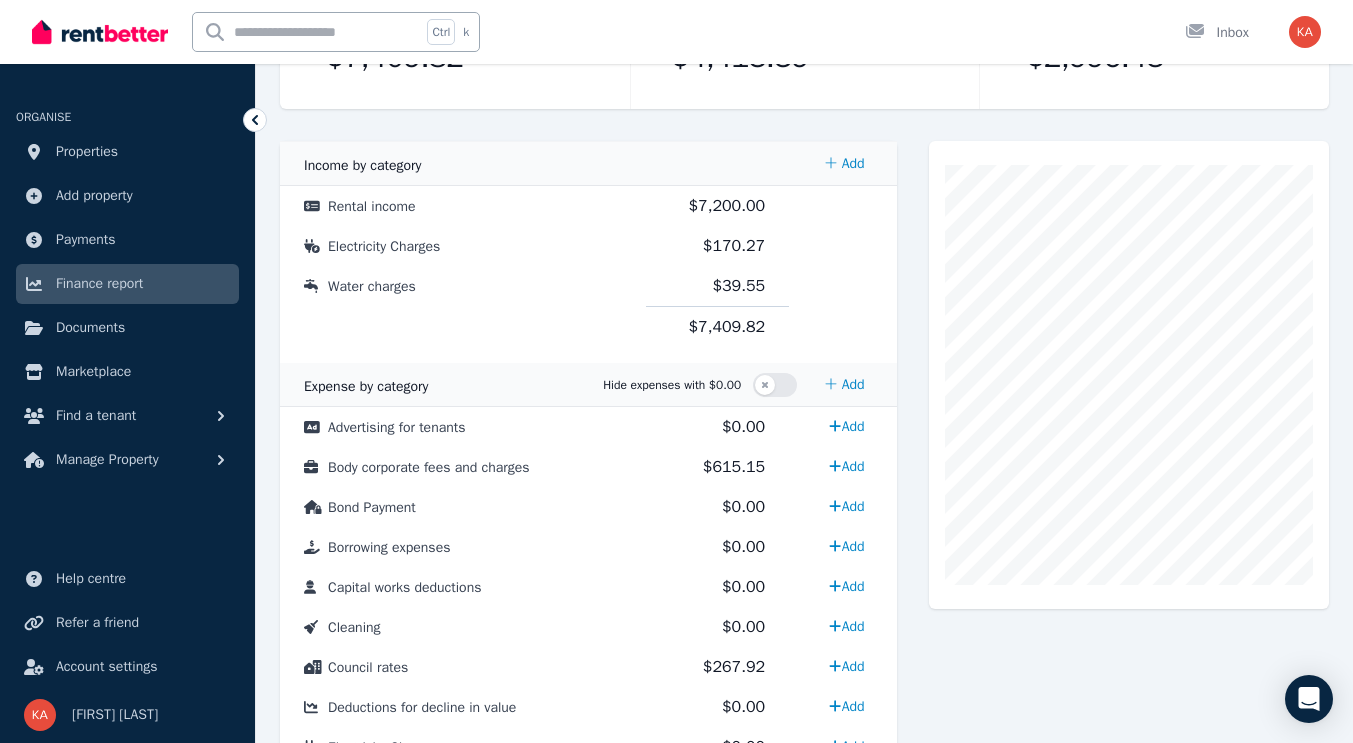 scroll, scrollTop: 358, scrollLeft: 0, axis: vertical 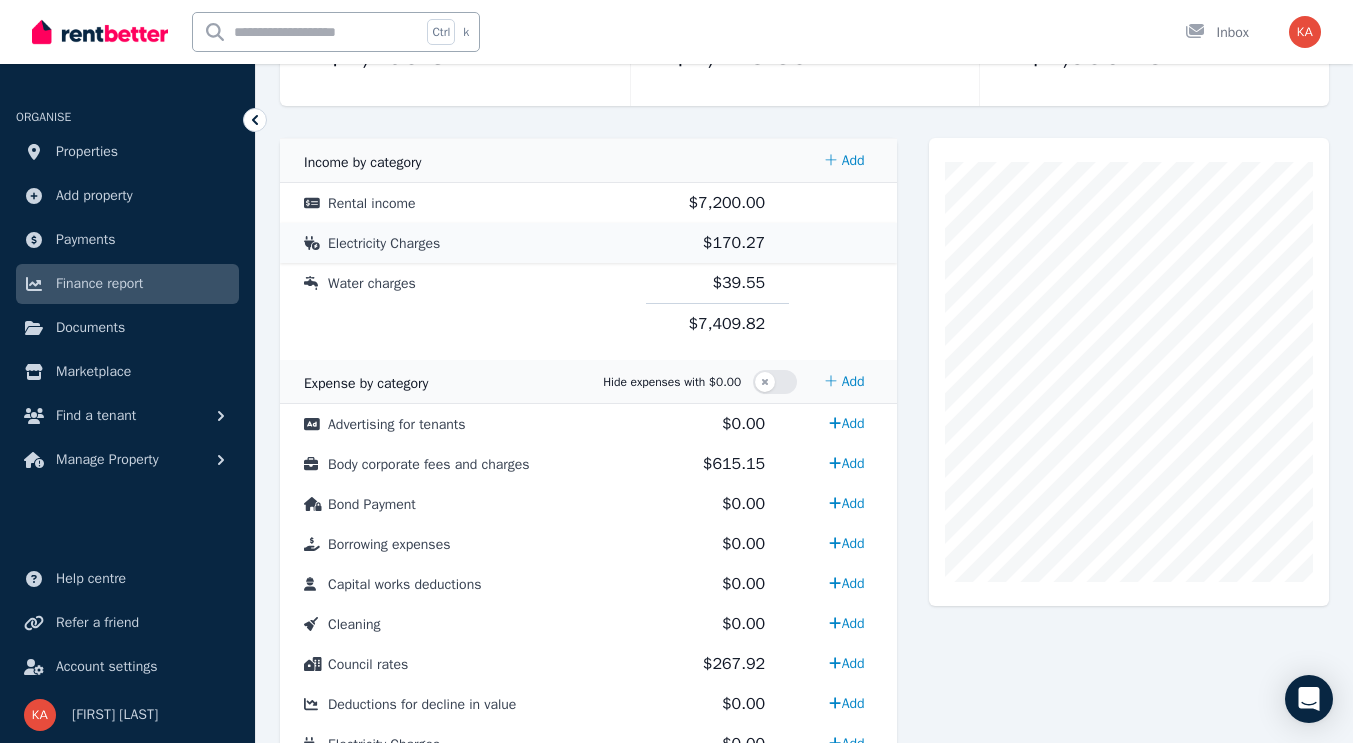 click on "$170.27" at bounding box center (734, 243) 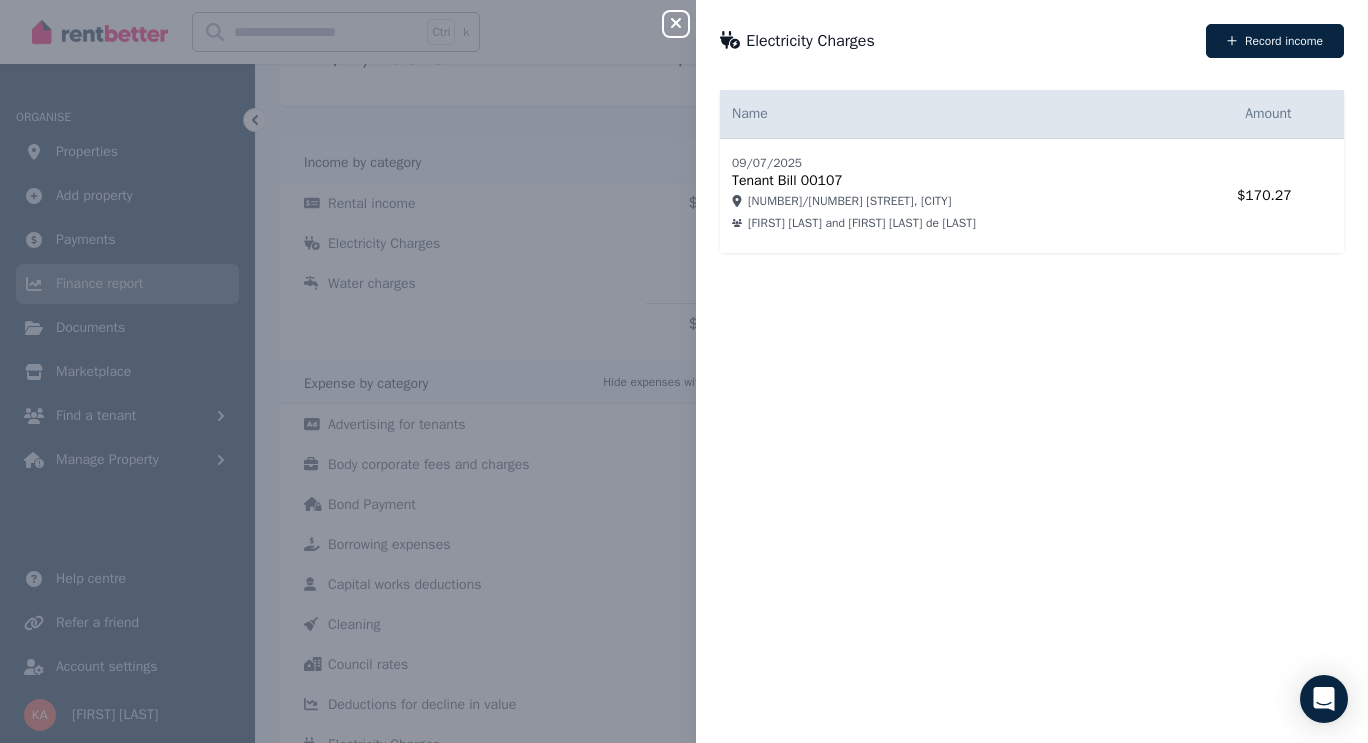 click 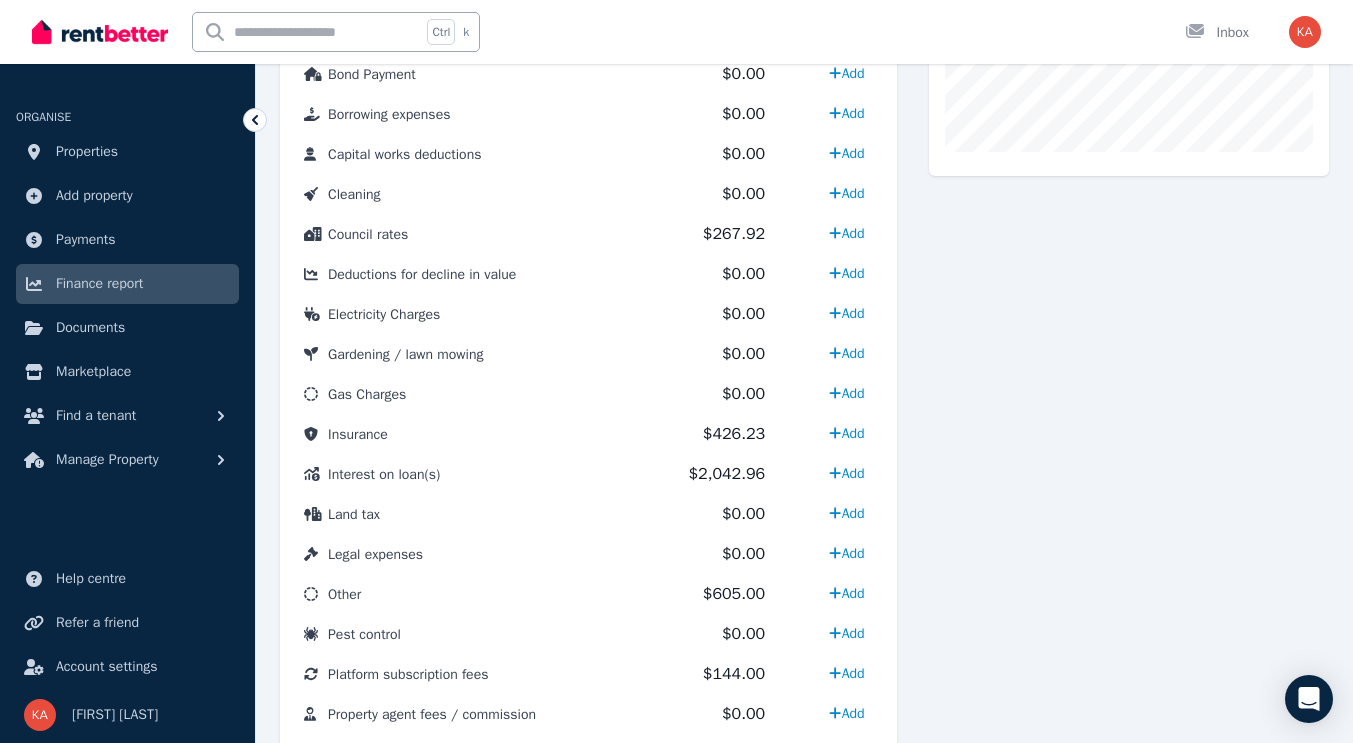 scroll, scrollTop: 889, scrollLeft: 0, axis: vertical 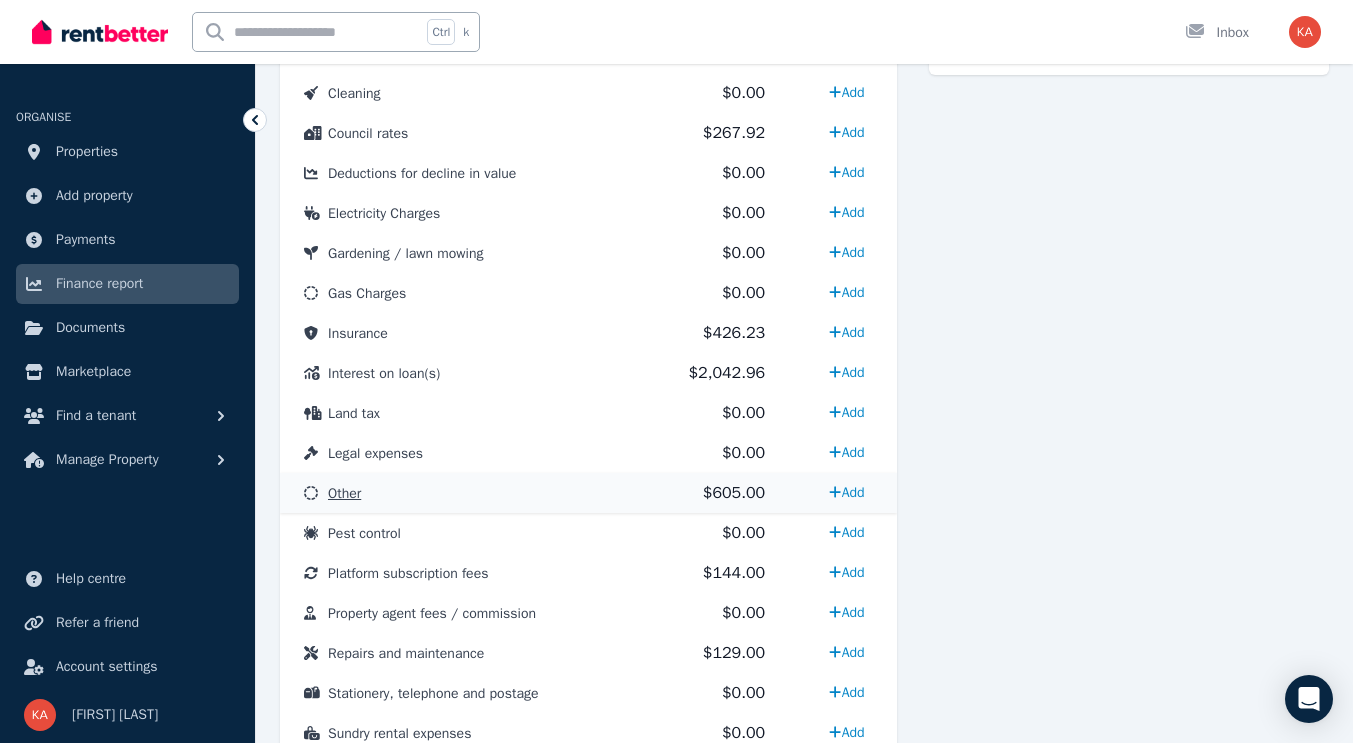 click on "Other" at bounding box center (344, 493) 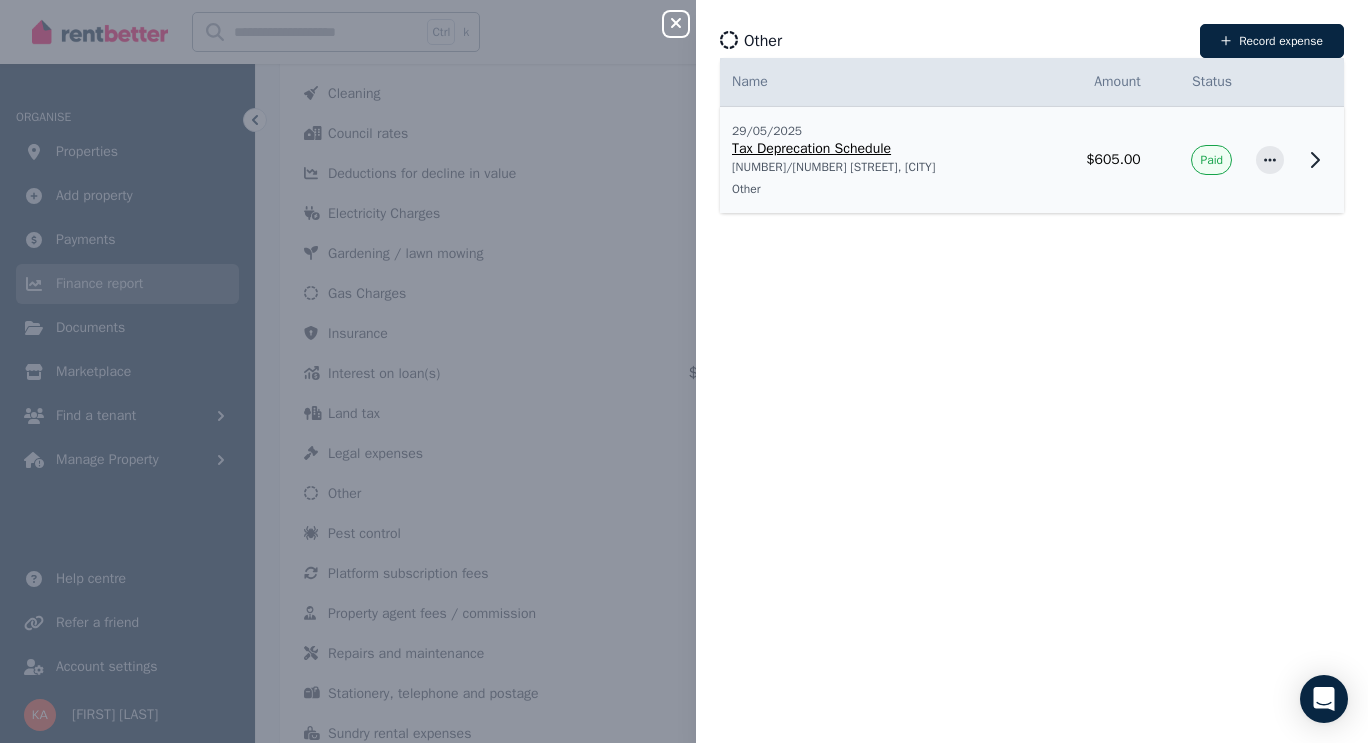 click 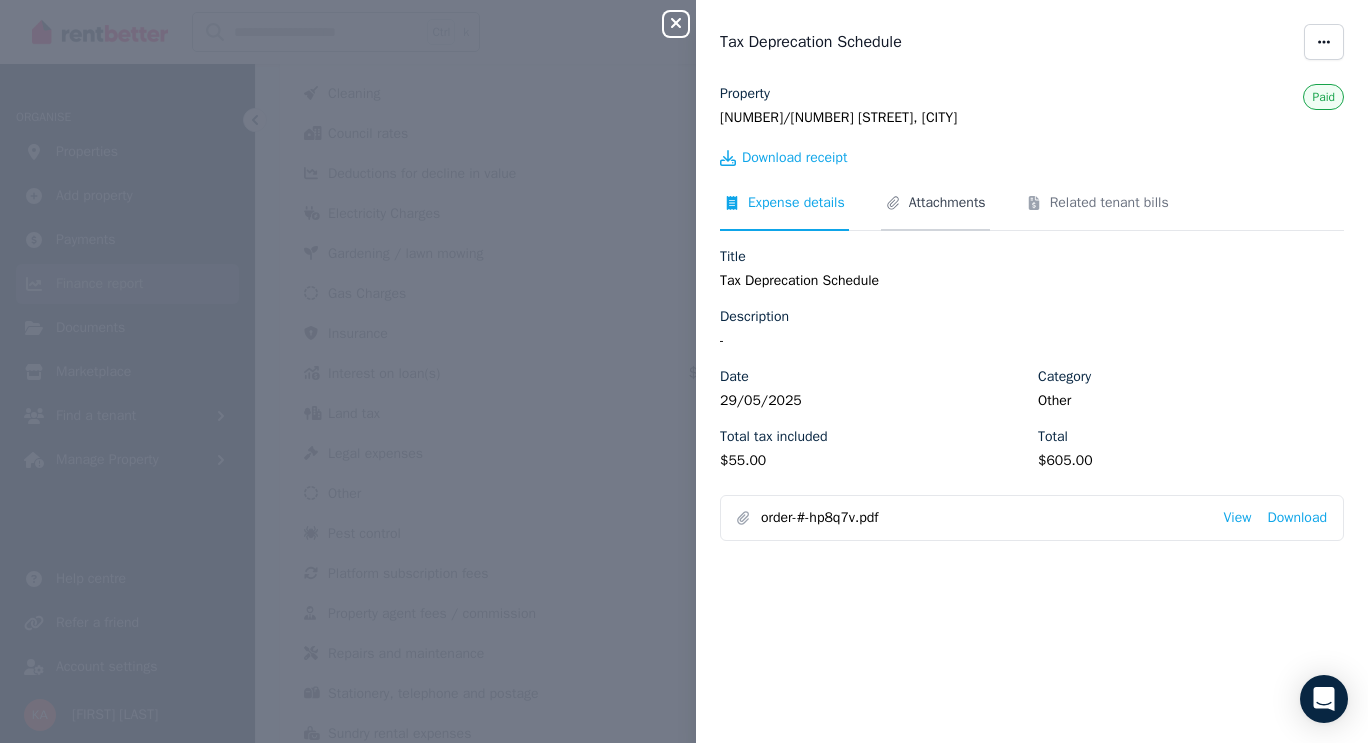 click on "Attachments" at bounding box center (947, 203) 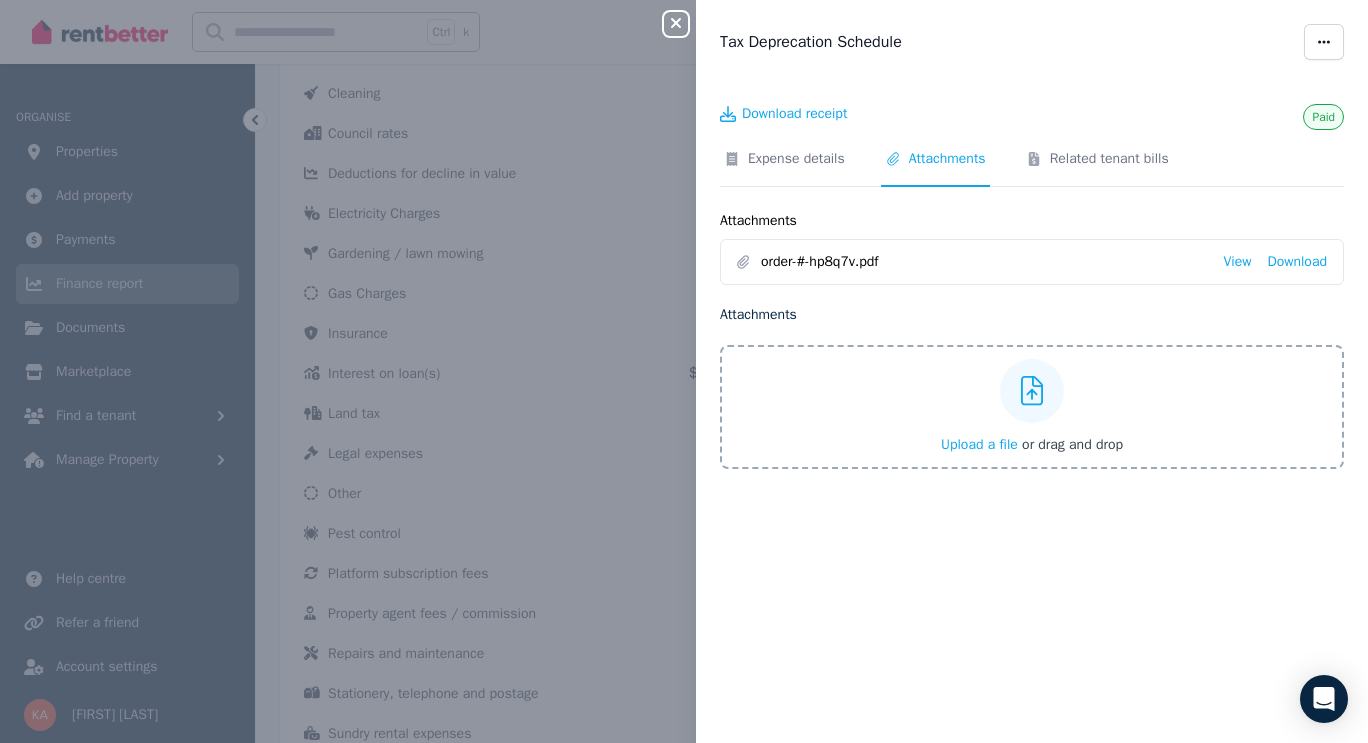 click 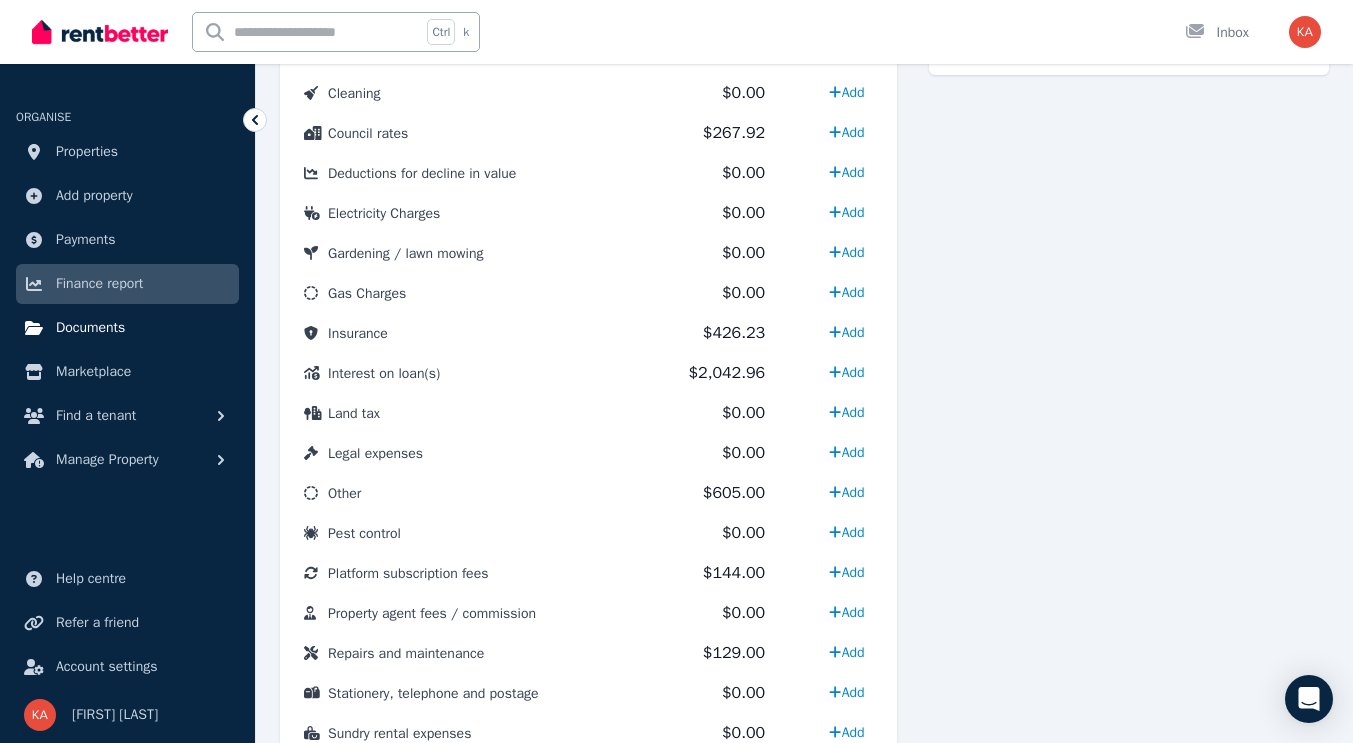 click on "Documents" at bounding box center [90, 328] 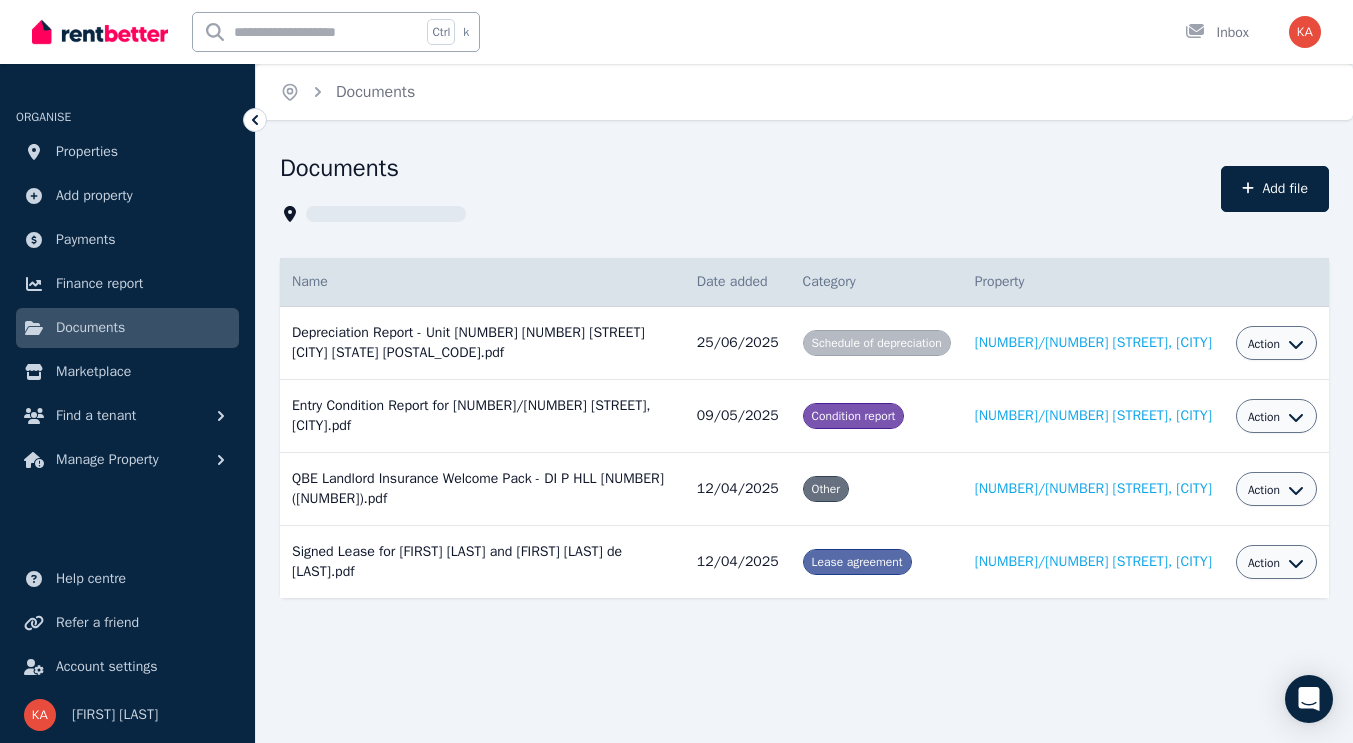 scroll, scrollTop: 0, scrollLeft: 0, axis: both 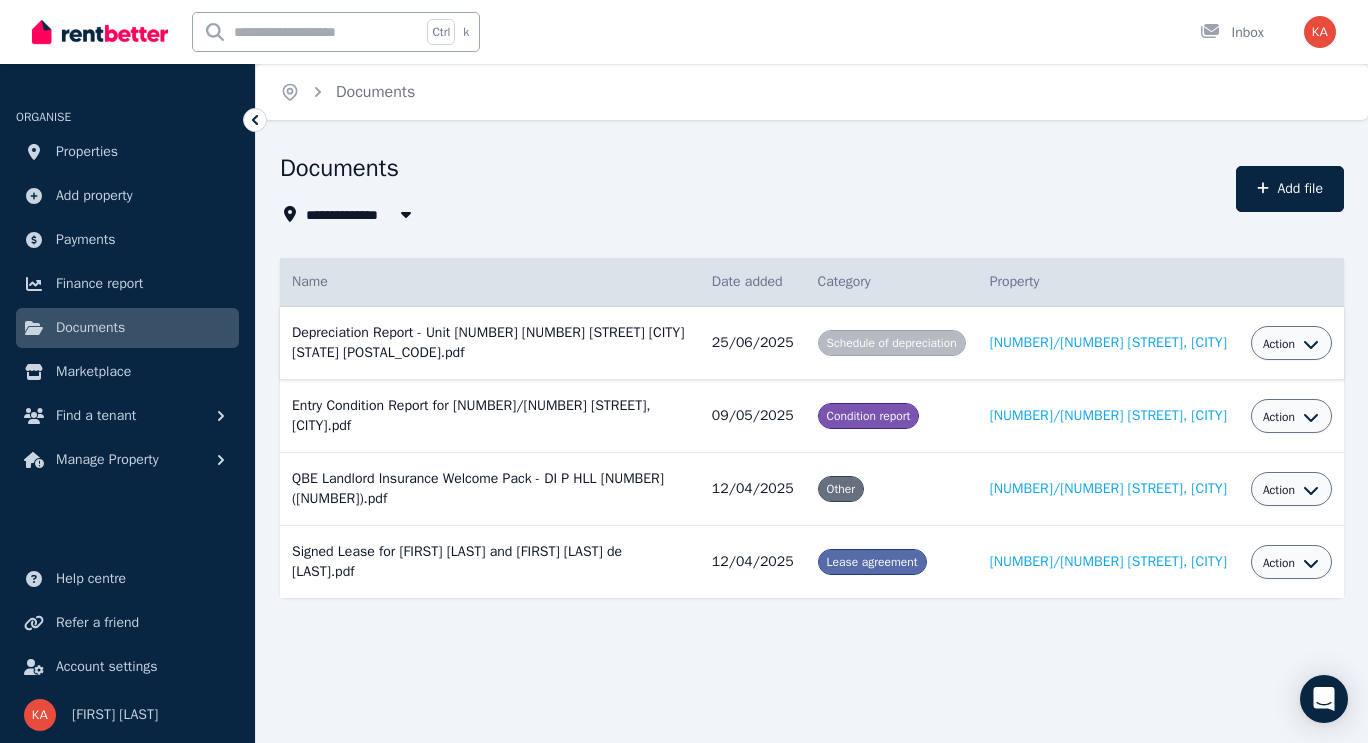 click 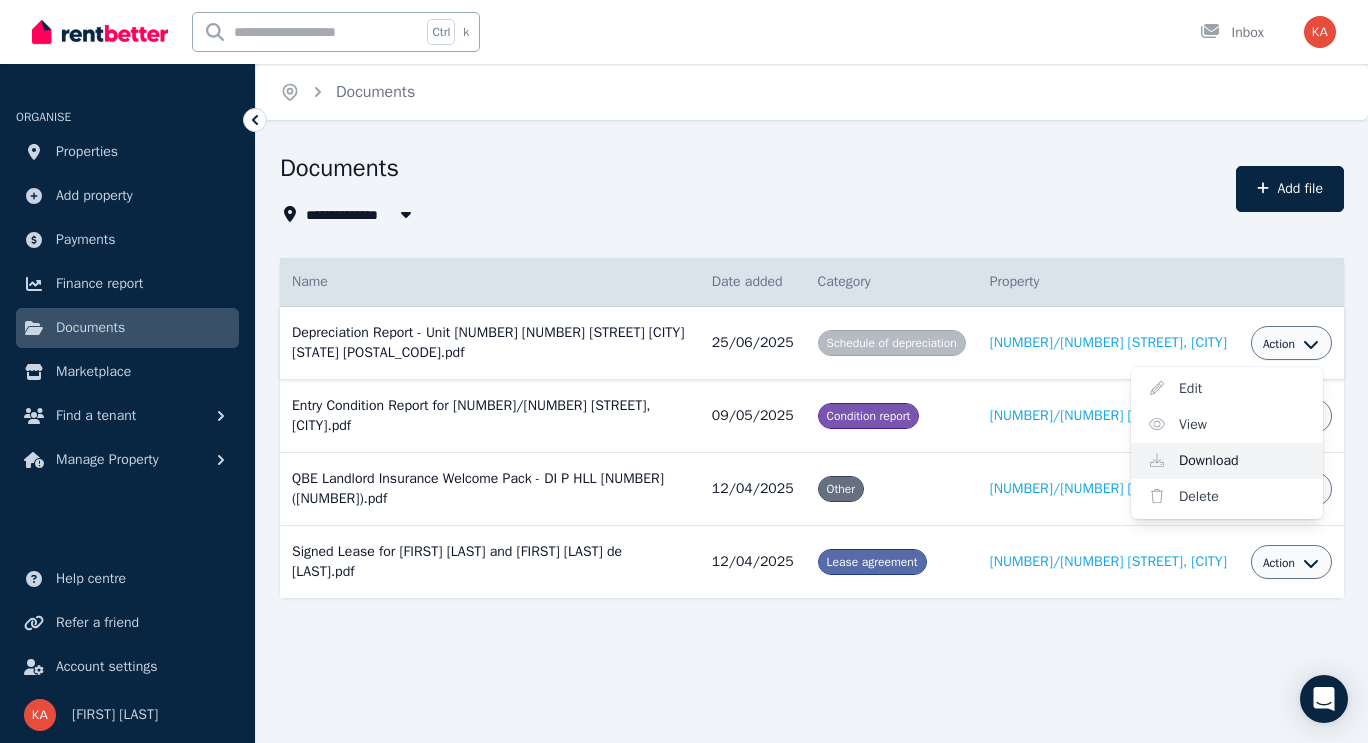 click on "Download" at bounding box center [1227, 461] 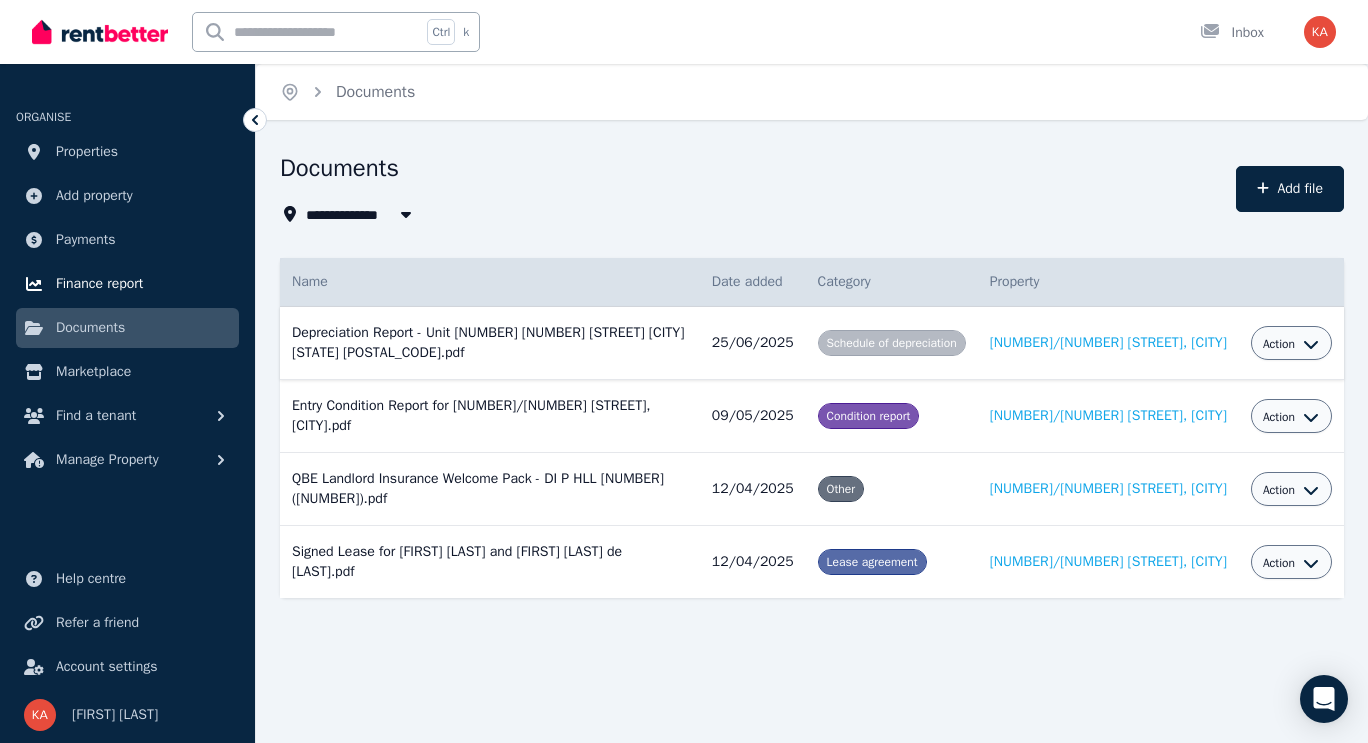 click on "Finance report" at bounding box center (99, 284) 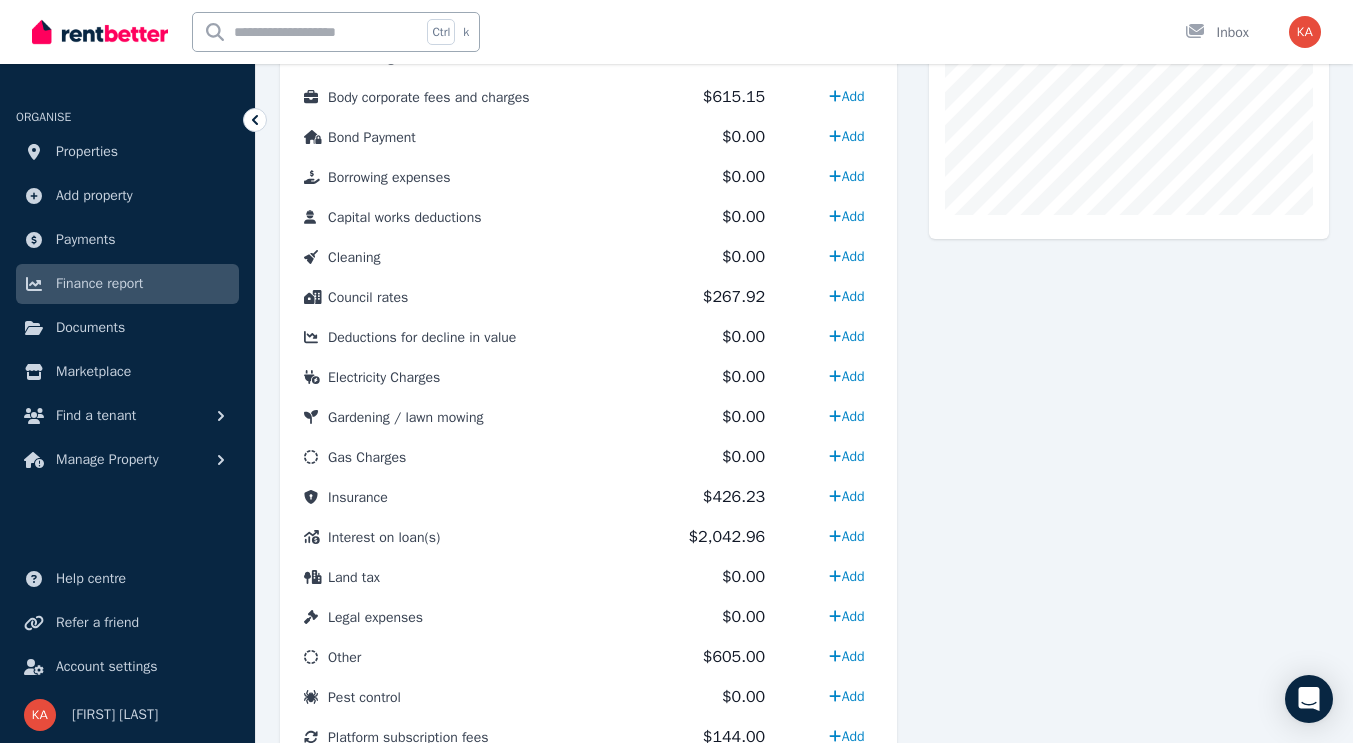 scroll, scrollTop: 726, scrollLeft: 0, axis: vertical 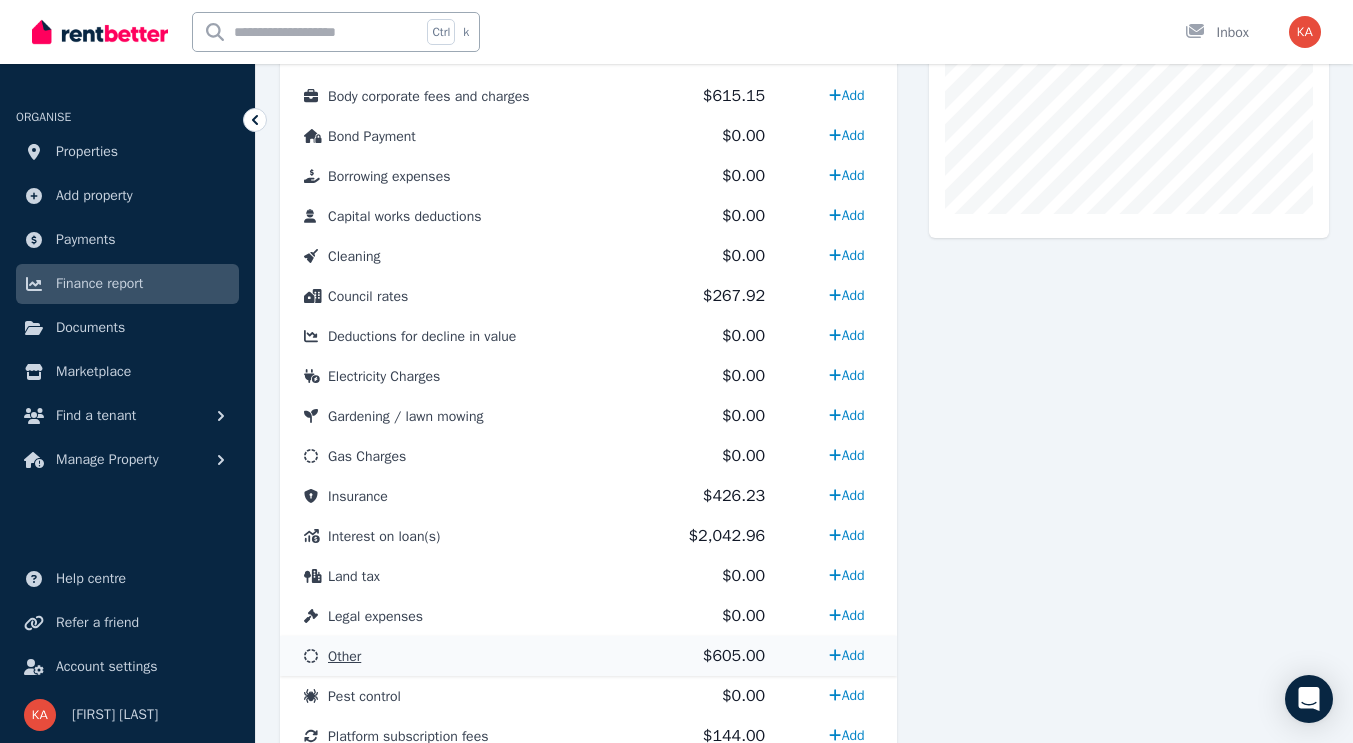 click on "Other" at bounding box center (344, 656) 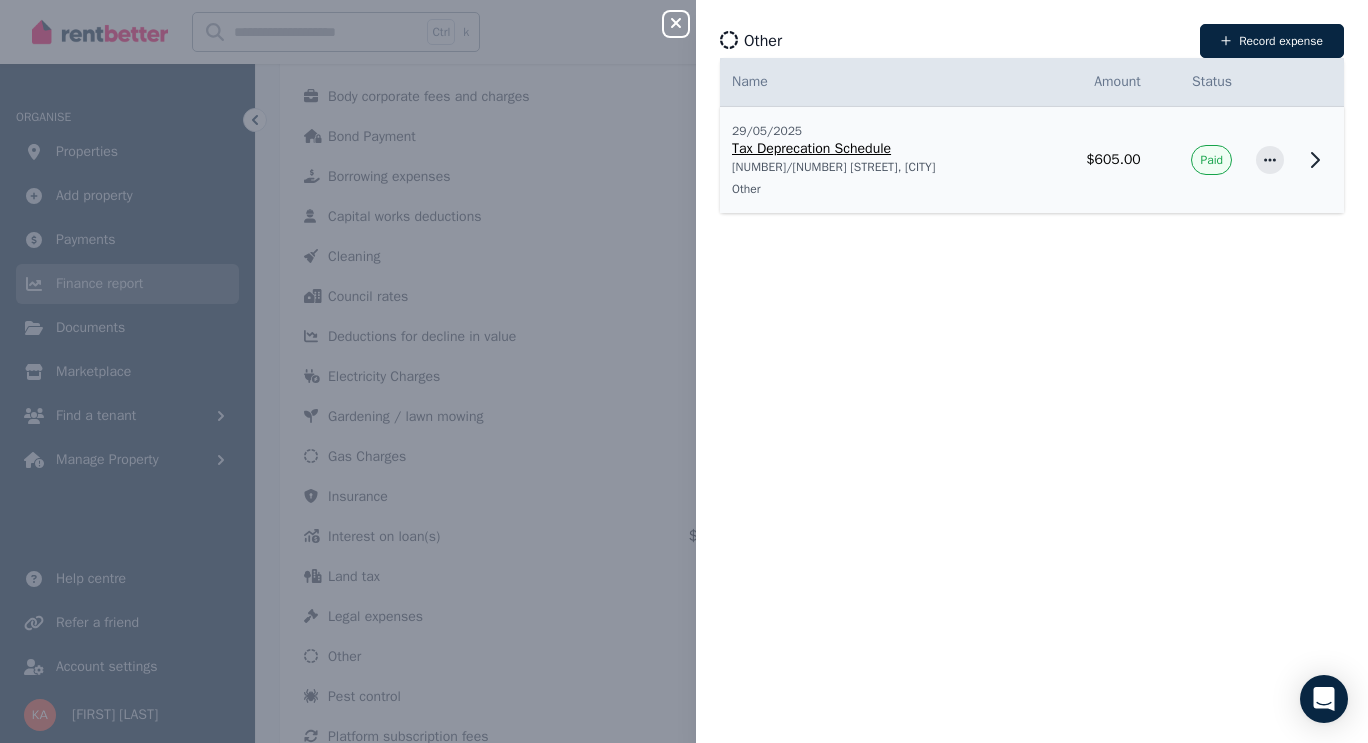 click 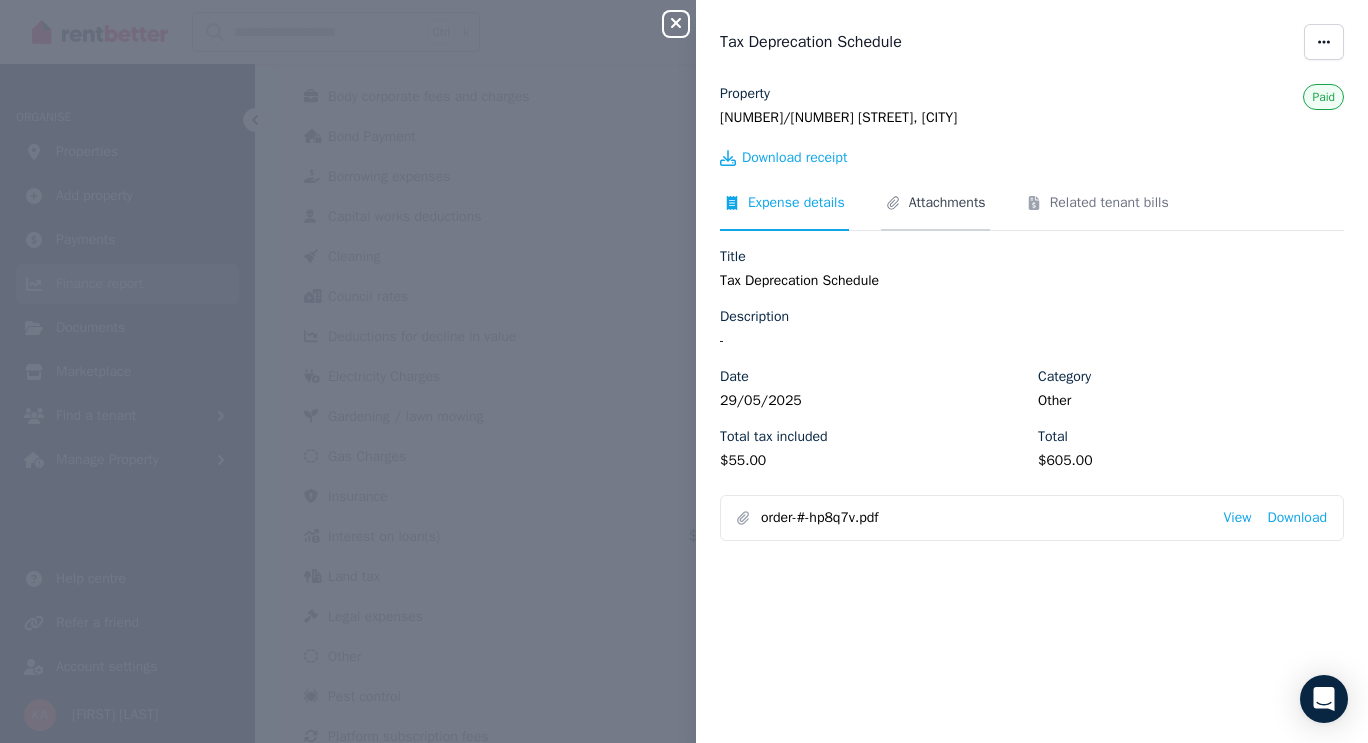 click on "Attachments" at bounding box center [947, 203] 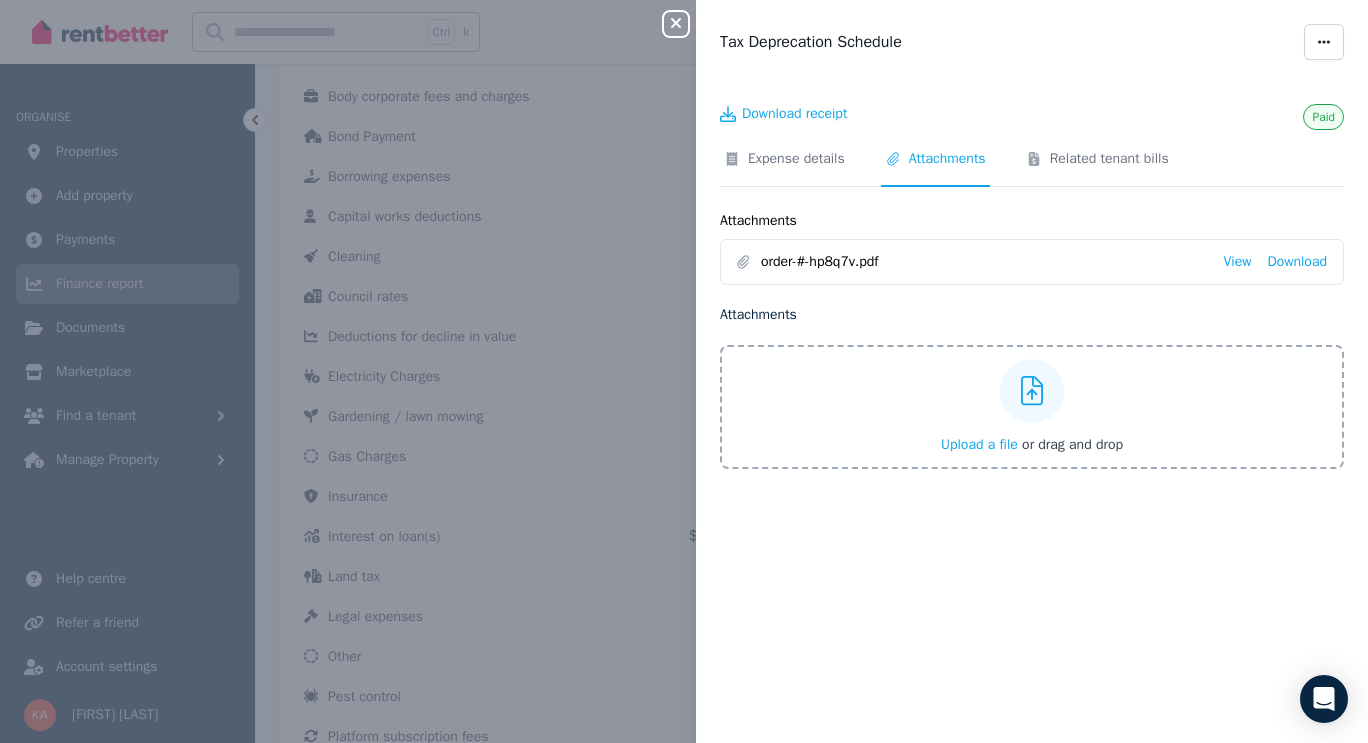 click on "Upload a file" at bounding box center [979, 444] 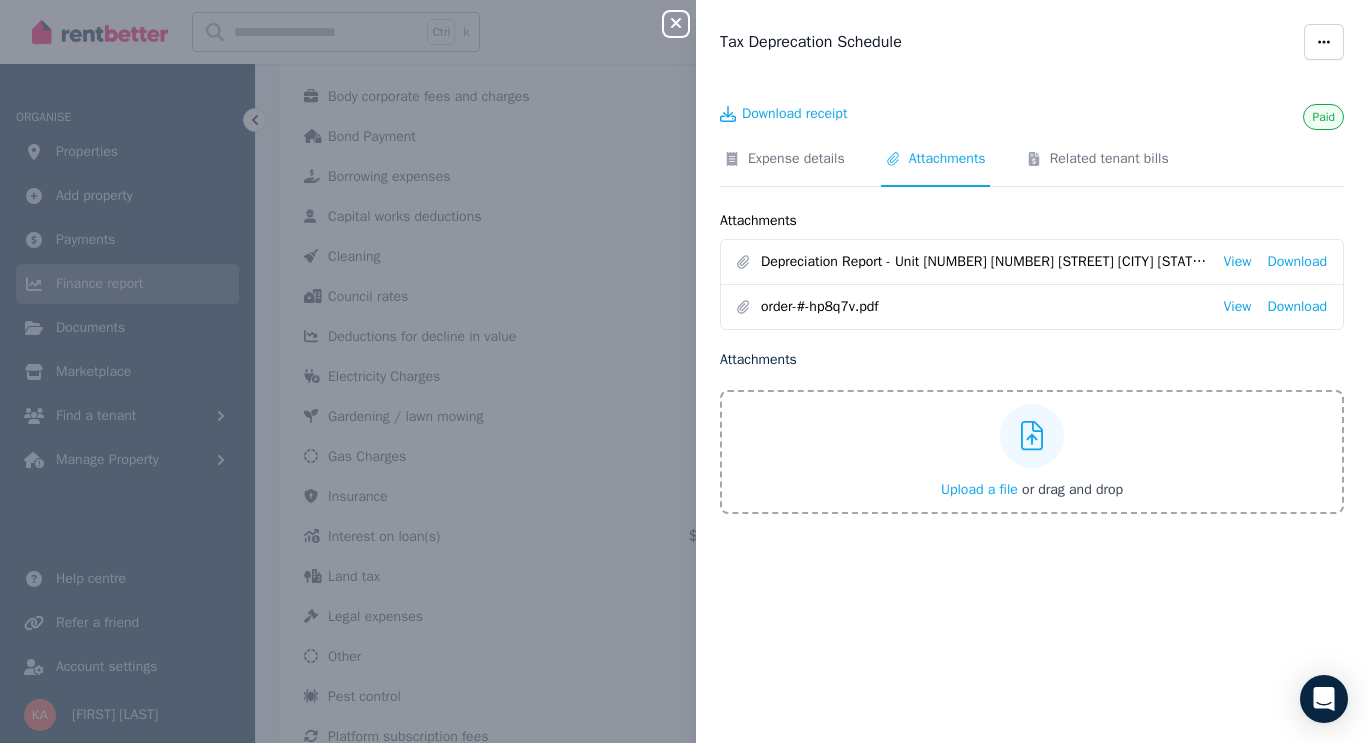 click 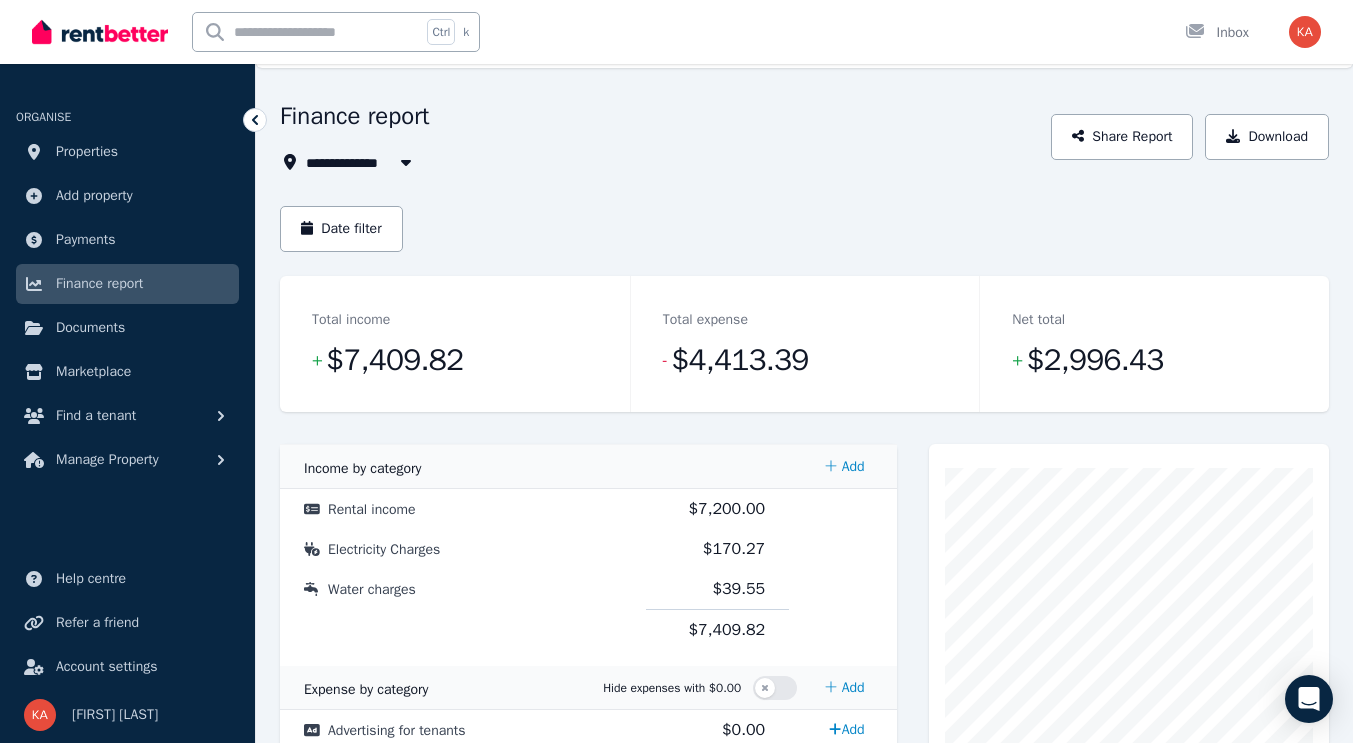 scroll, scrollTop: 0, scrollLeft: 0, axis: both 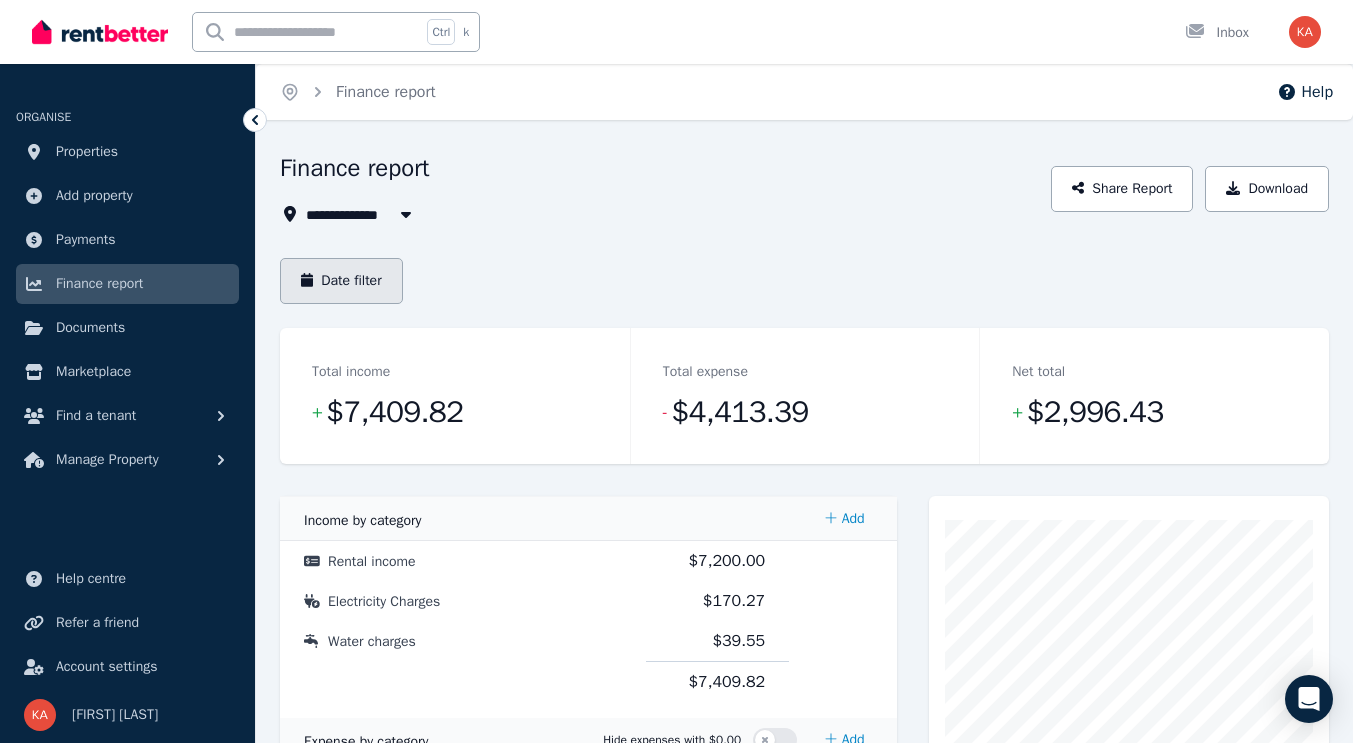 click on "Date filter" at bounding box center (341, 281) 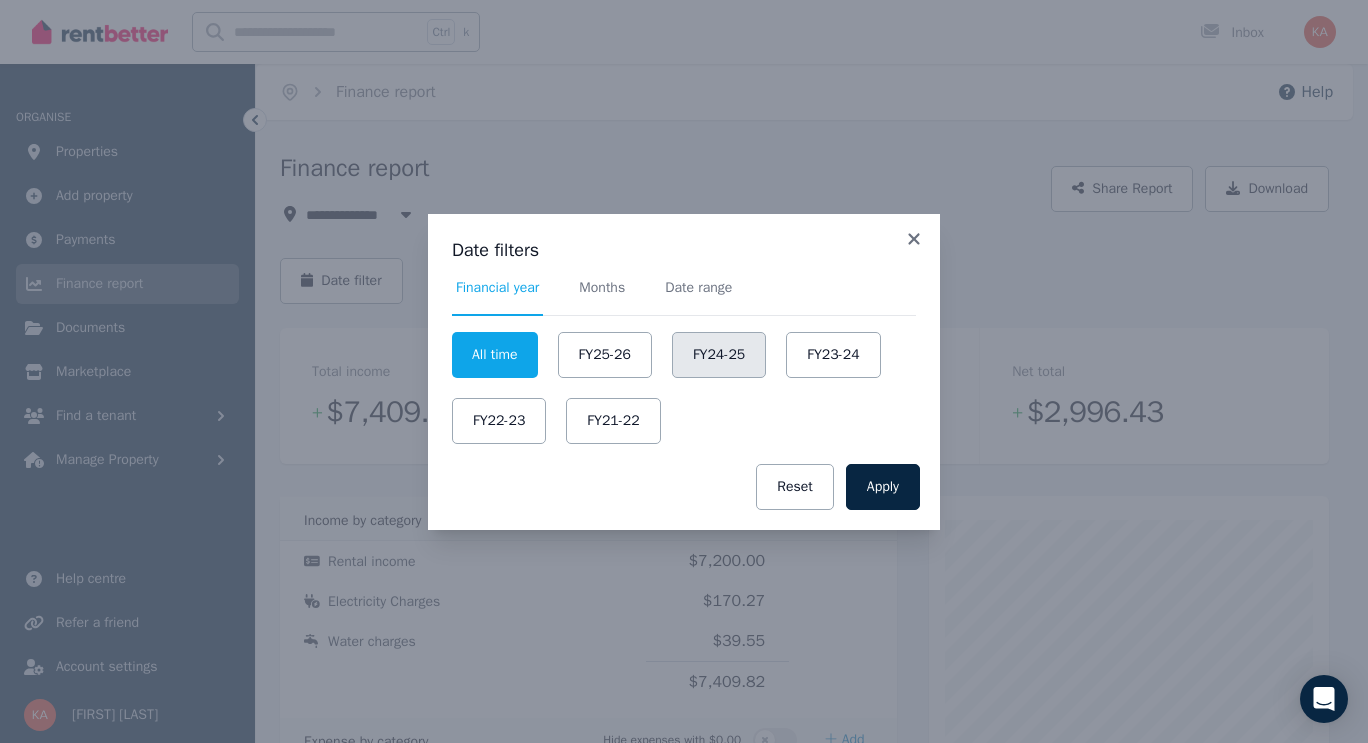 click on "FY24-25" at bounding box center (719, 355) 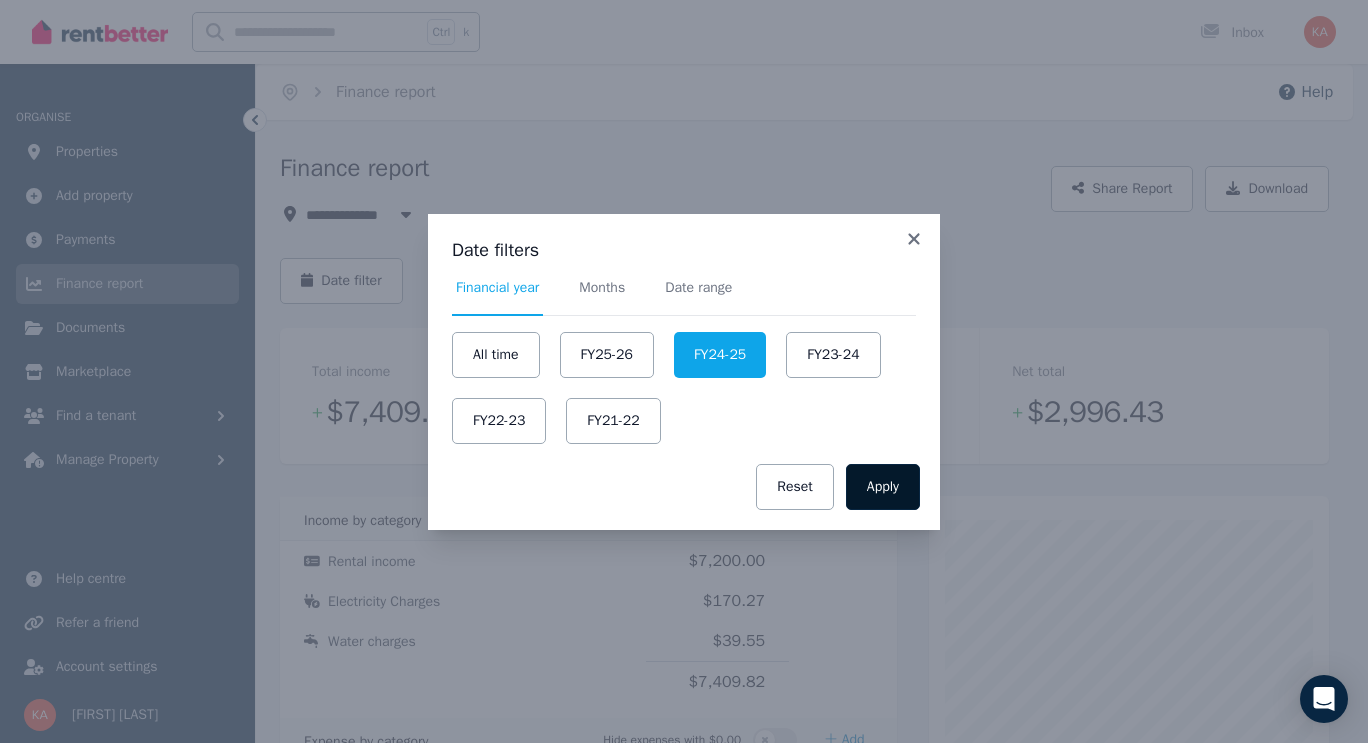 click on "Apply" at bounding box center [883, 487] 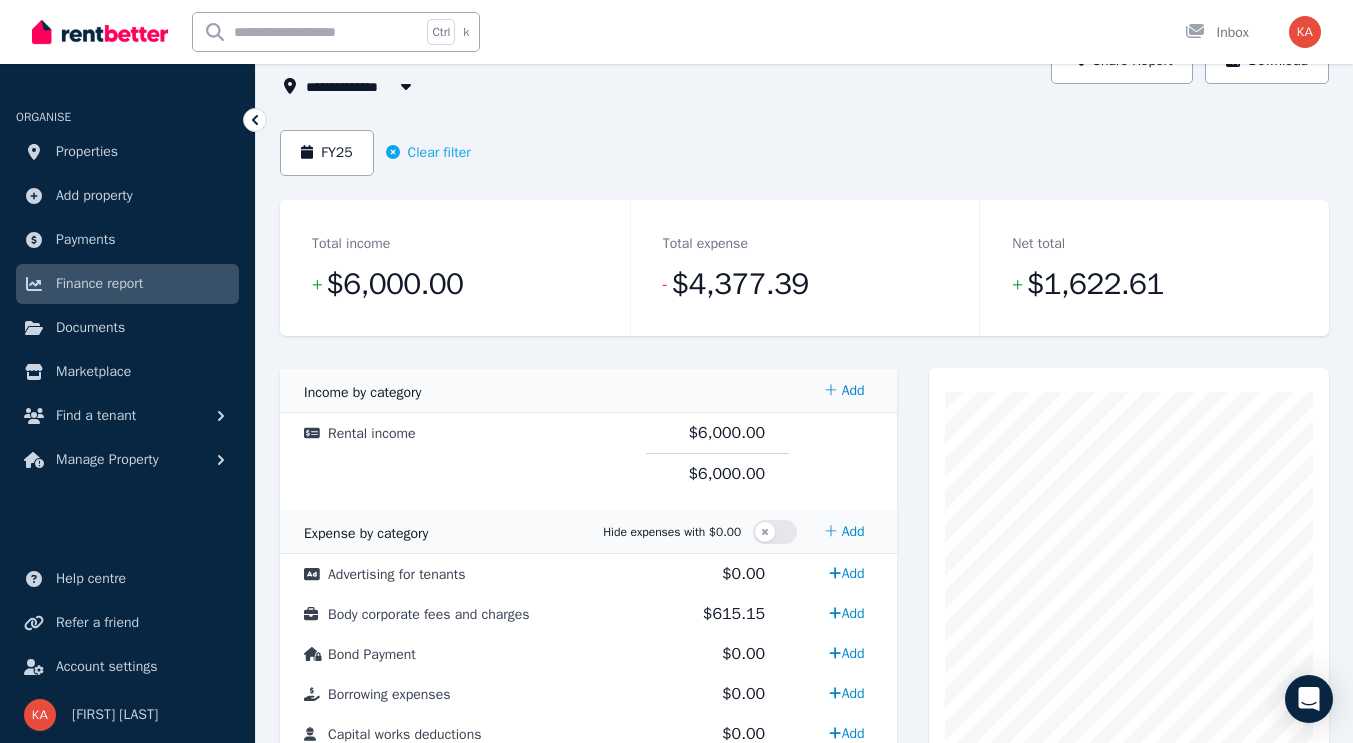 scroll, scrollTop: 0, scrollLeft: 0, axis: both 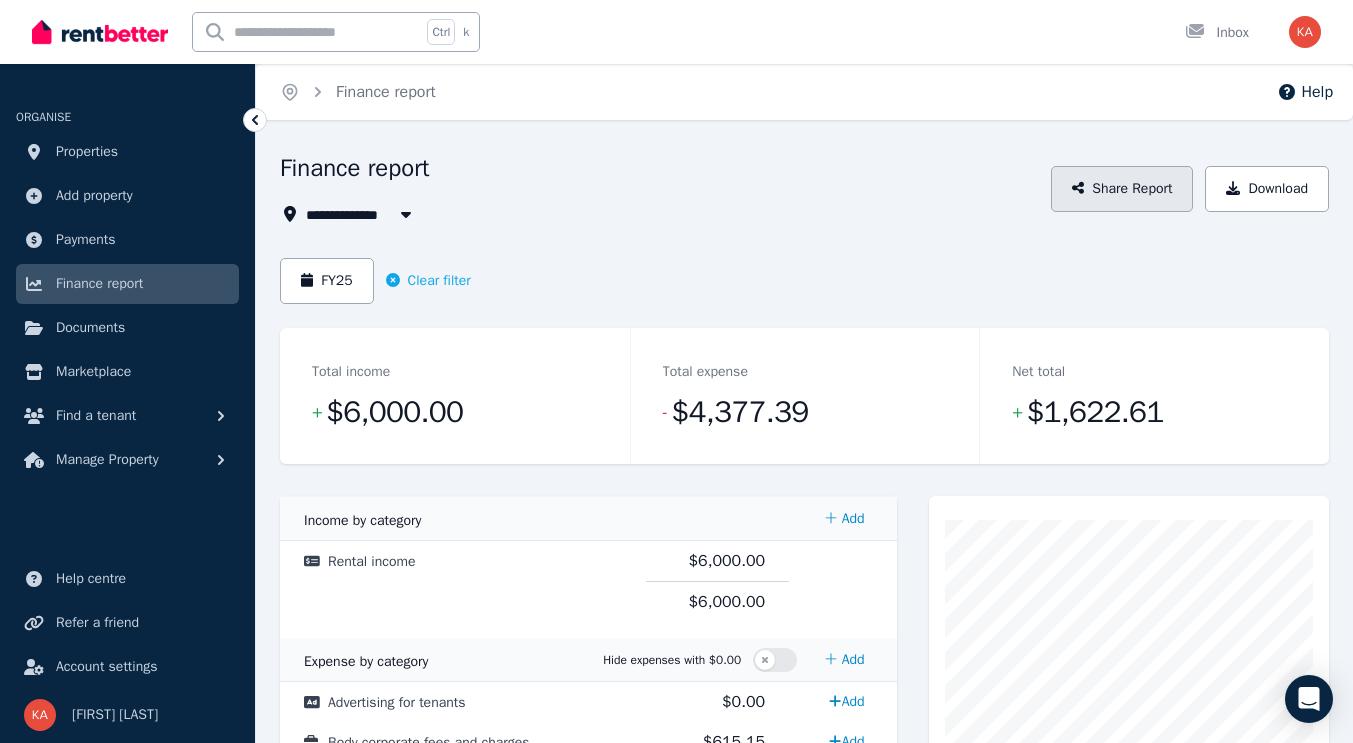 click on "Share Report" at bounding box center [1122, 189] 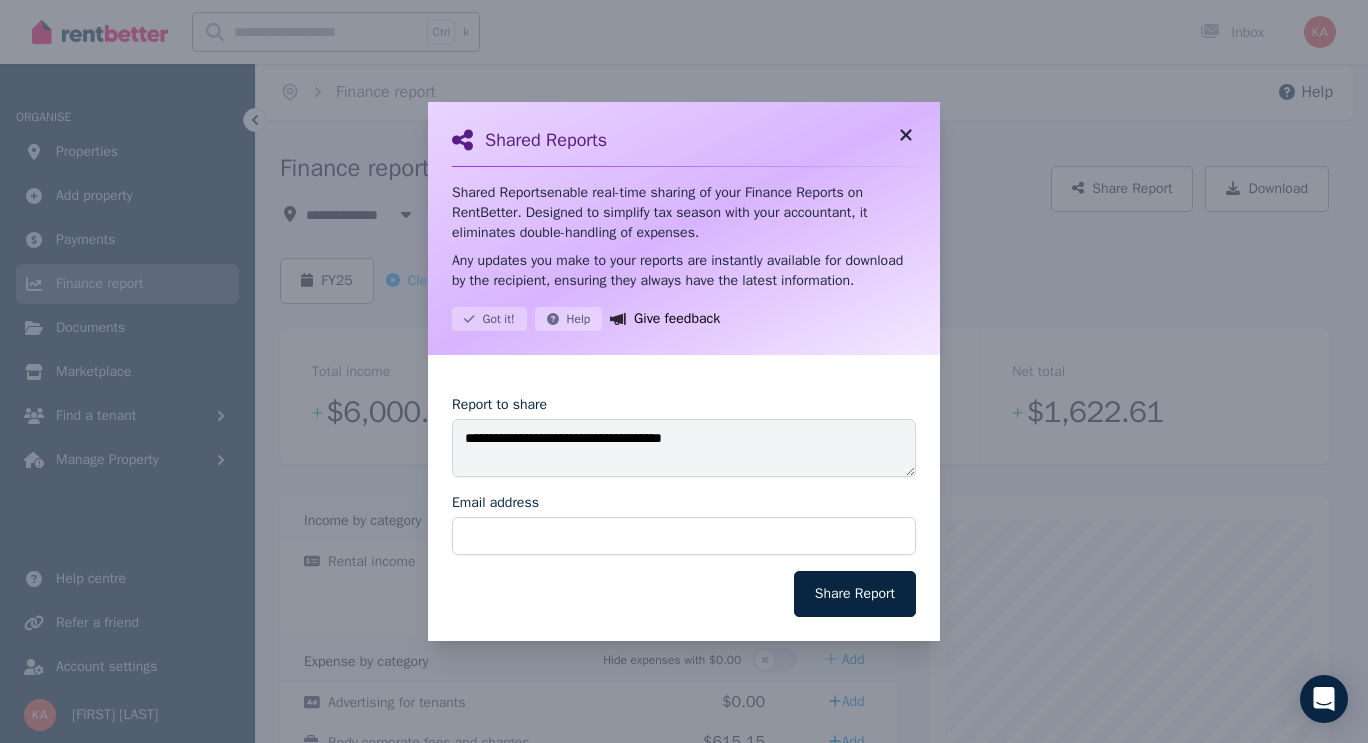 click 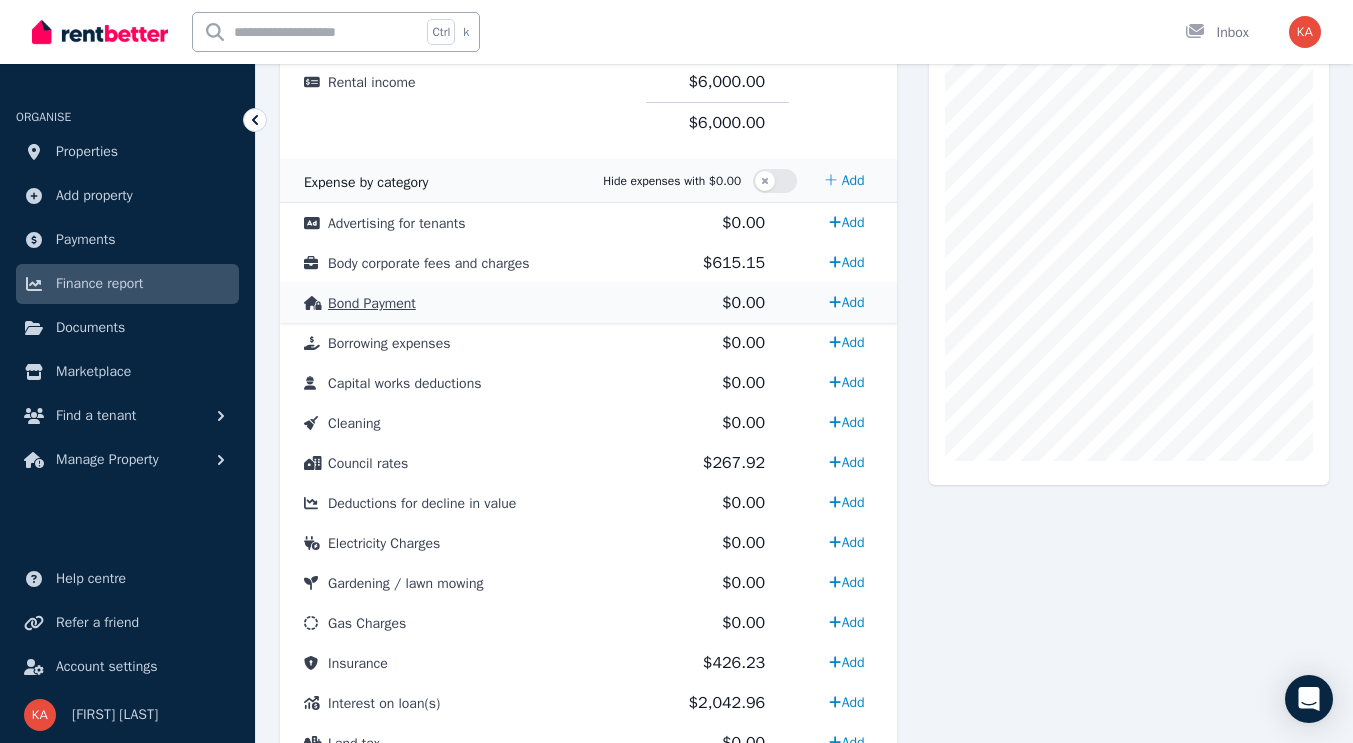 scroll, scrollTop: 485, scrollLeft: 0, axis: vertical 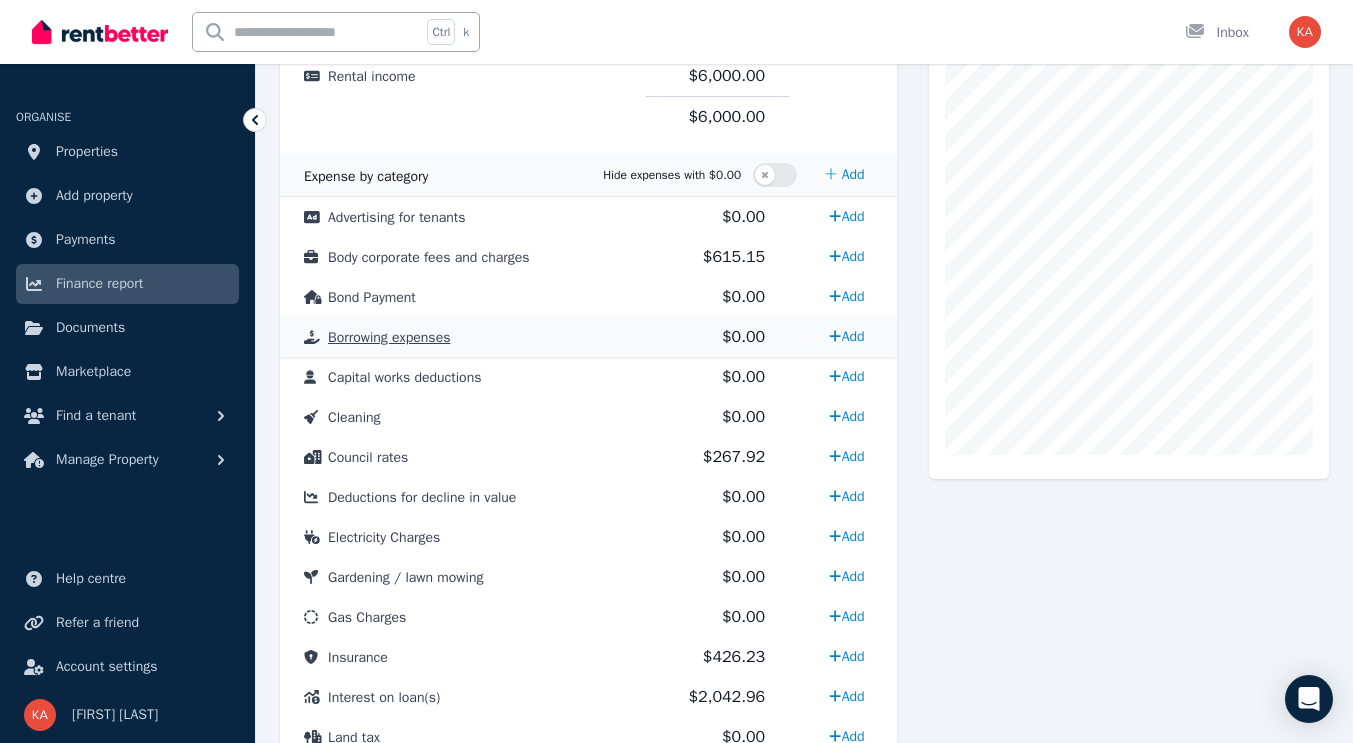 click on "Borrowing expenses" at bounding box center [389, 337] 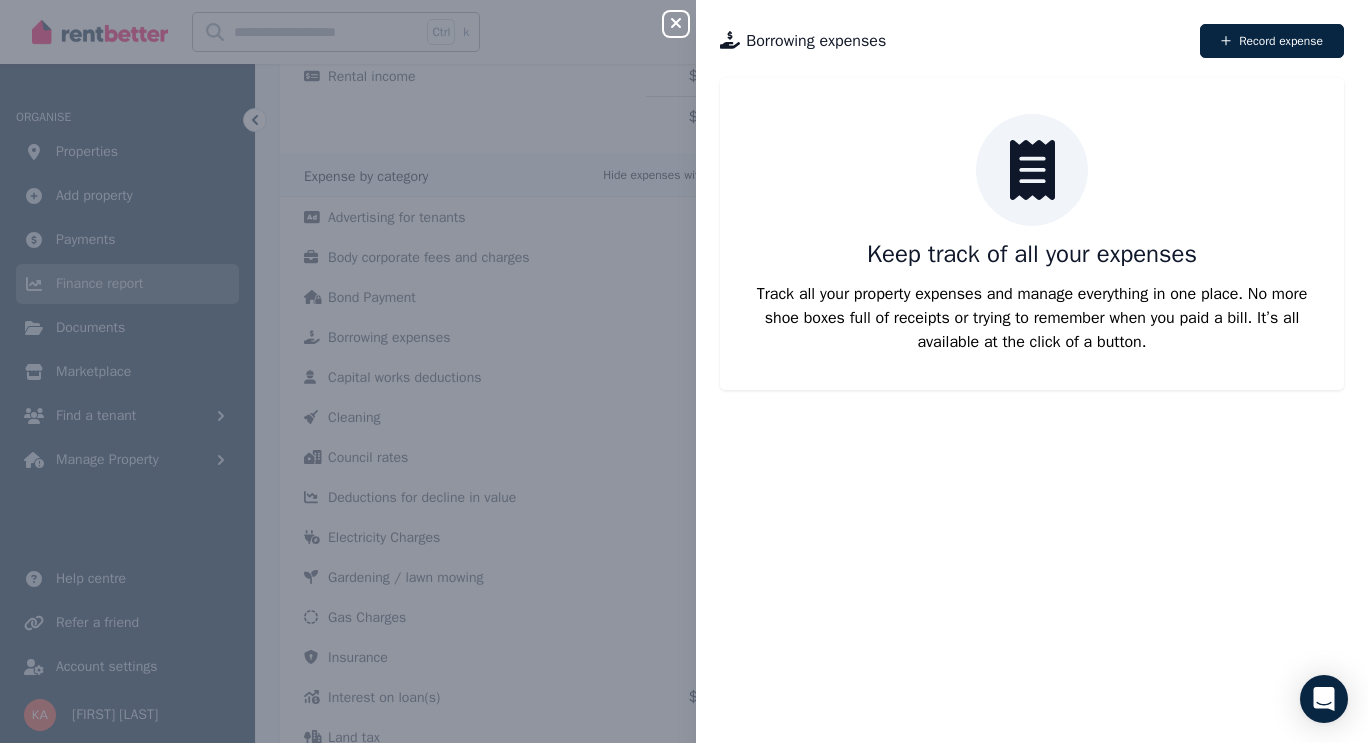 click 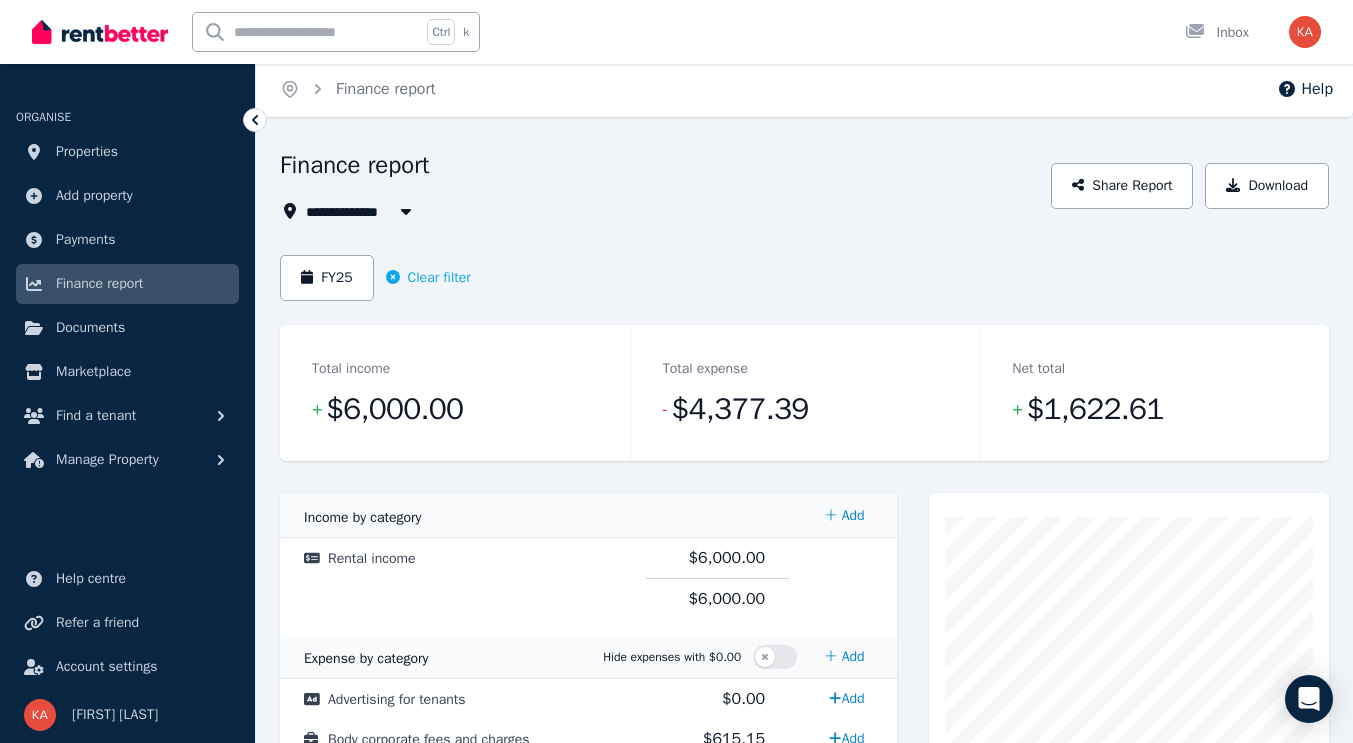scroll, scrollTop: 0, scrollLeft: 0, axis: both 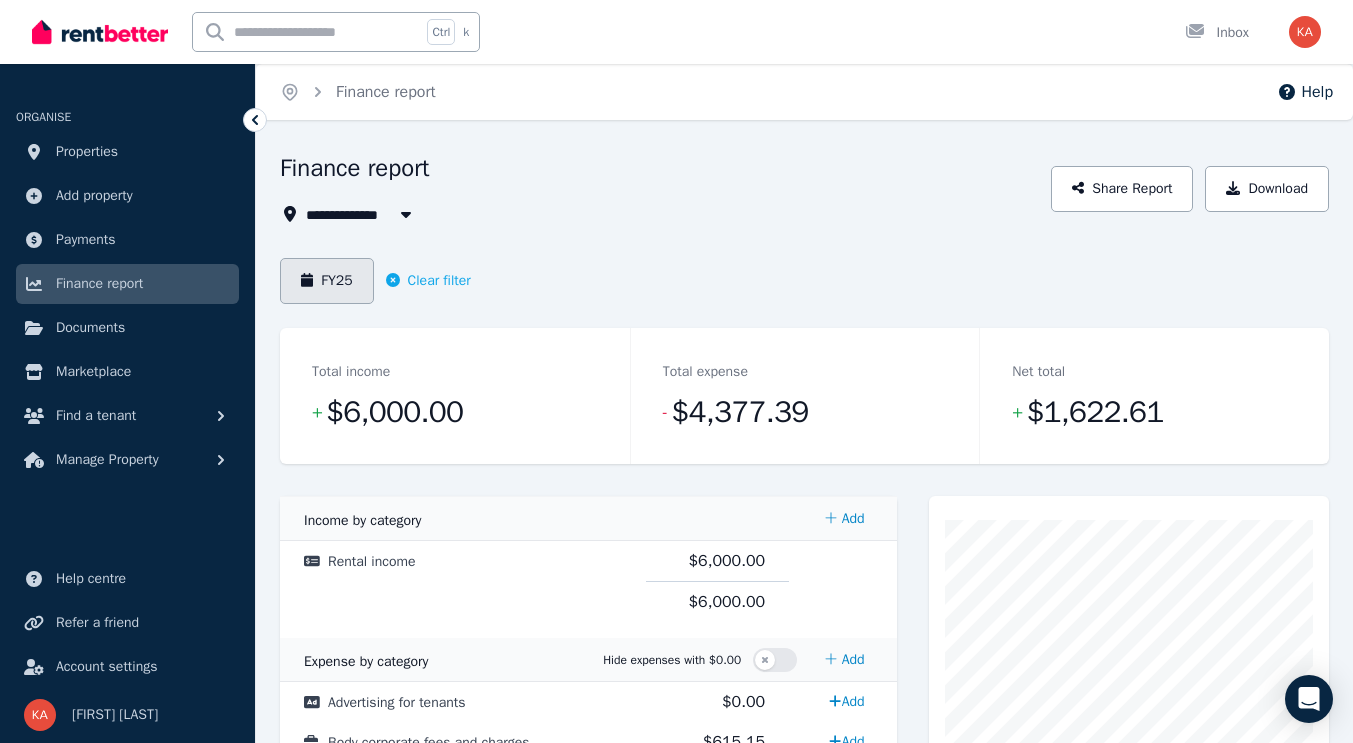 click on "FY25" at bounding box center (327, 281) 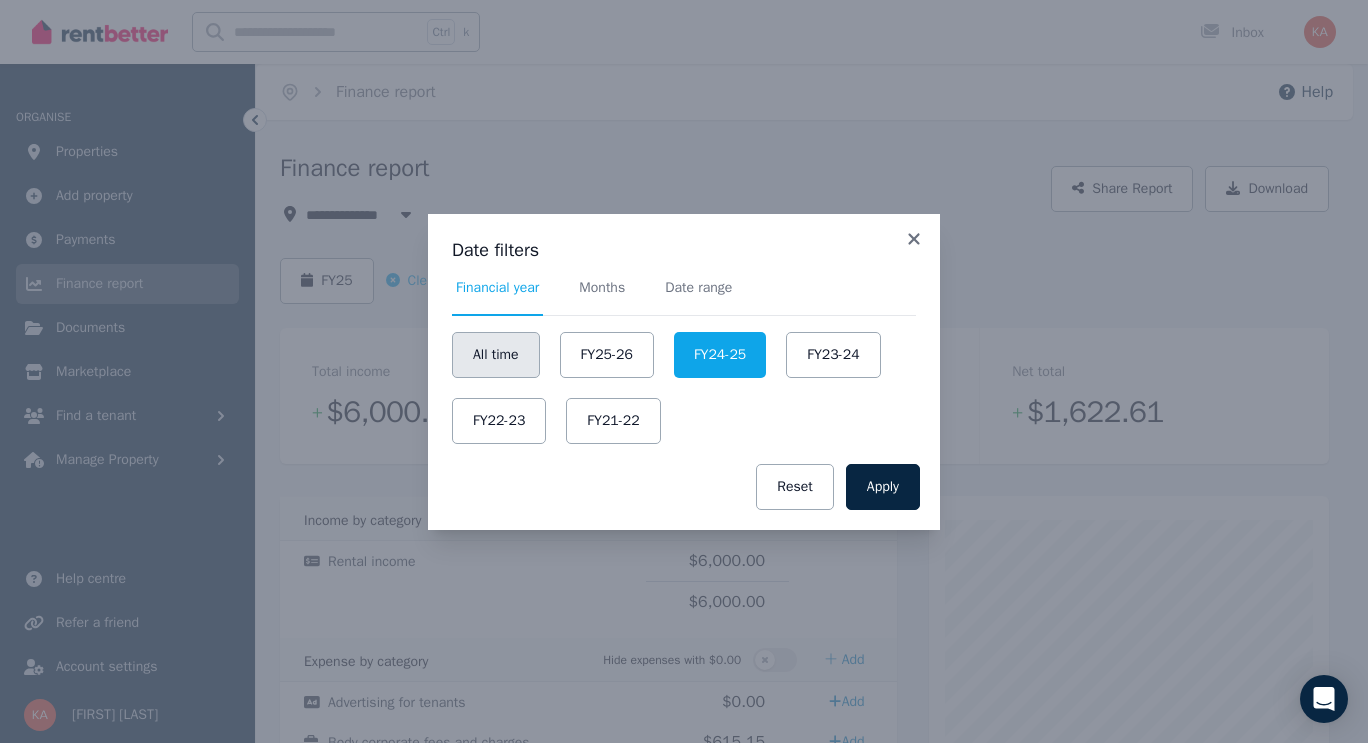 click on "All time" at bounding box center [496, 355] 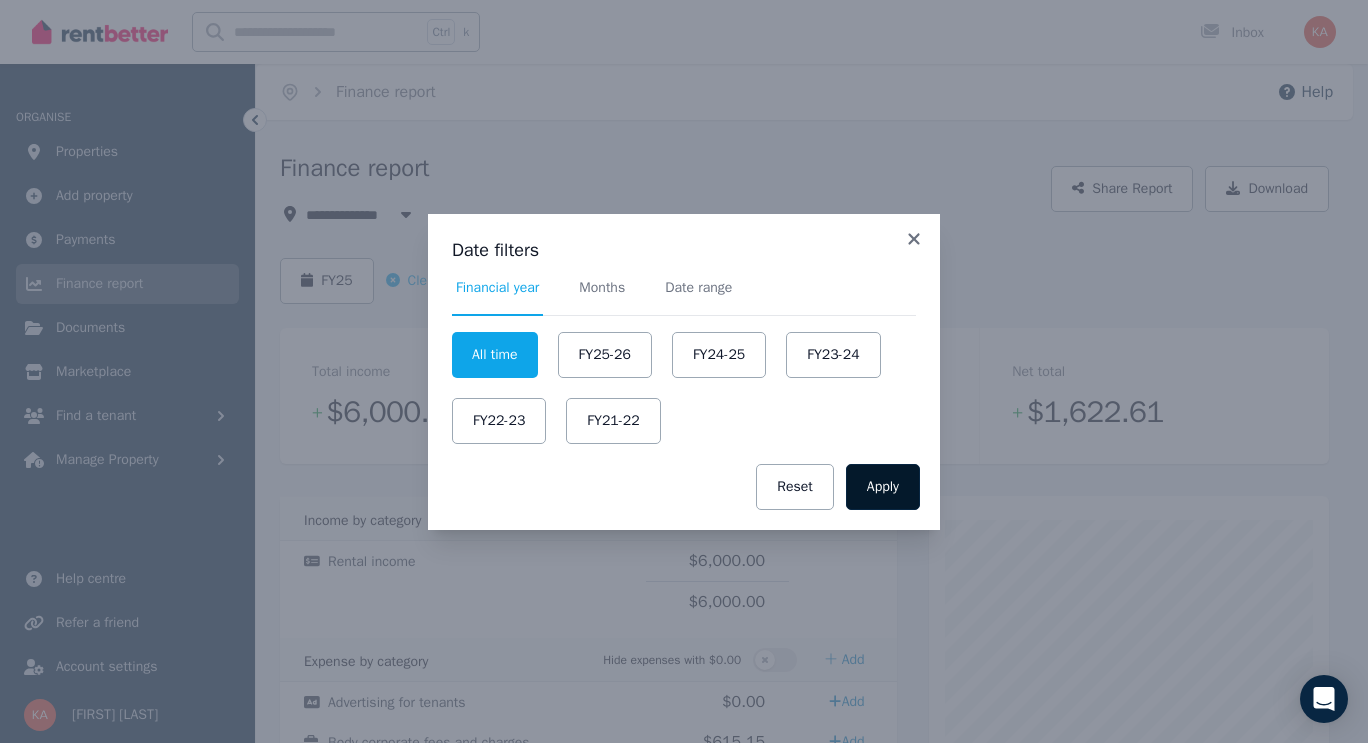 click on "Apply" at bounding box center (883, 487) 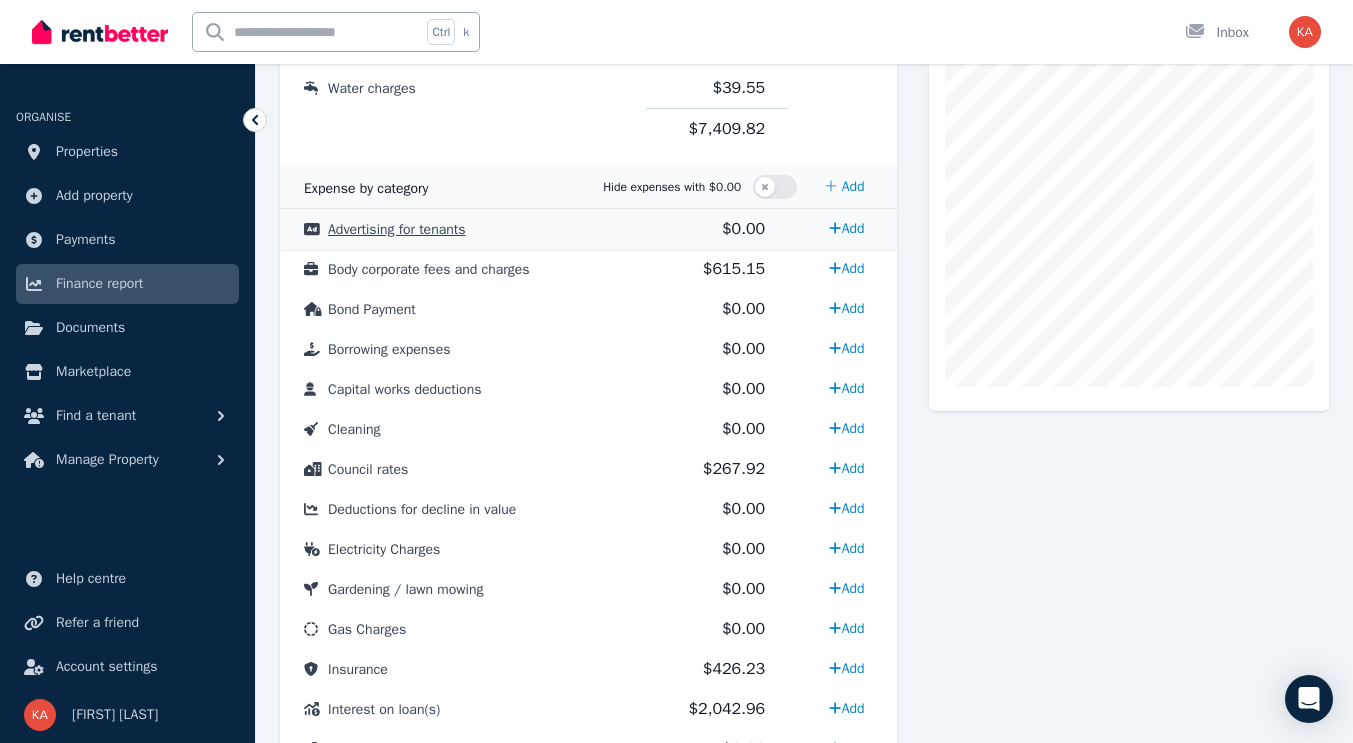scroll, scrollTop: 609, scrollLeft: 0, axis: vertical 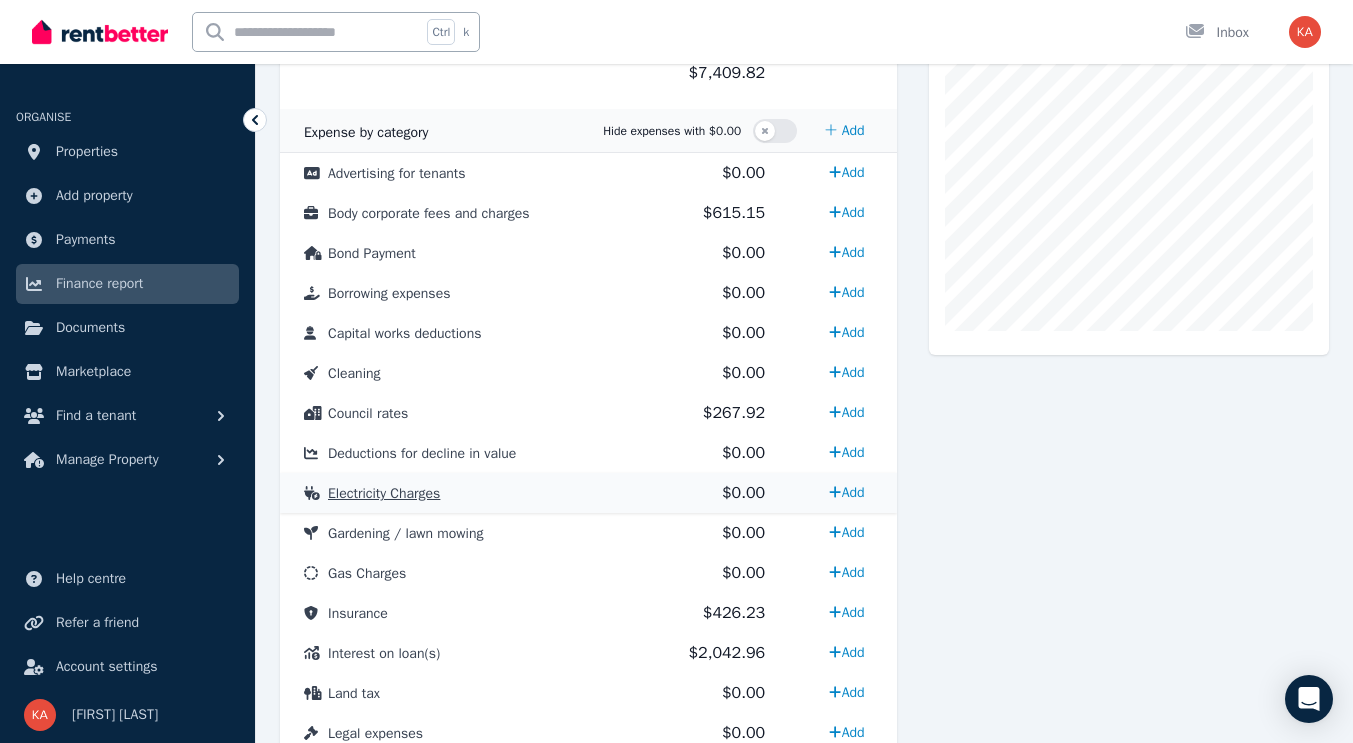 click on "Electricity Charges" at bounding box center [384, 493] 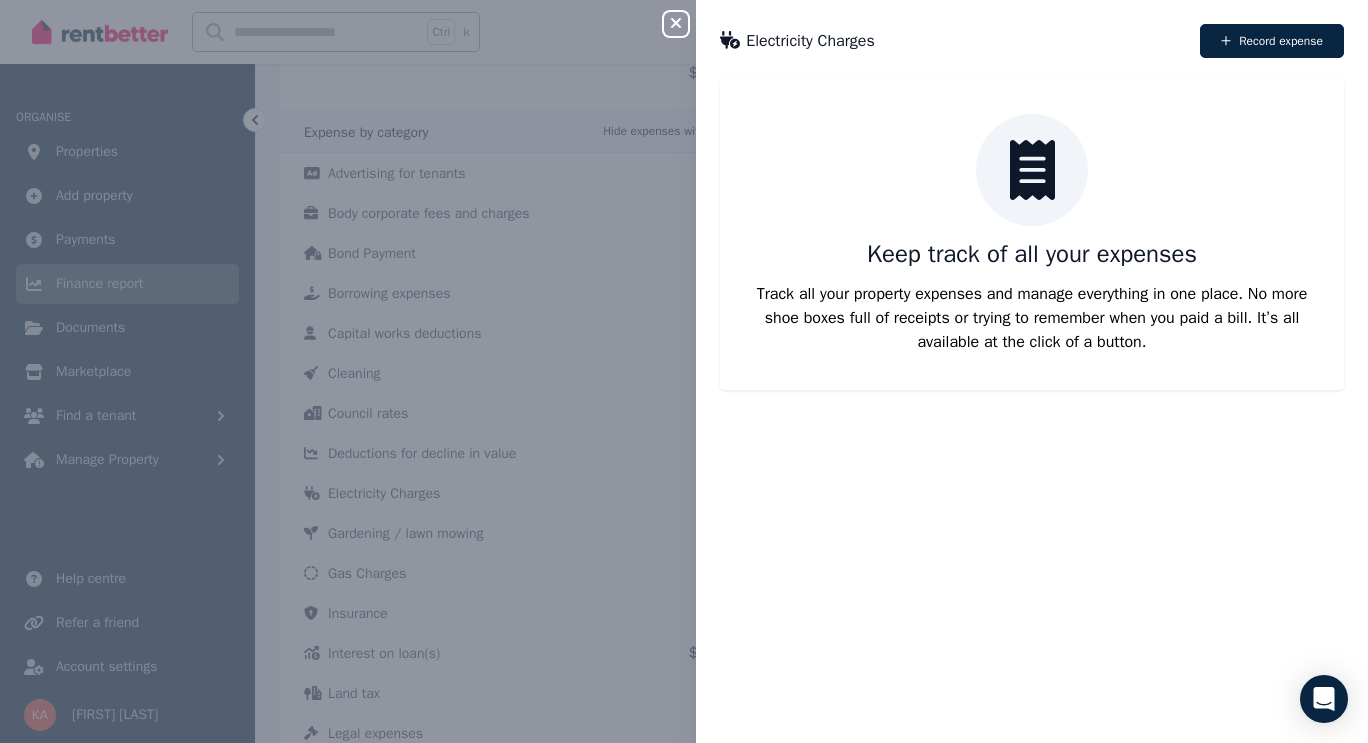 click 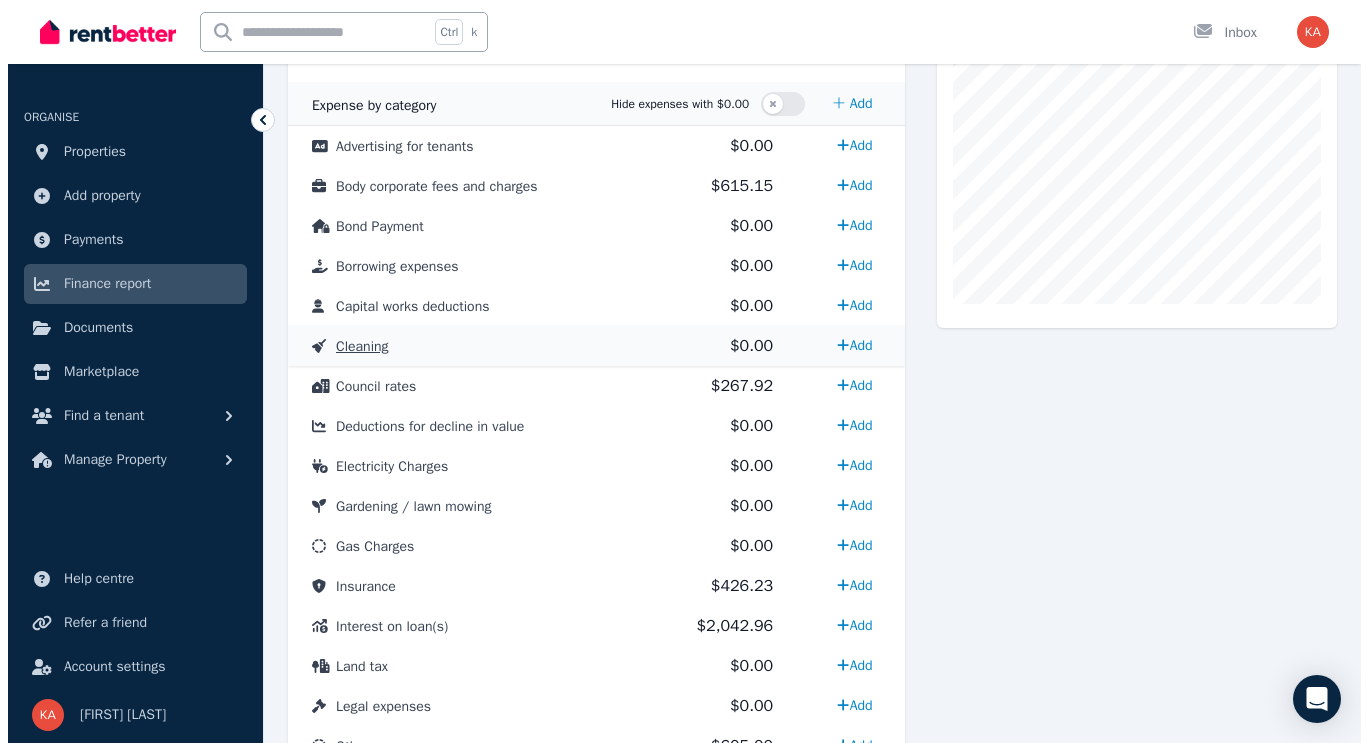 scroll, scrollTop: 637, scrollLeft: 0, axis: vertical 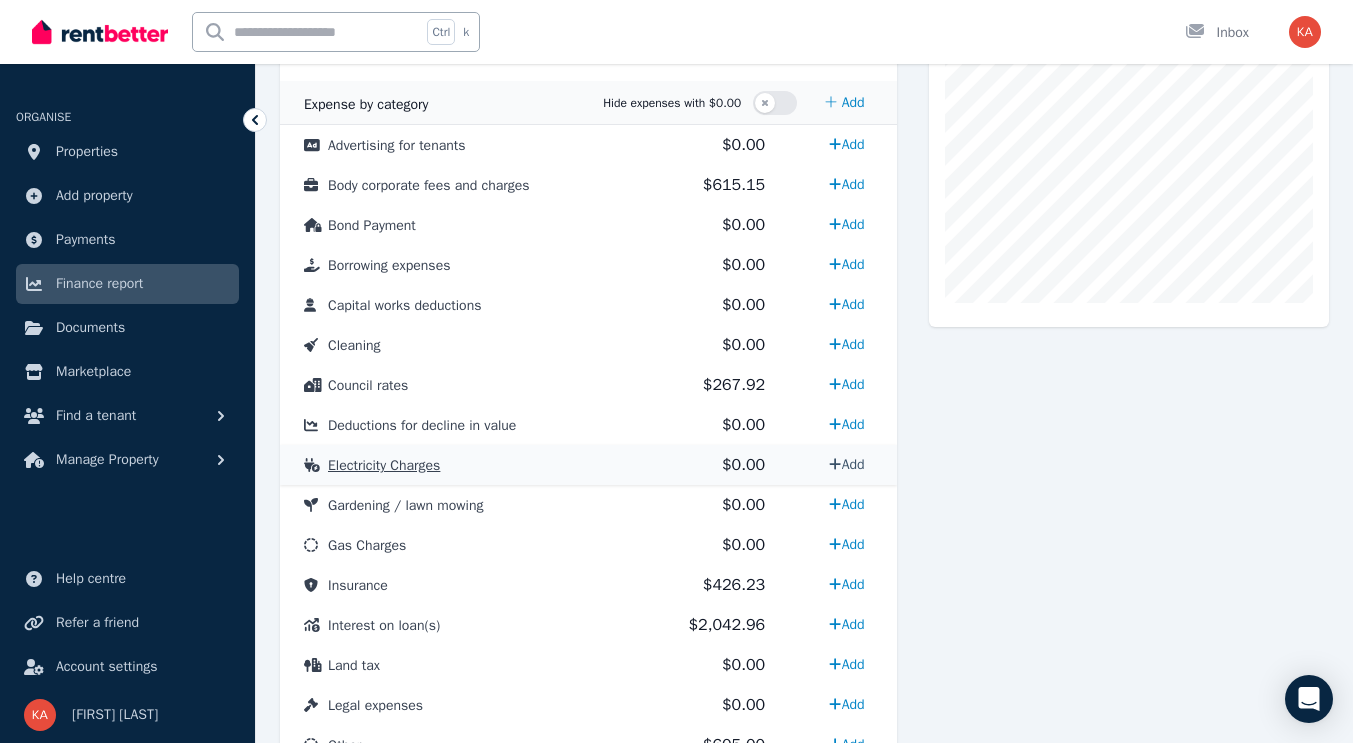 click on "Add" at bounding box center (846, 464) 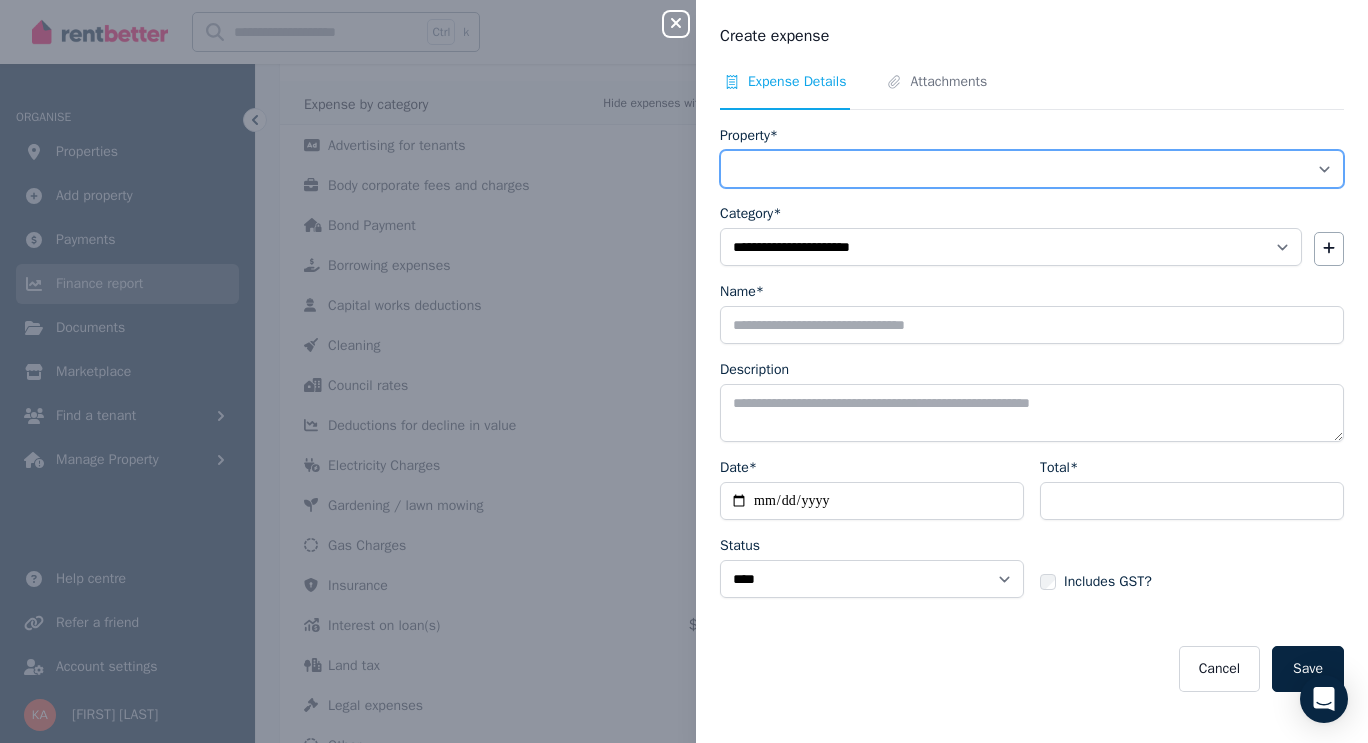 click on "**********" at bounding box center (1032, 169) 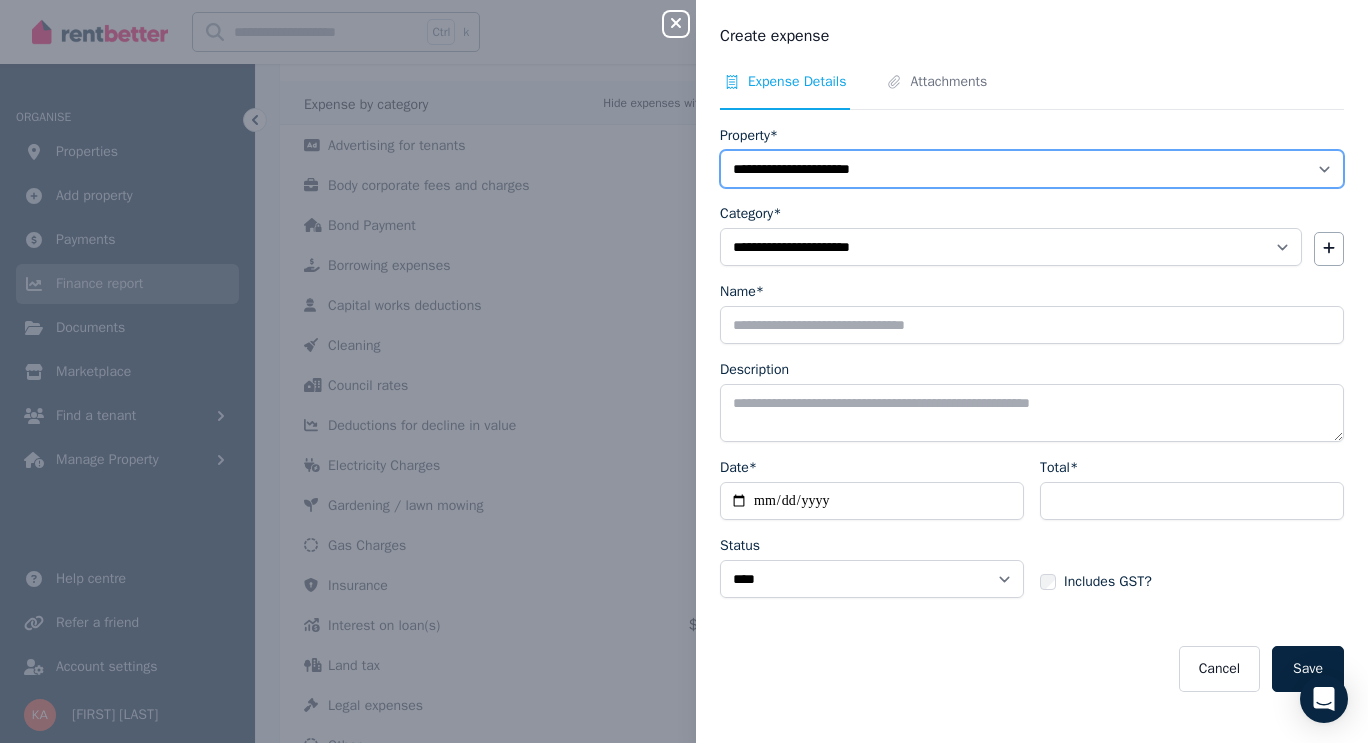 click on "**********" at bounding box center (1032, 169) 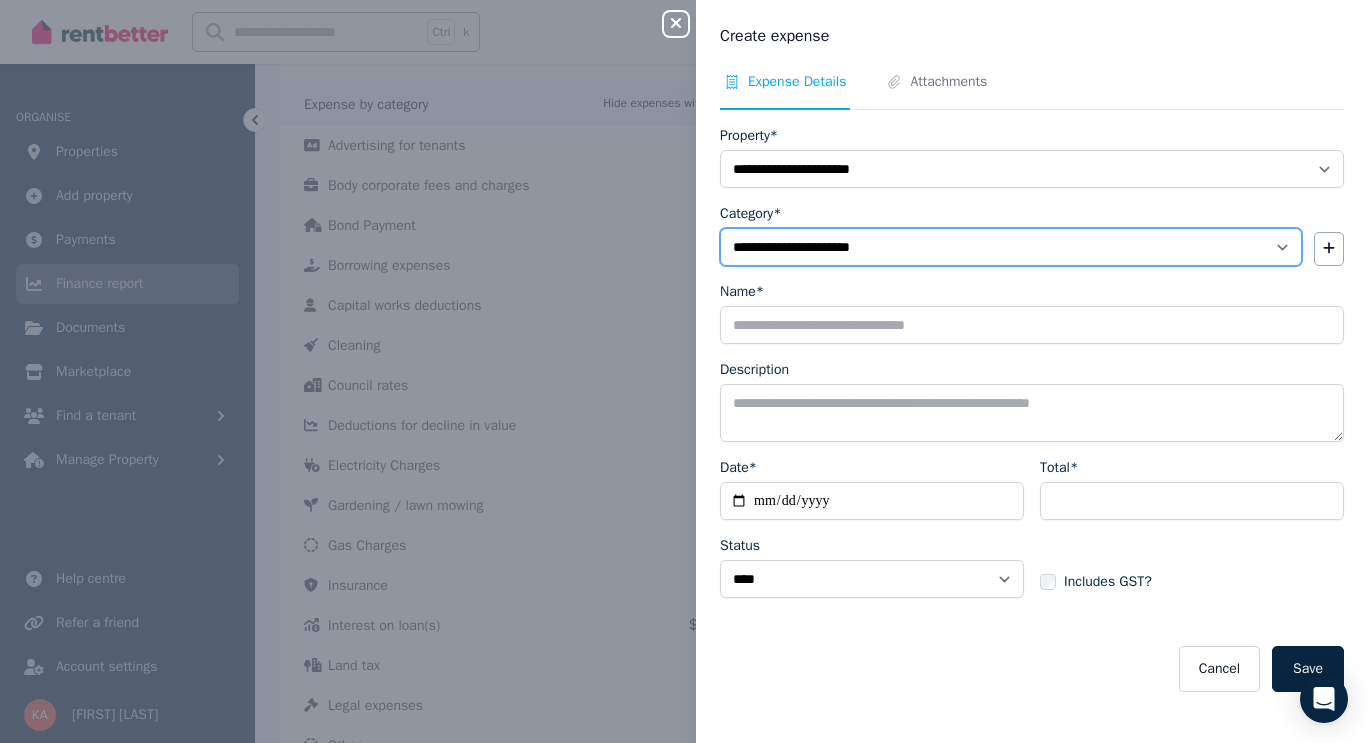 click on "**********" at bounding box center (1011, 247) 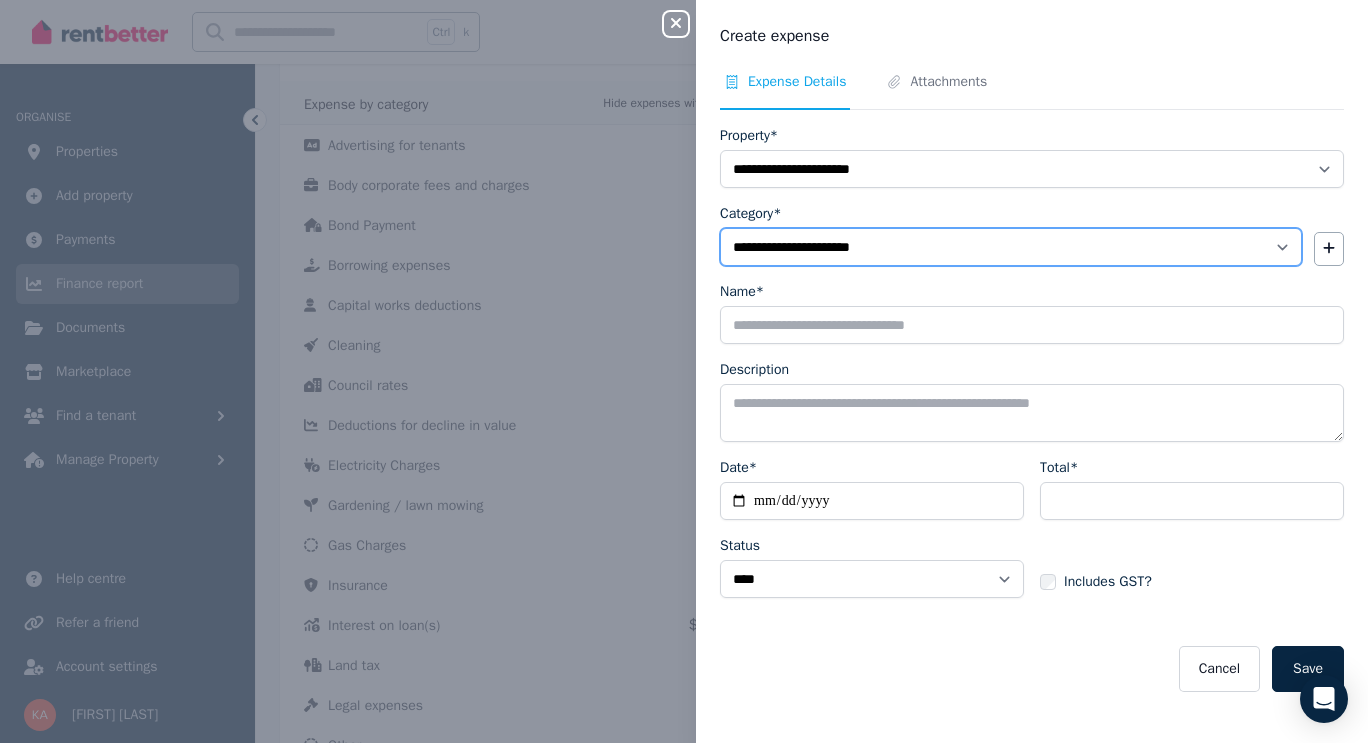 click on "**********" at bounding box center (1011, 247) 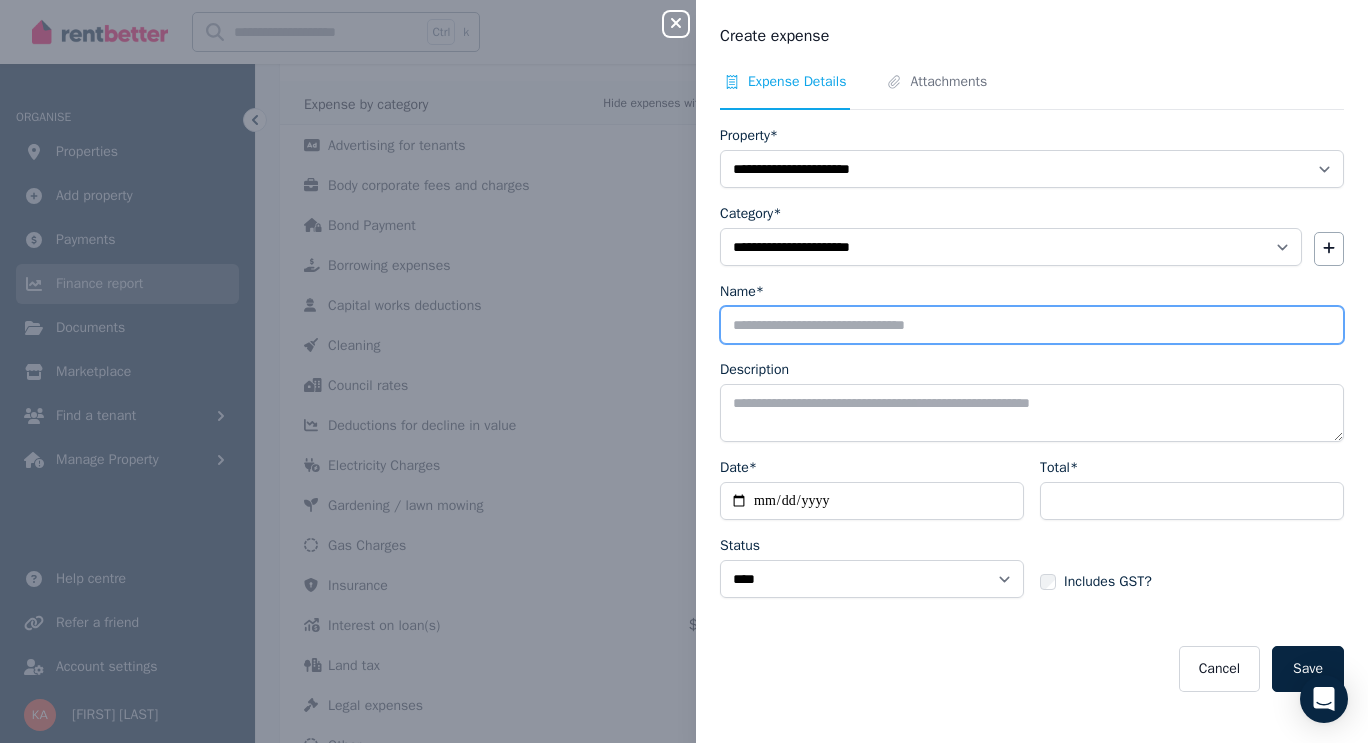click on "Name*" at bounding box center (1032, 325) 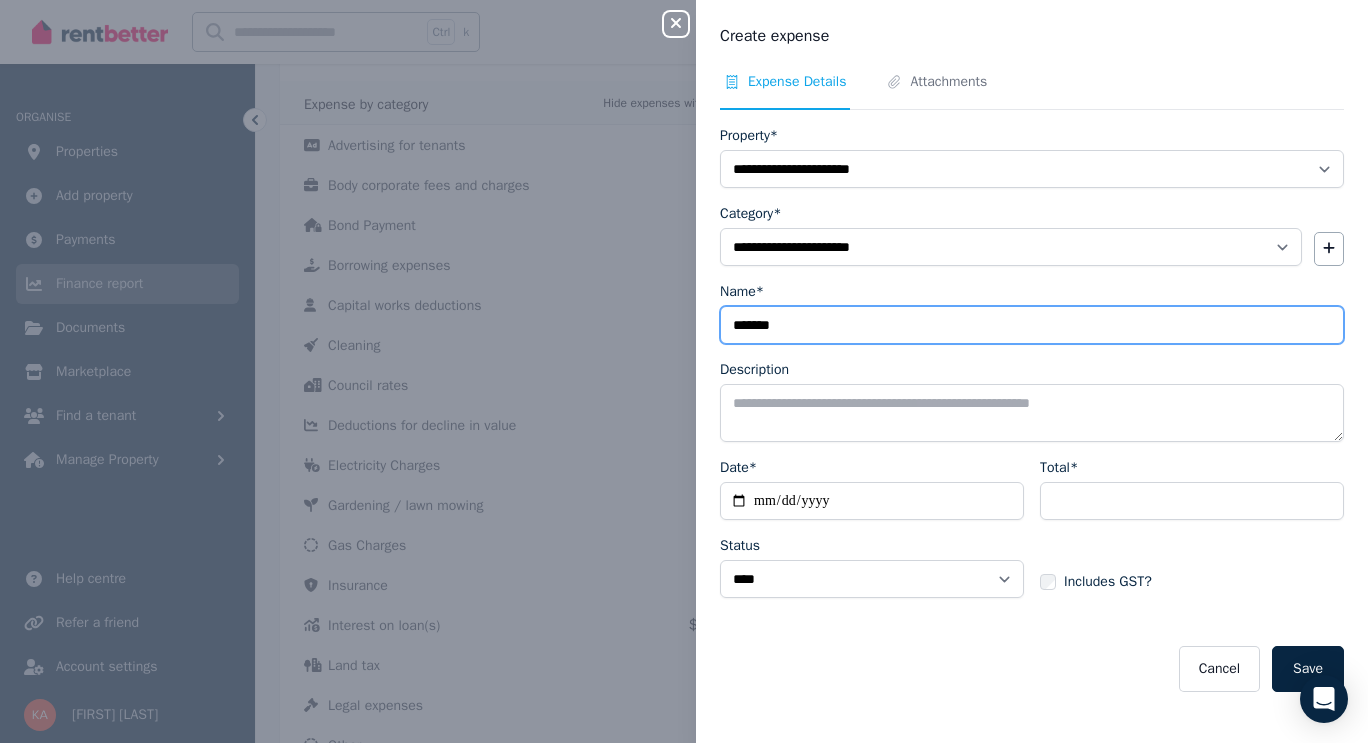 type on "*******" 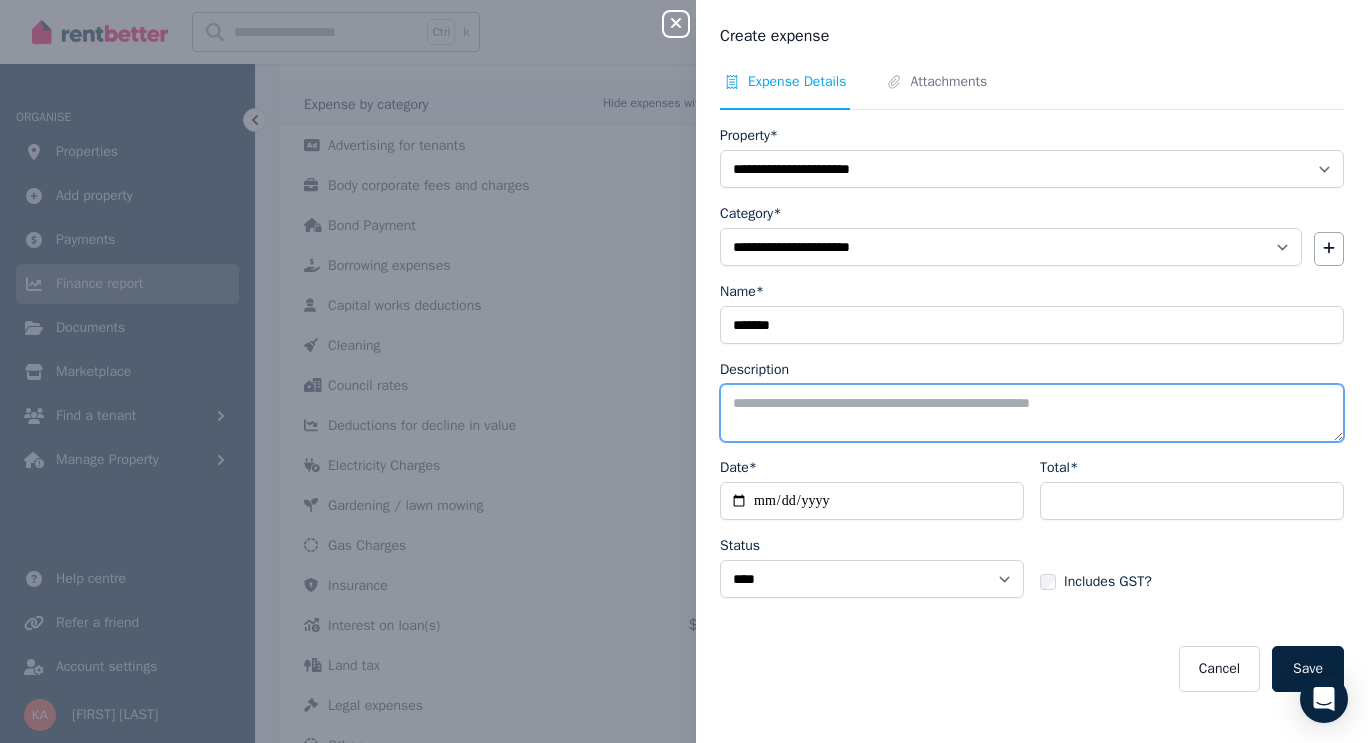 click on "Description" at bounding box center (1032, 413) 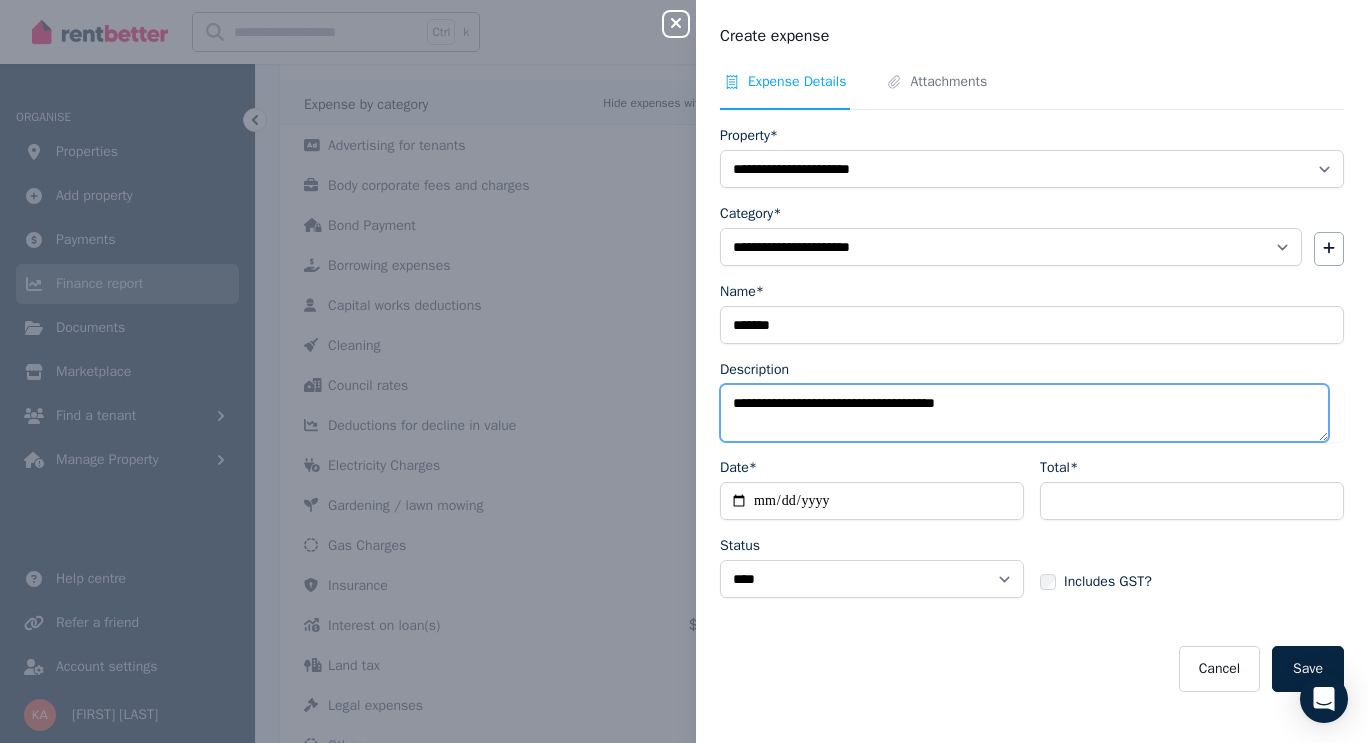 click on "**********" at bounding box center [1024, 413] 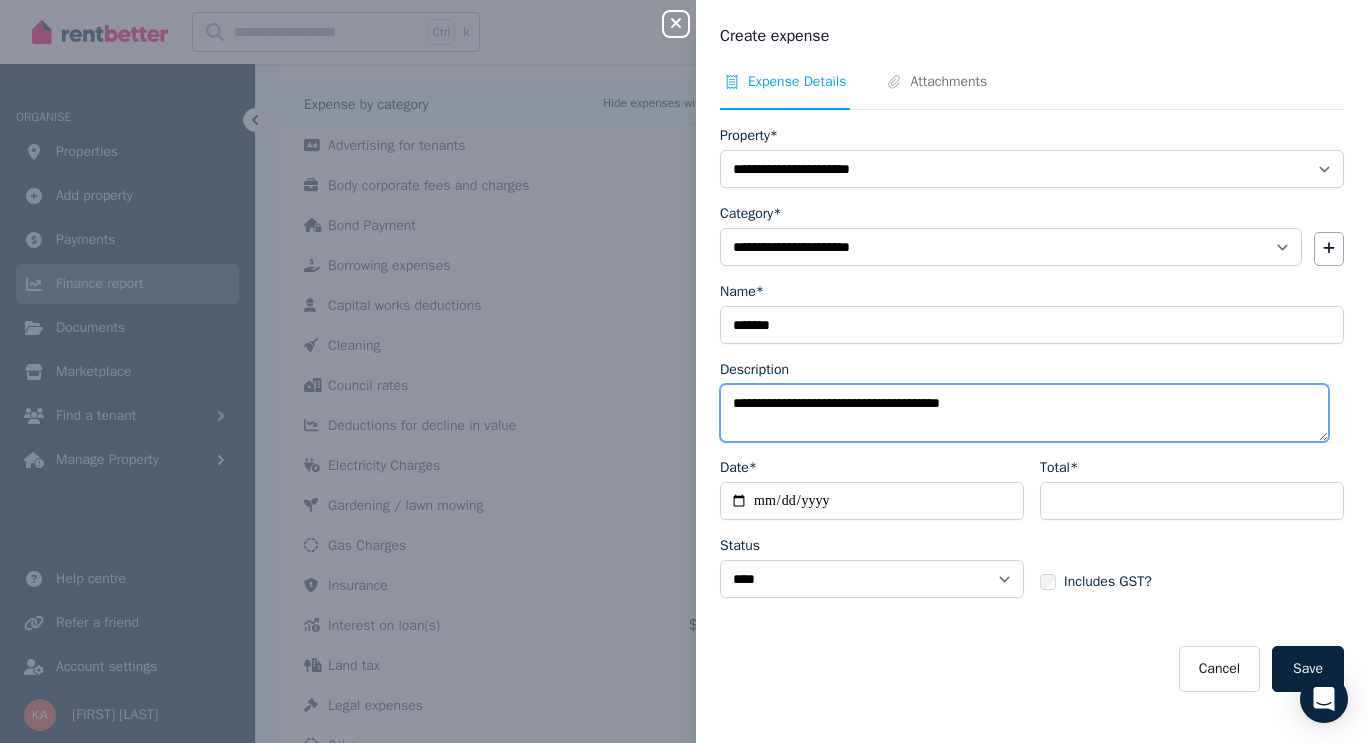 type on "**********" 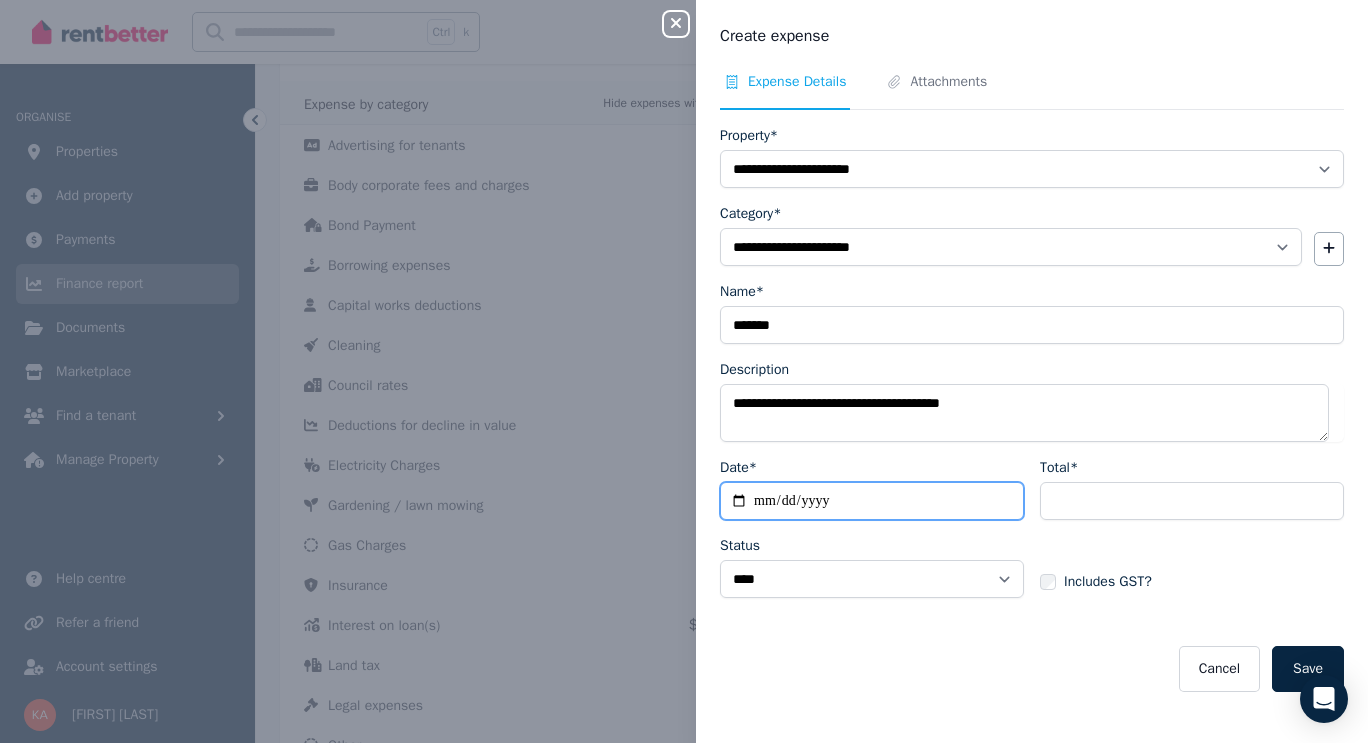click on "Date*" at bounding box center [872, 501] 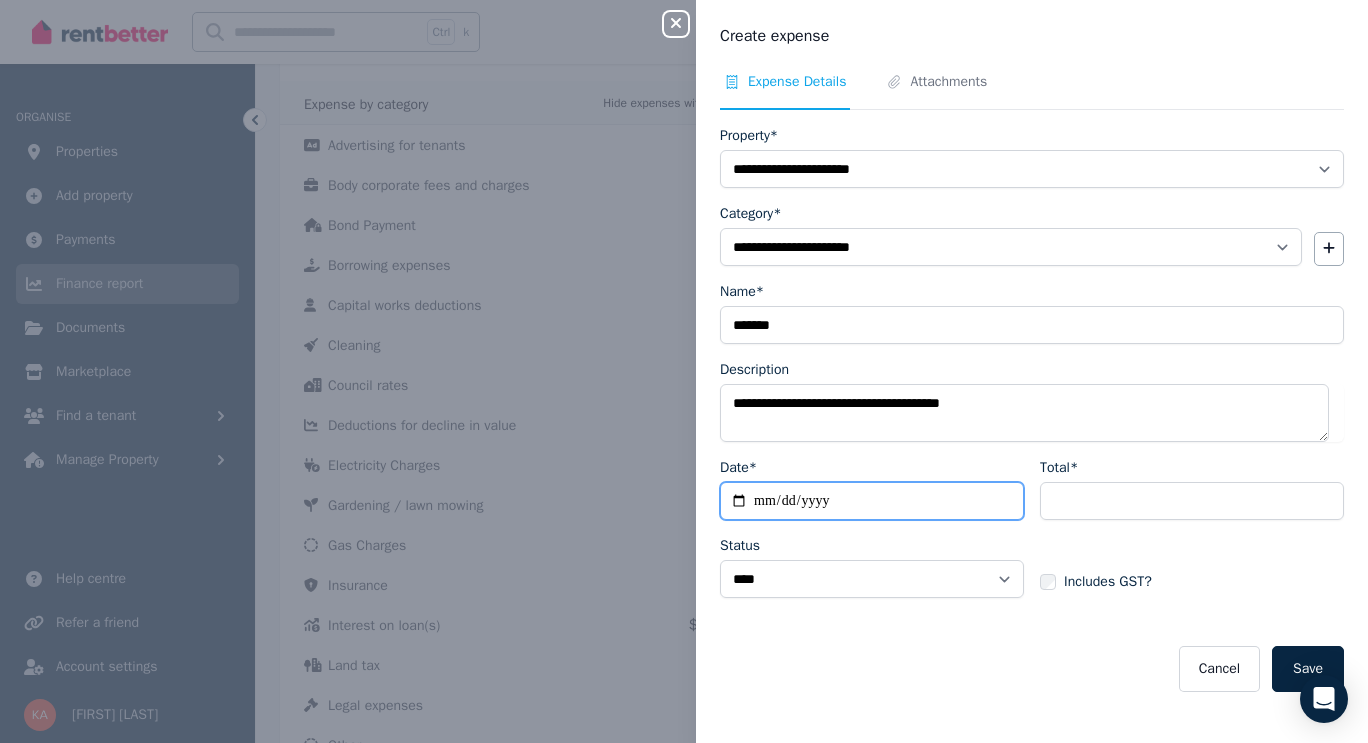 type on "**********" 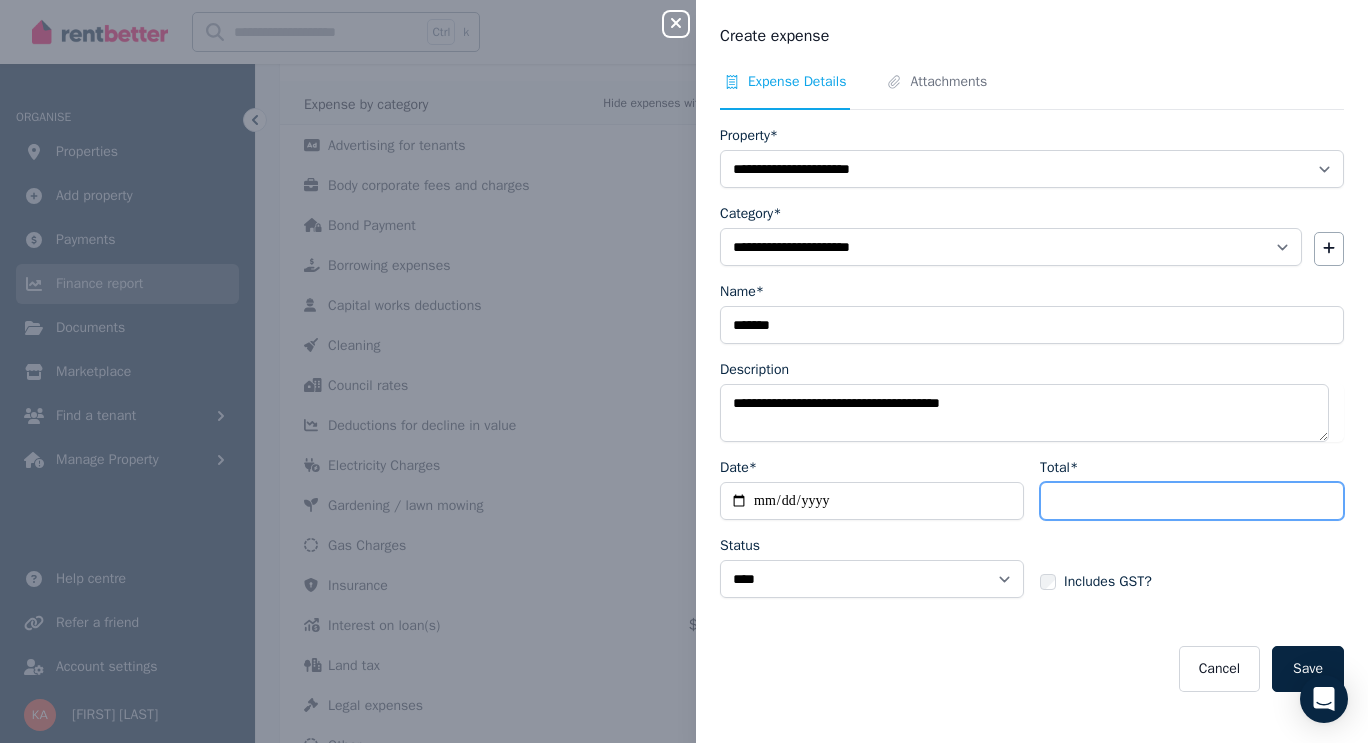 click on "Total*" at bounding box center (1192, 501) 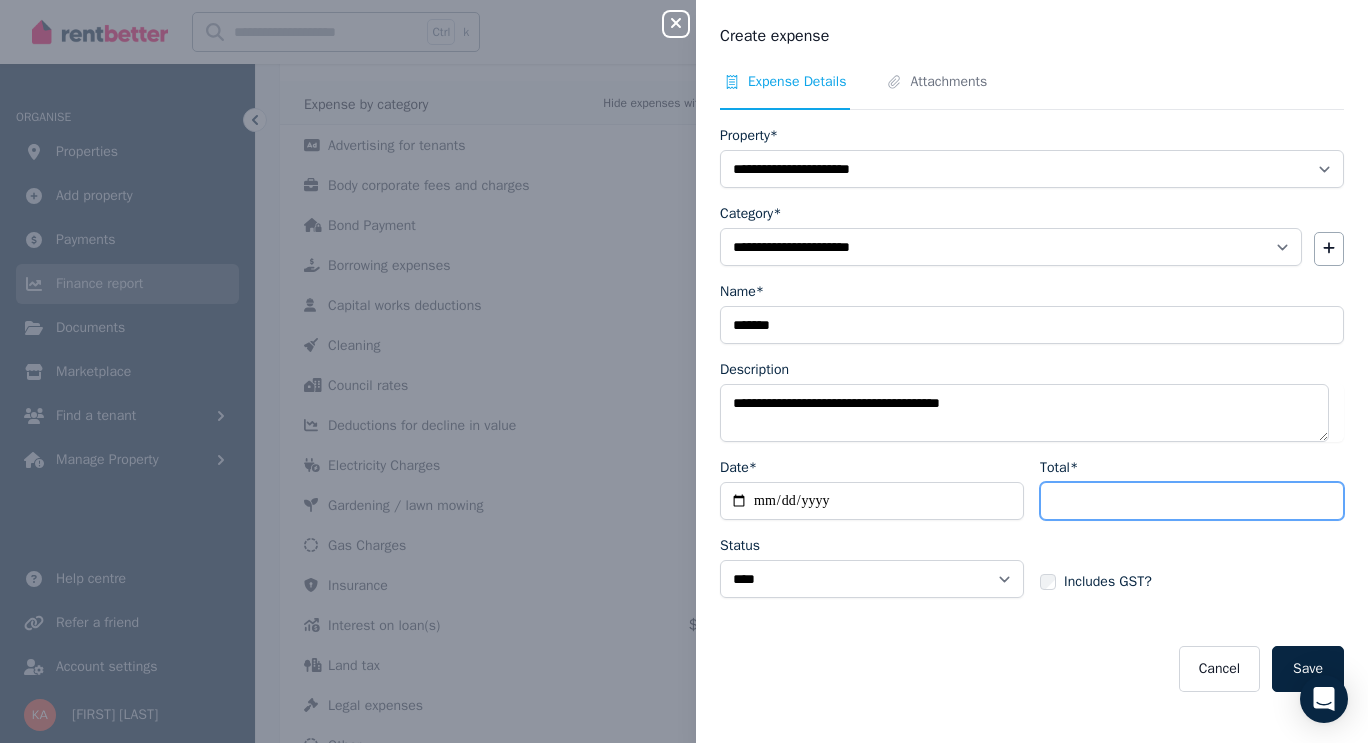 type on "******" 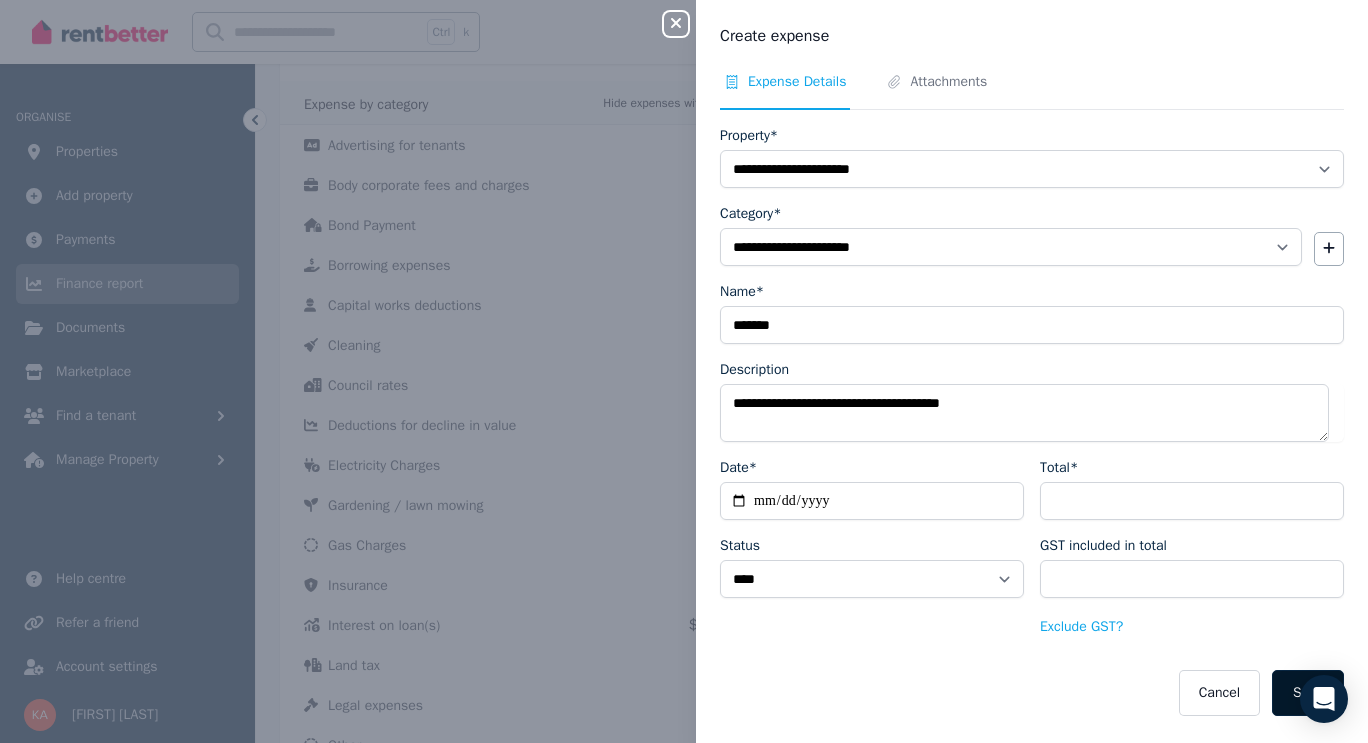 click on "Save" at bounding box center (1308, 693) 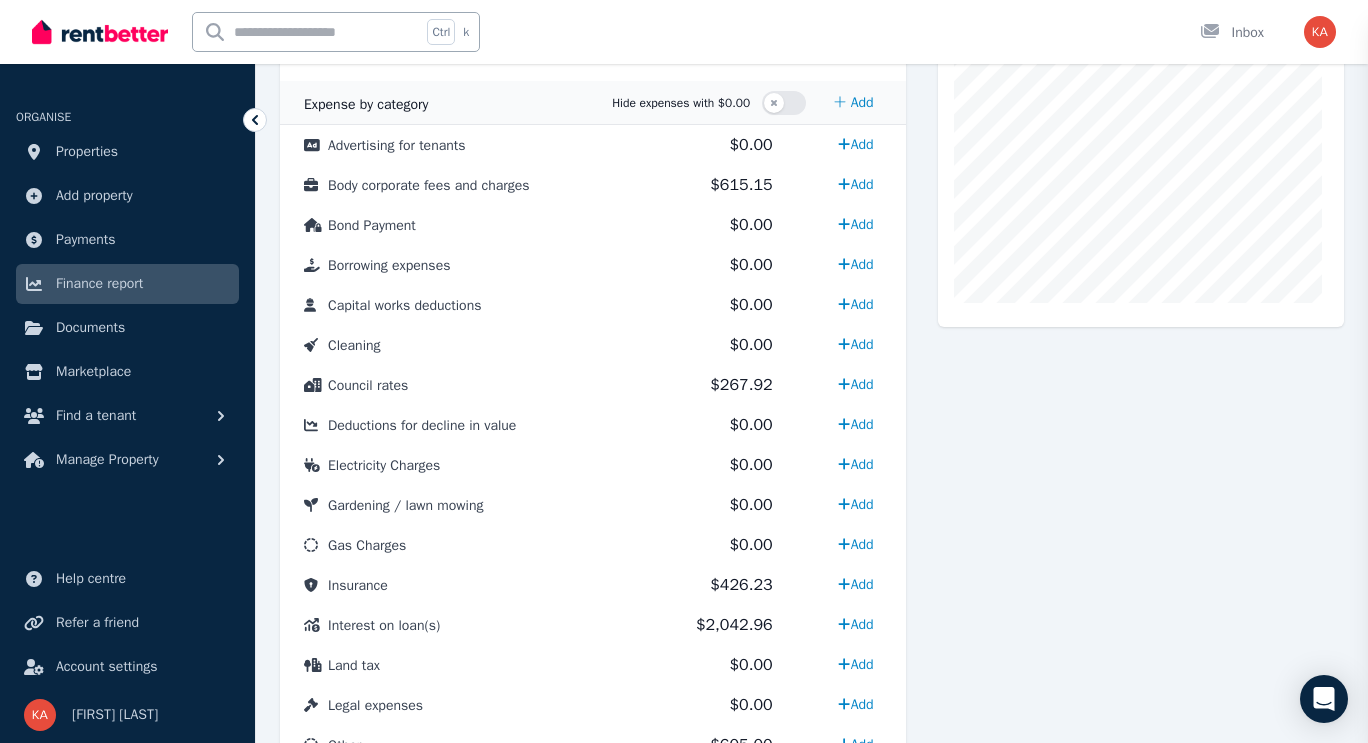 select 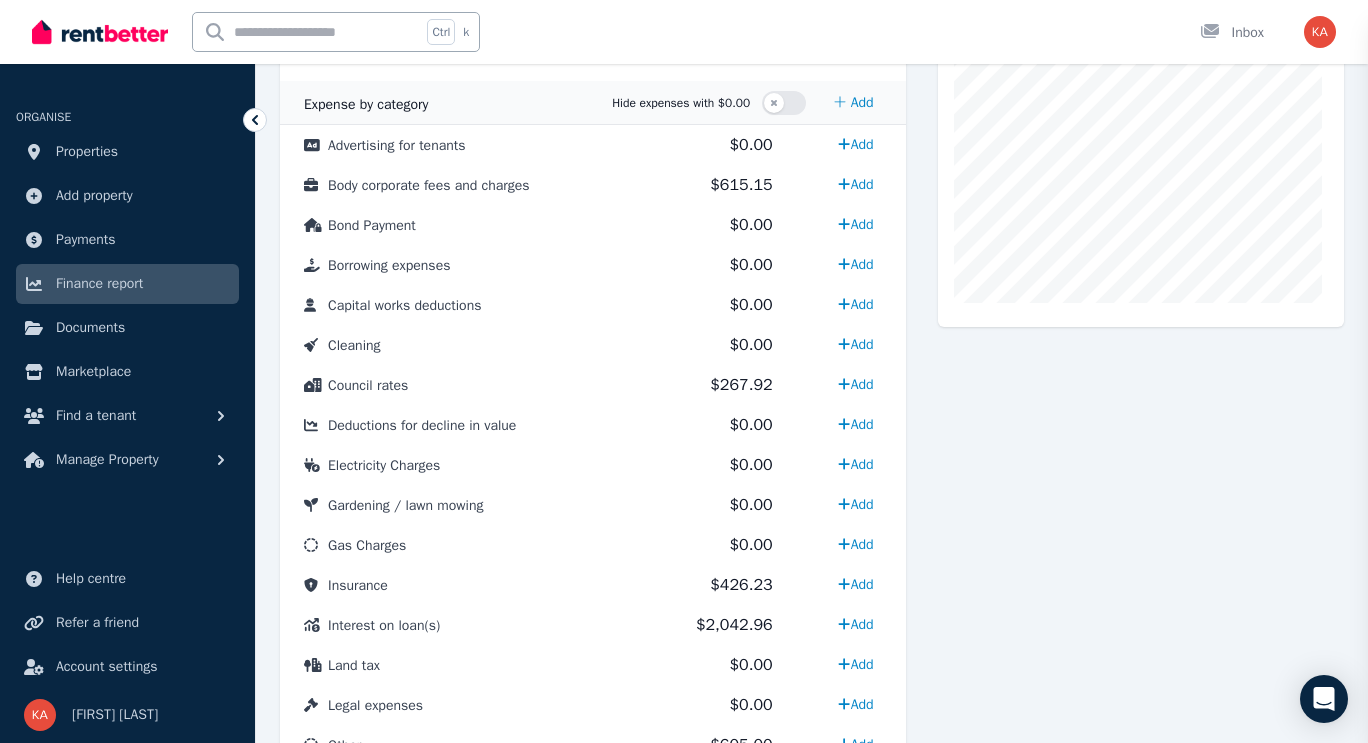 select 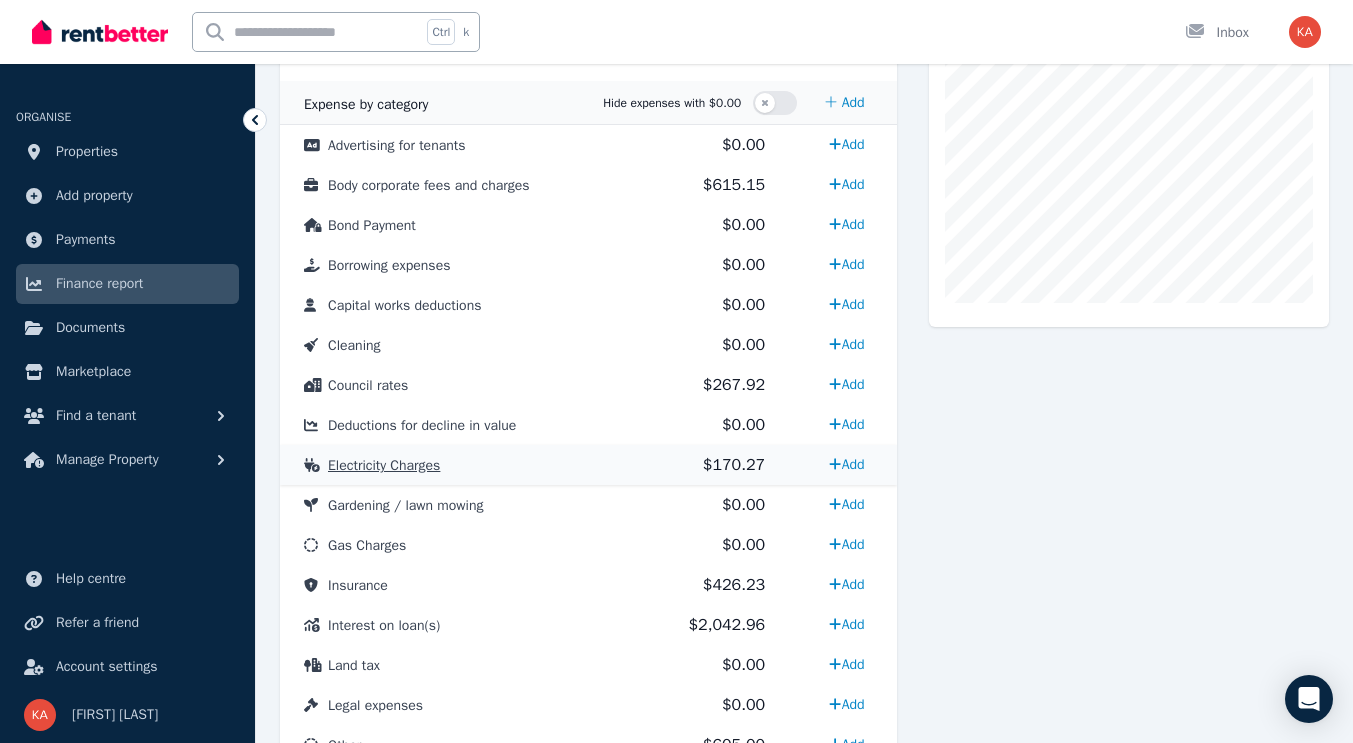 click on "Electricity Charges" at bounding box center [463, 465] 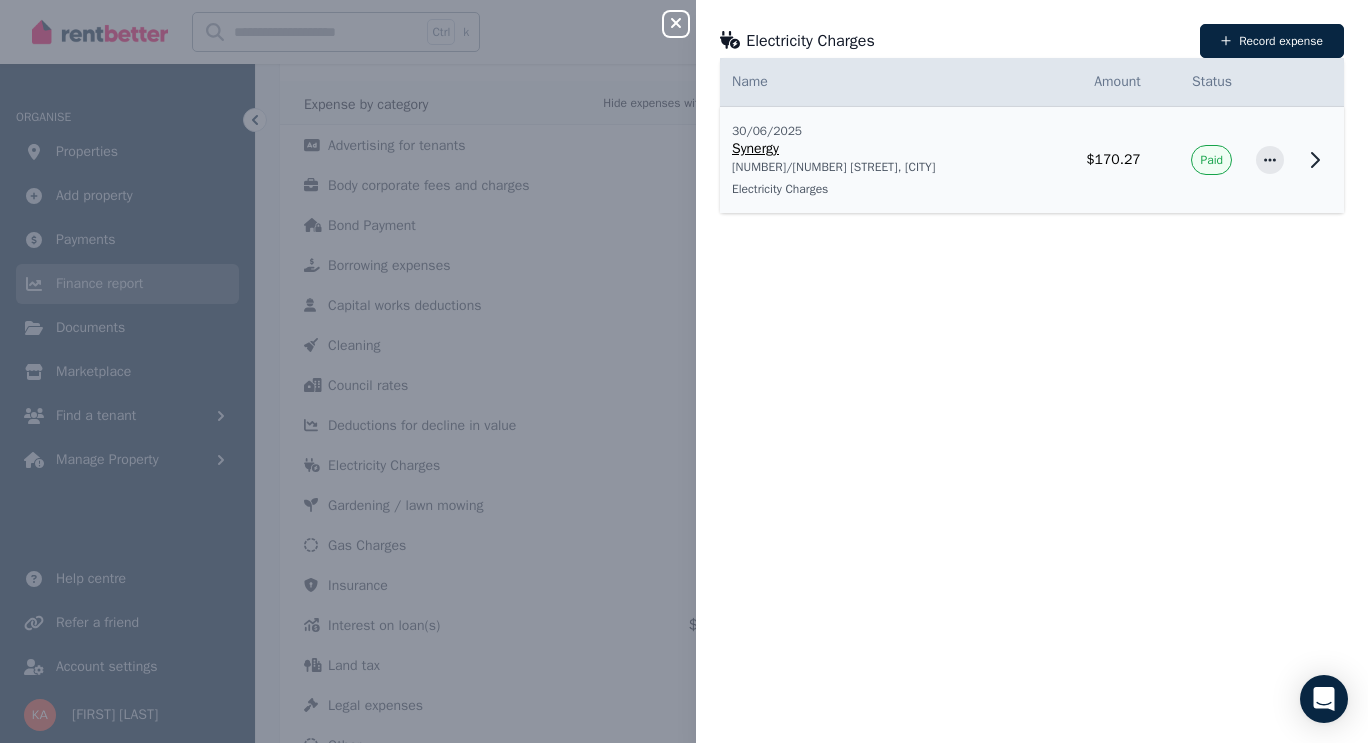 click 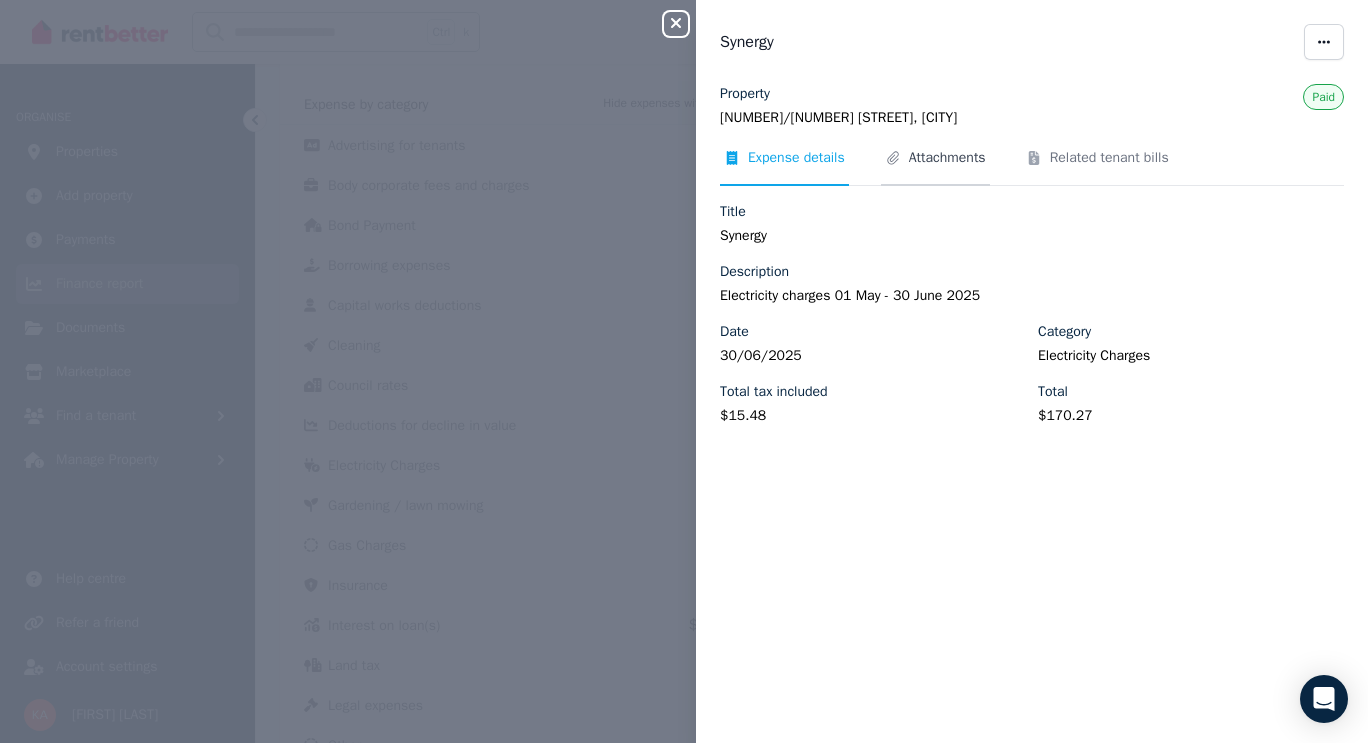 click on "Attachments" at bounding box center (947, 158) 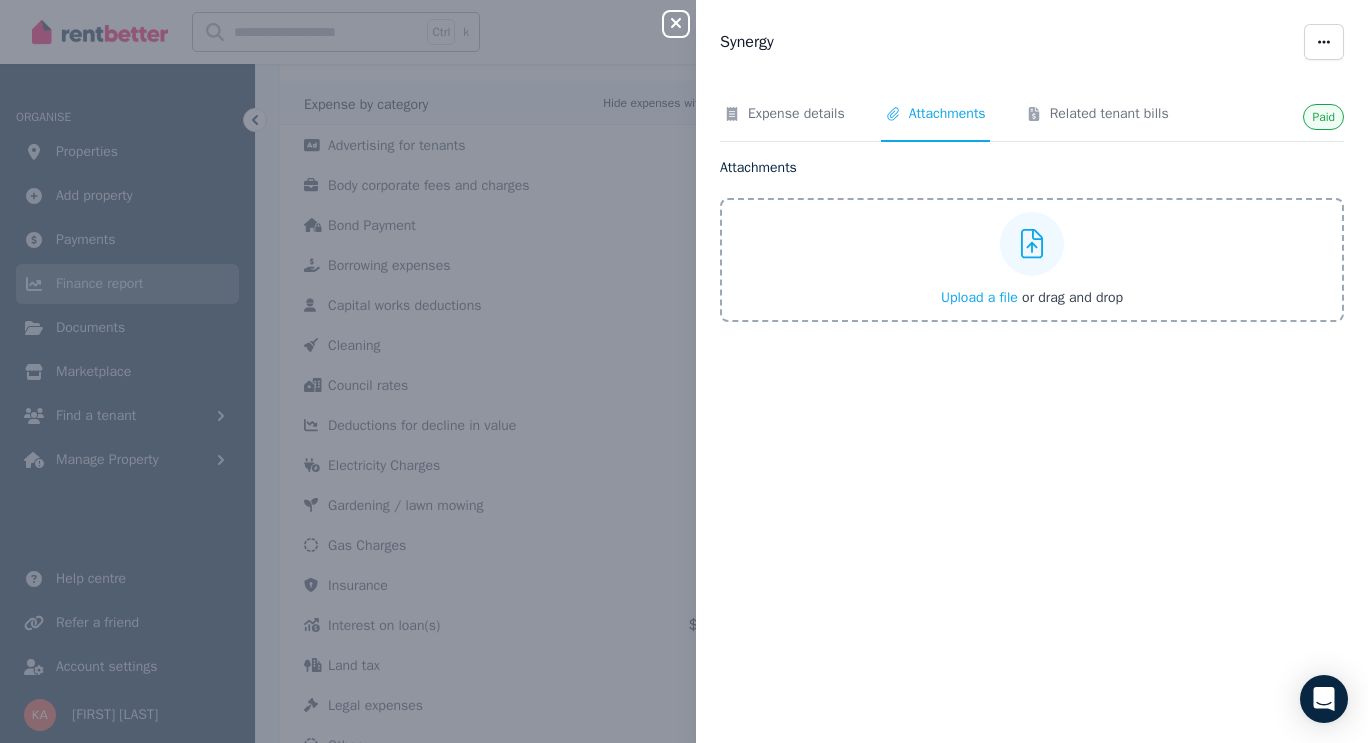 click on "Attachments" at bounding box center [1032, 168] 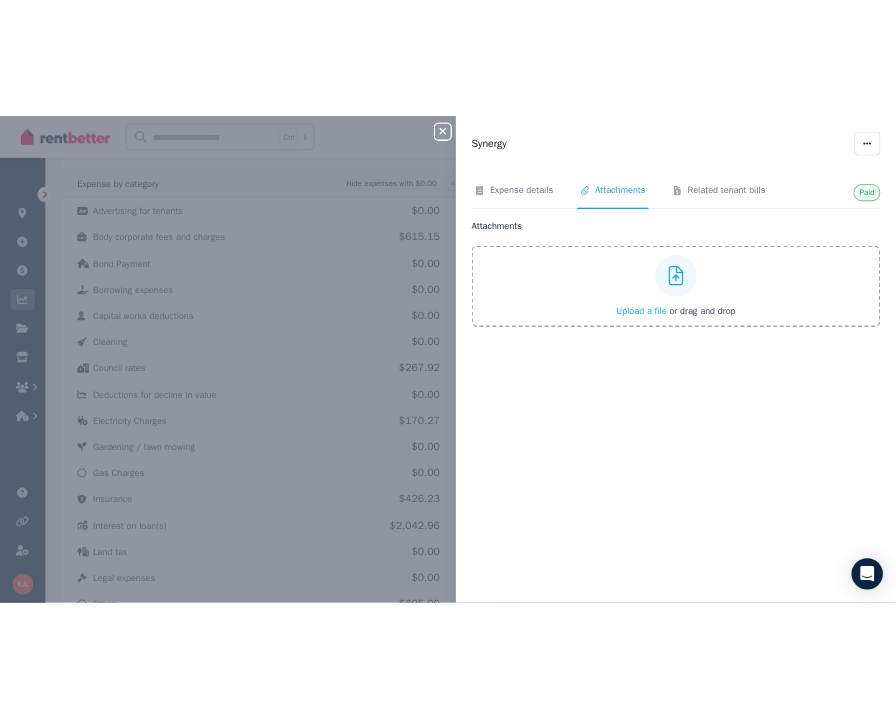 scroll, scrollTop: 638, scrollLeft: 0, axis: vertical 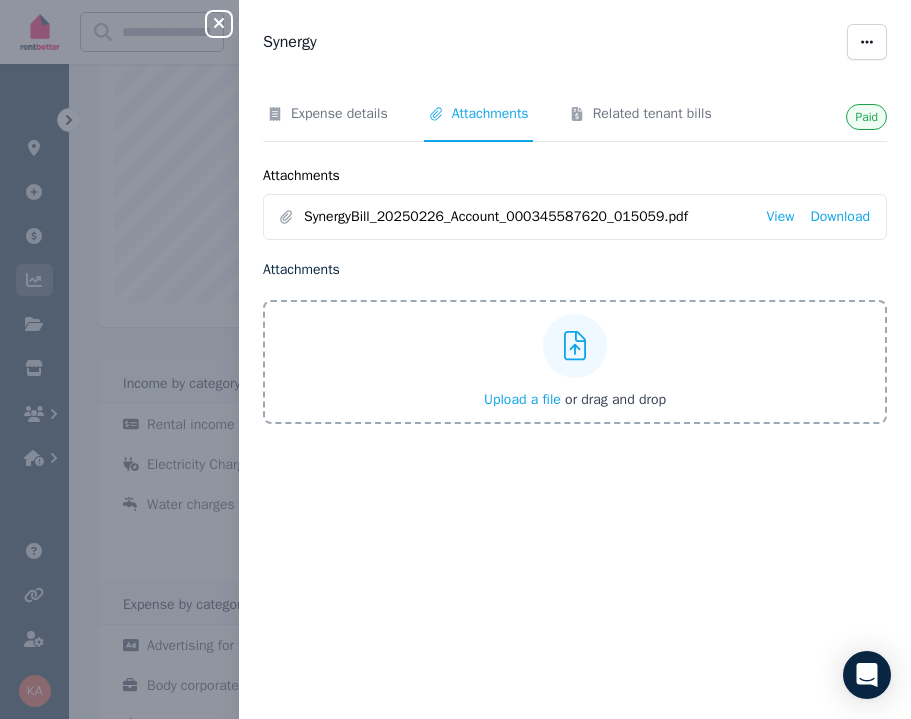 click 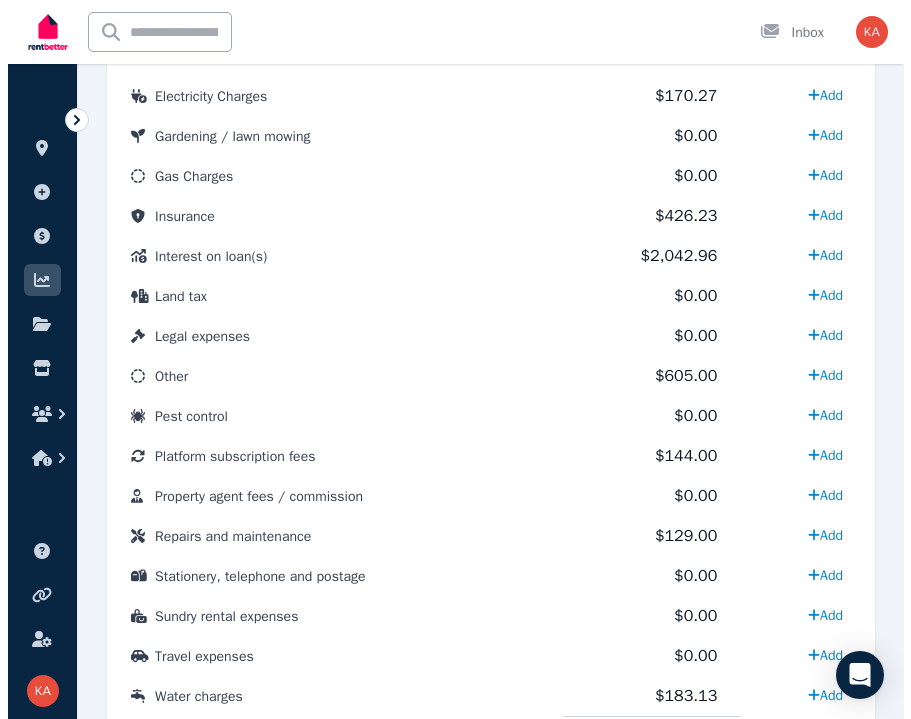 scroll, scrollTop: 1613, scrollLeft: 0, axis: vertical 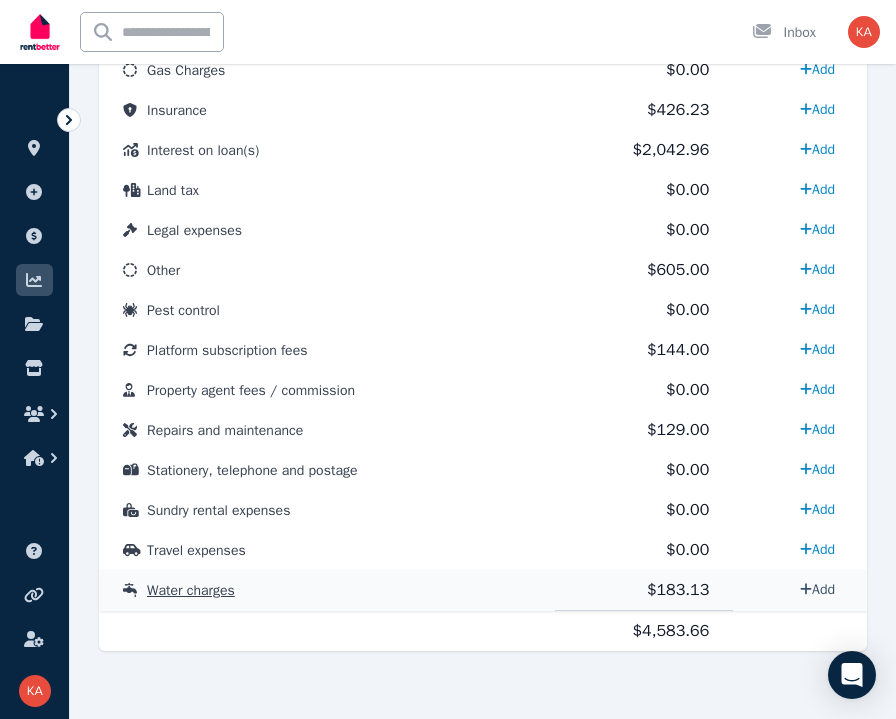 click on "Add" at bounding box center [817, 589] 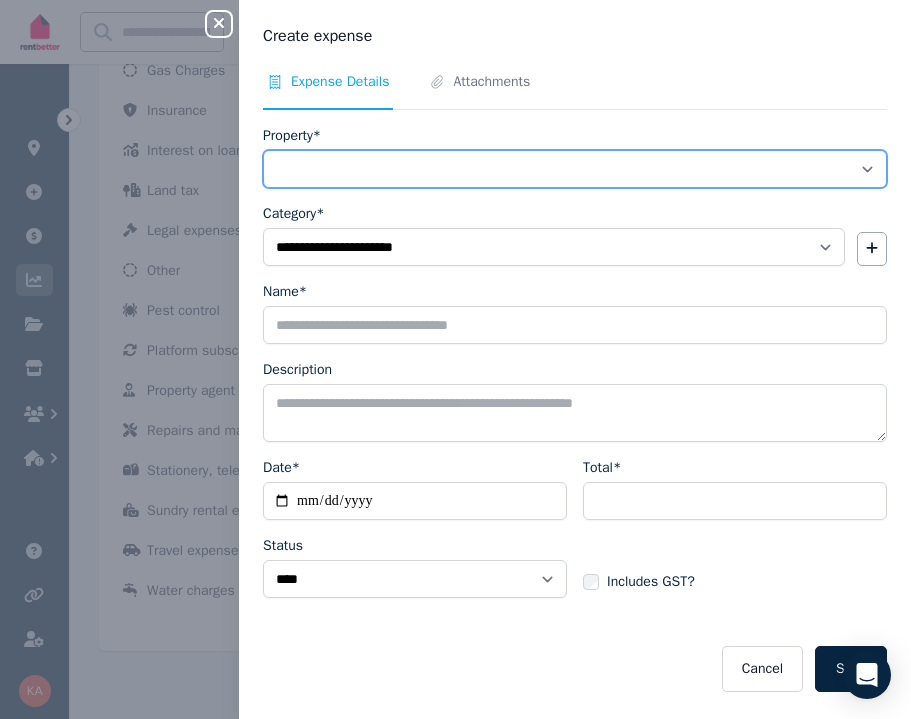 click on "**********" at bounding box center [575, 169] 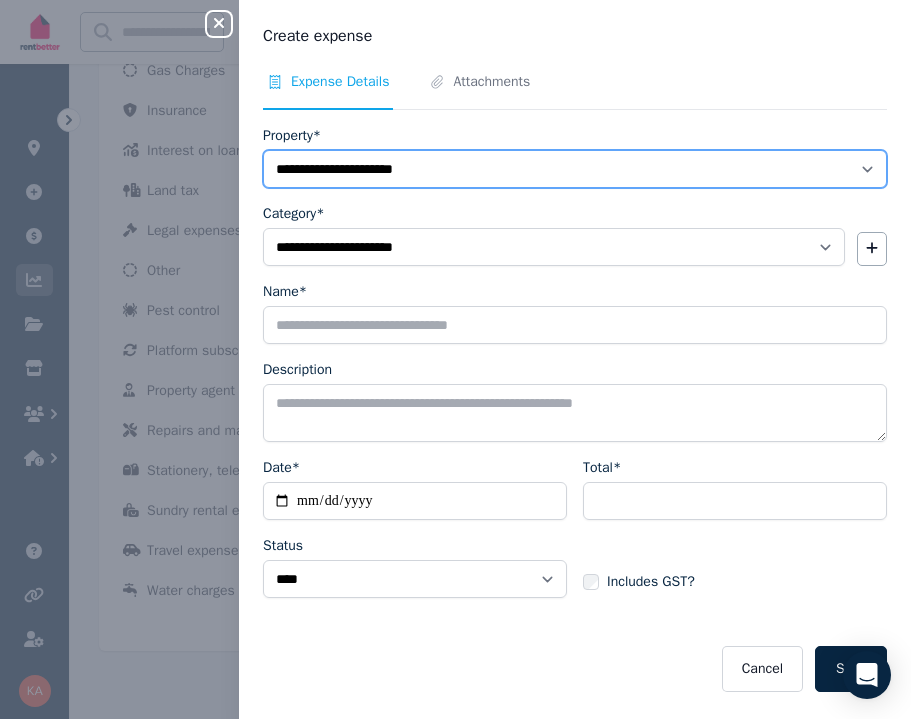 click on "**********" at bounding box center [575, 169] 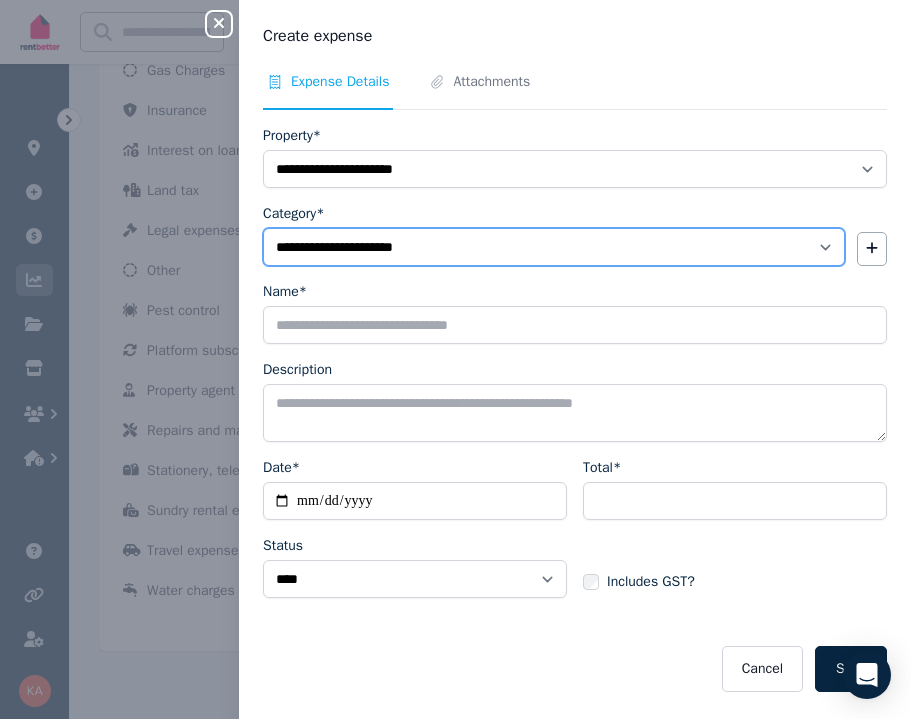 click on "**********" at bounding box center [554, 247] 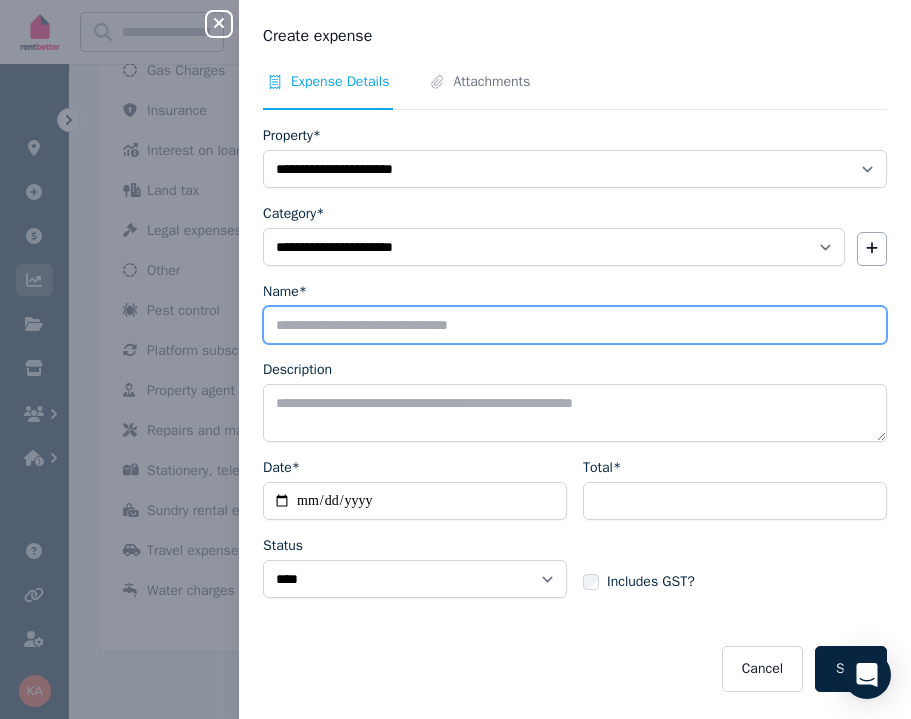 click on "Name*" at bounding box center (575, 325) 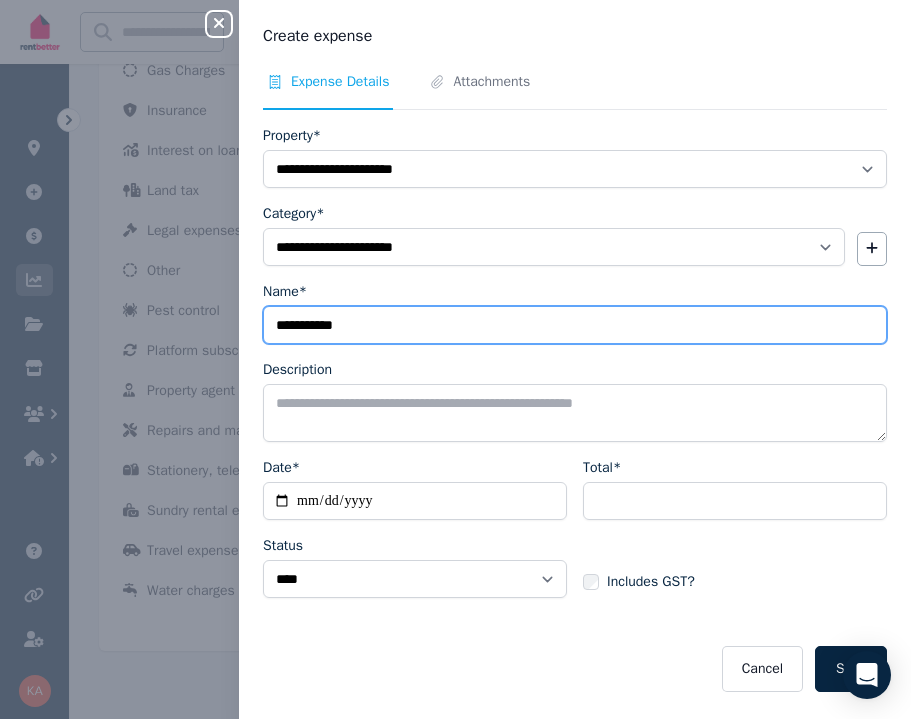 type on "**********" 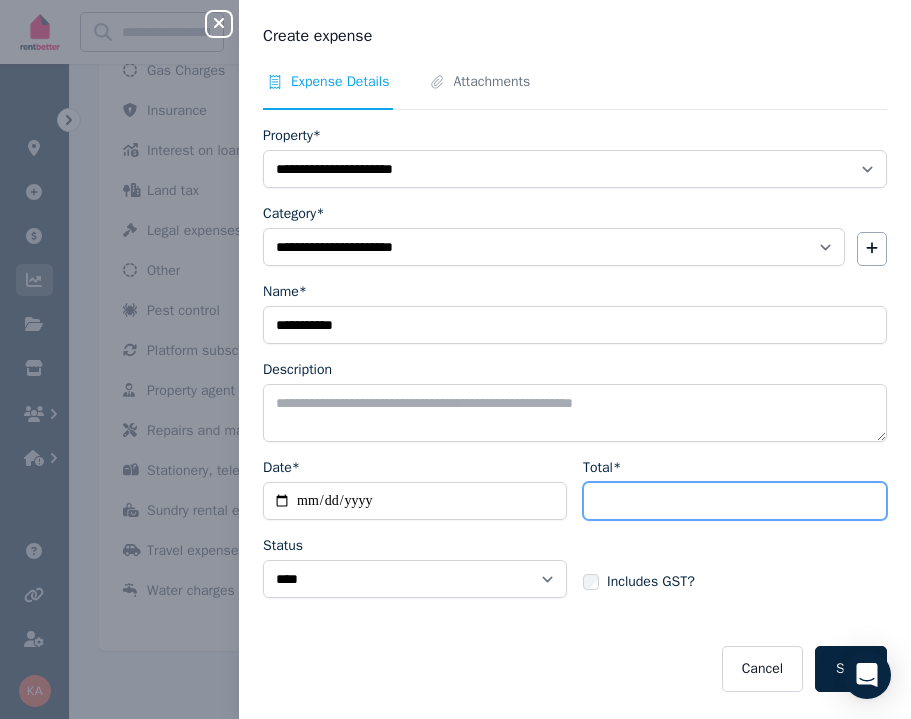 click on "Total*" at bounding box center (735, 501) 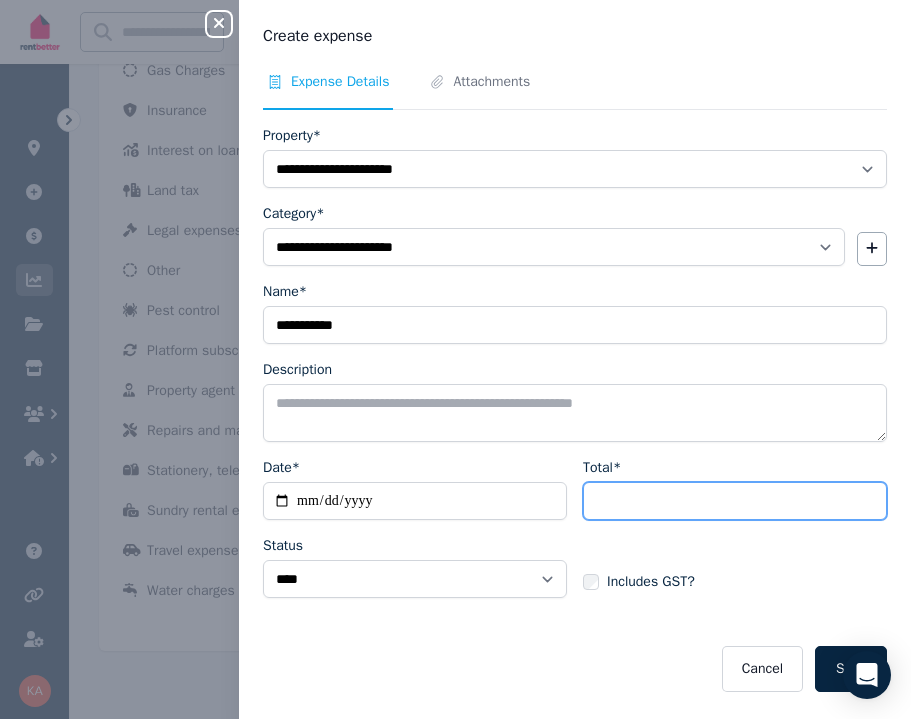 type on "**" 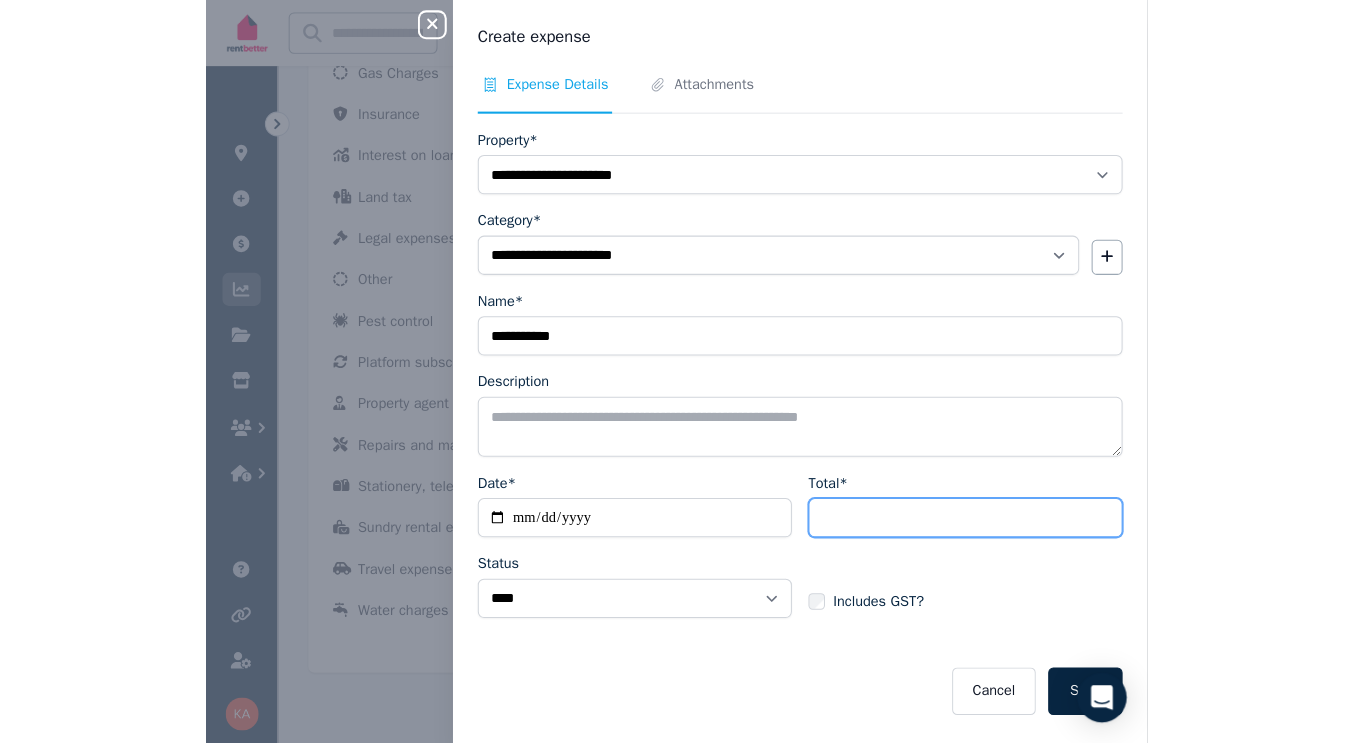 scroll, scrollTop: 1088, scrollLeft: 0, axis: vertical 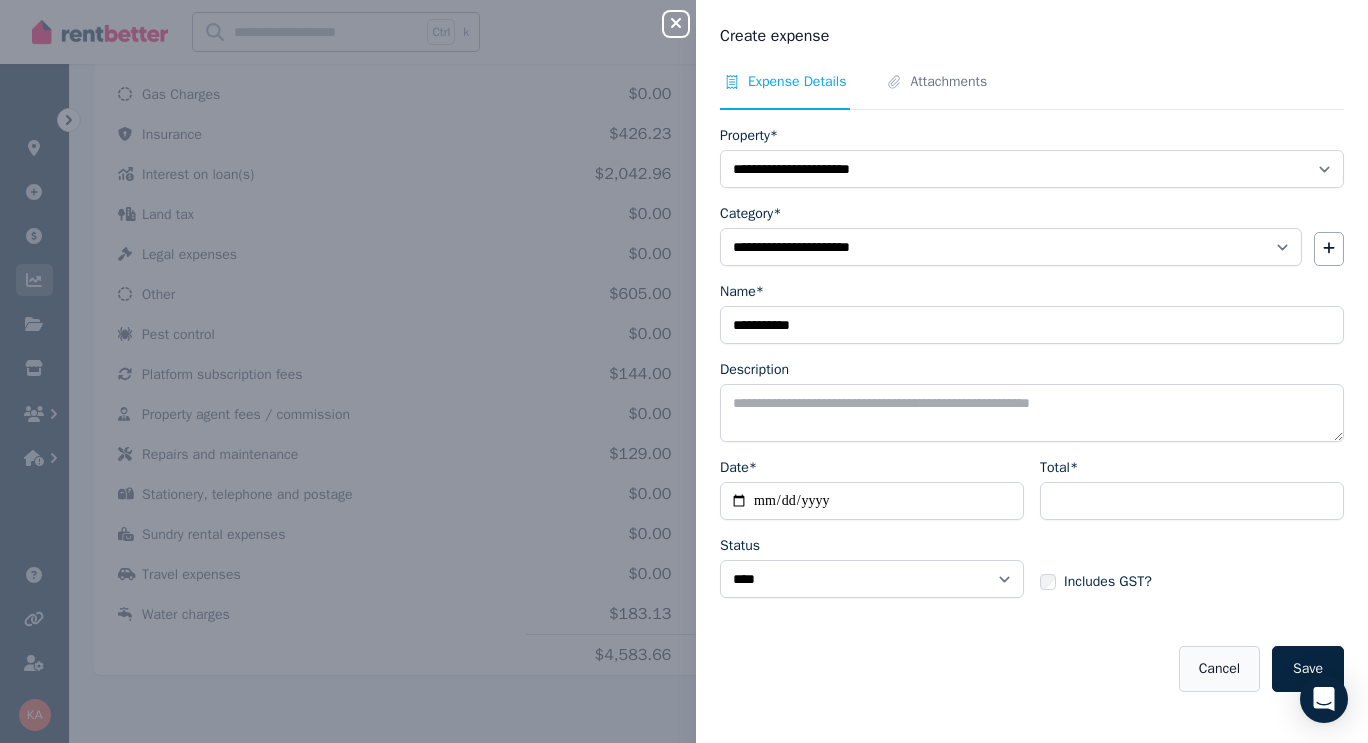 click on "Cancel" at bounding box center (1219, 669) 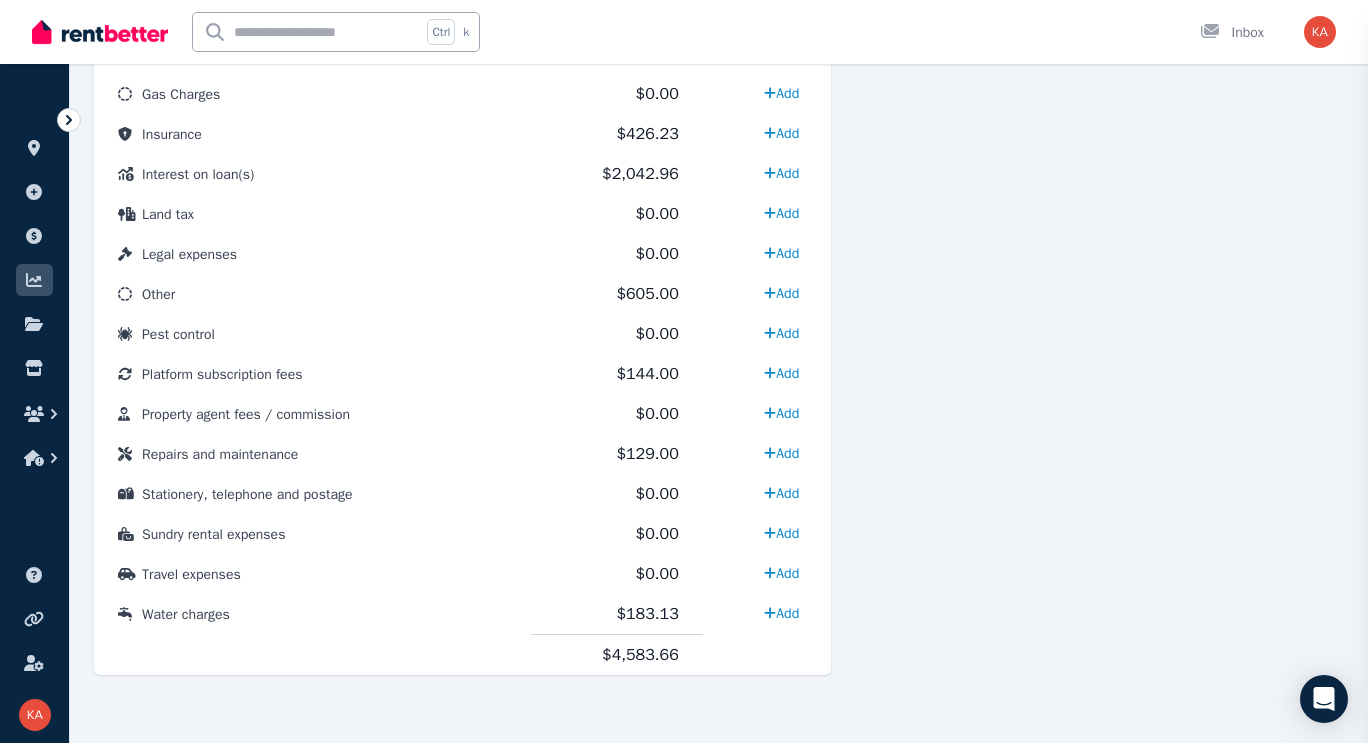 select 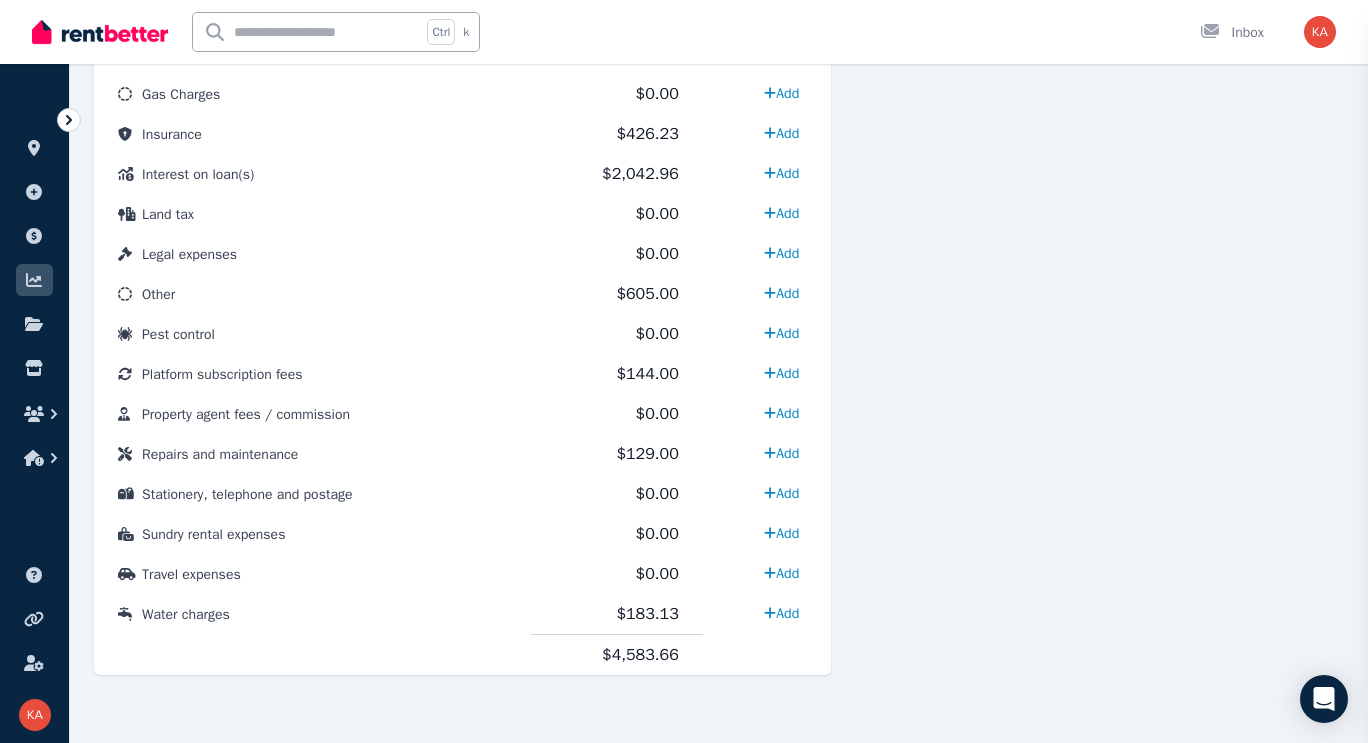 select 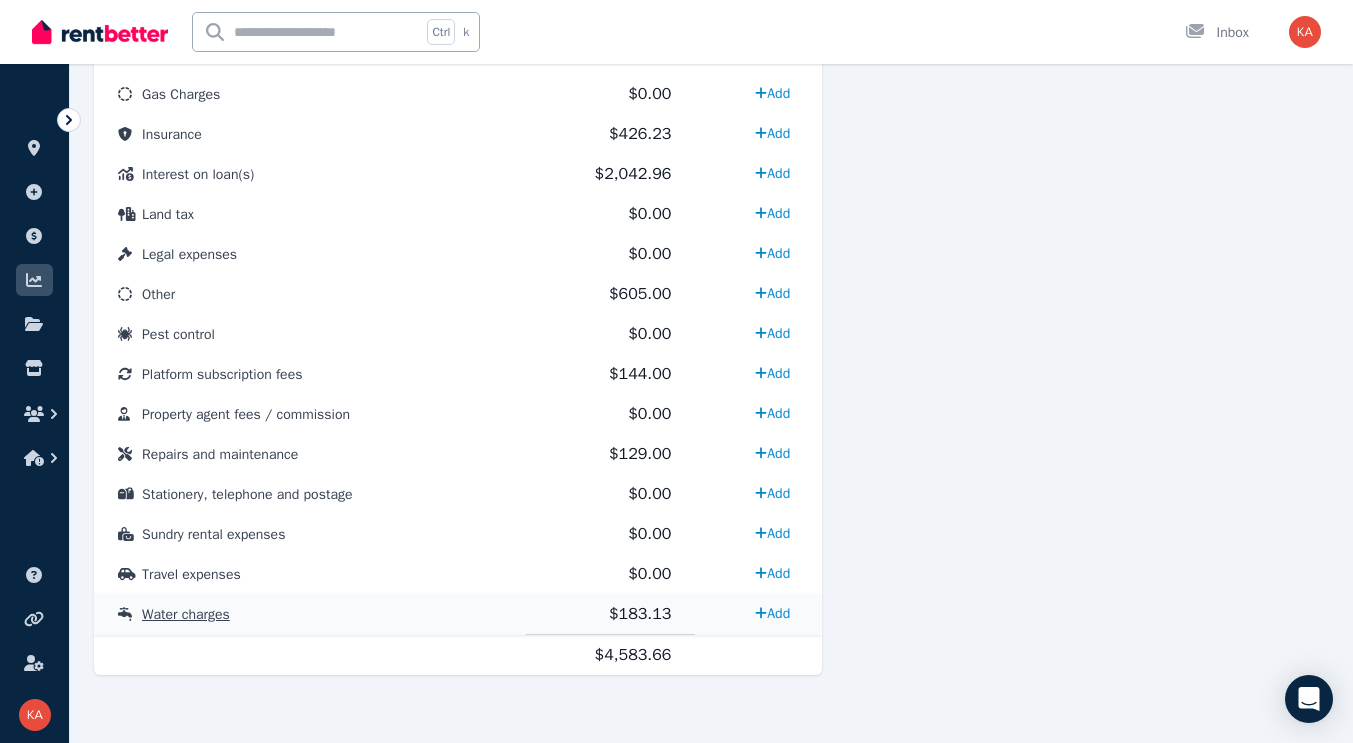 click on "Water charges" at bounding box center (186, 614) 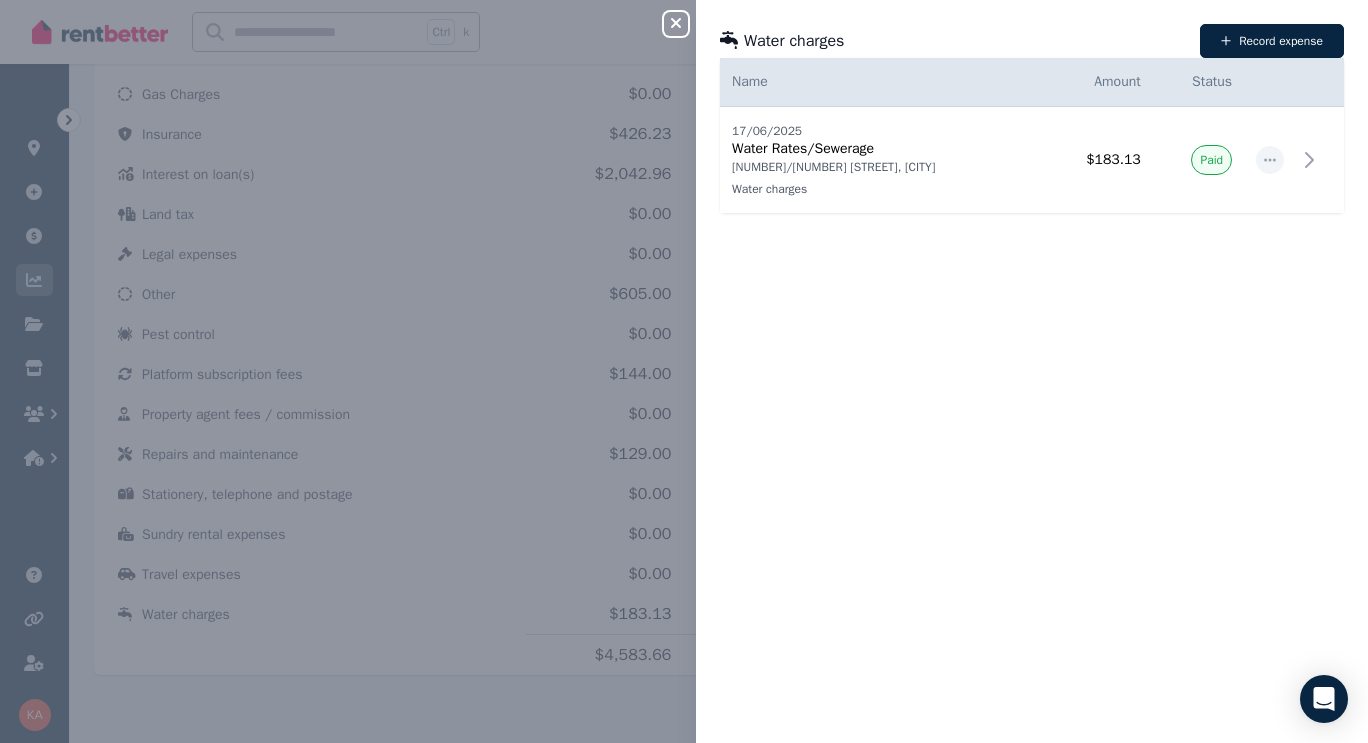 click 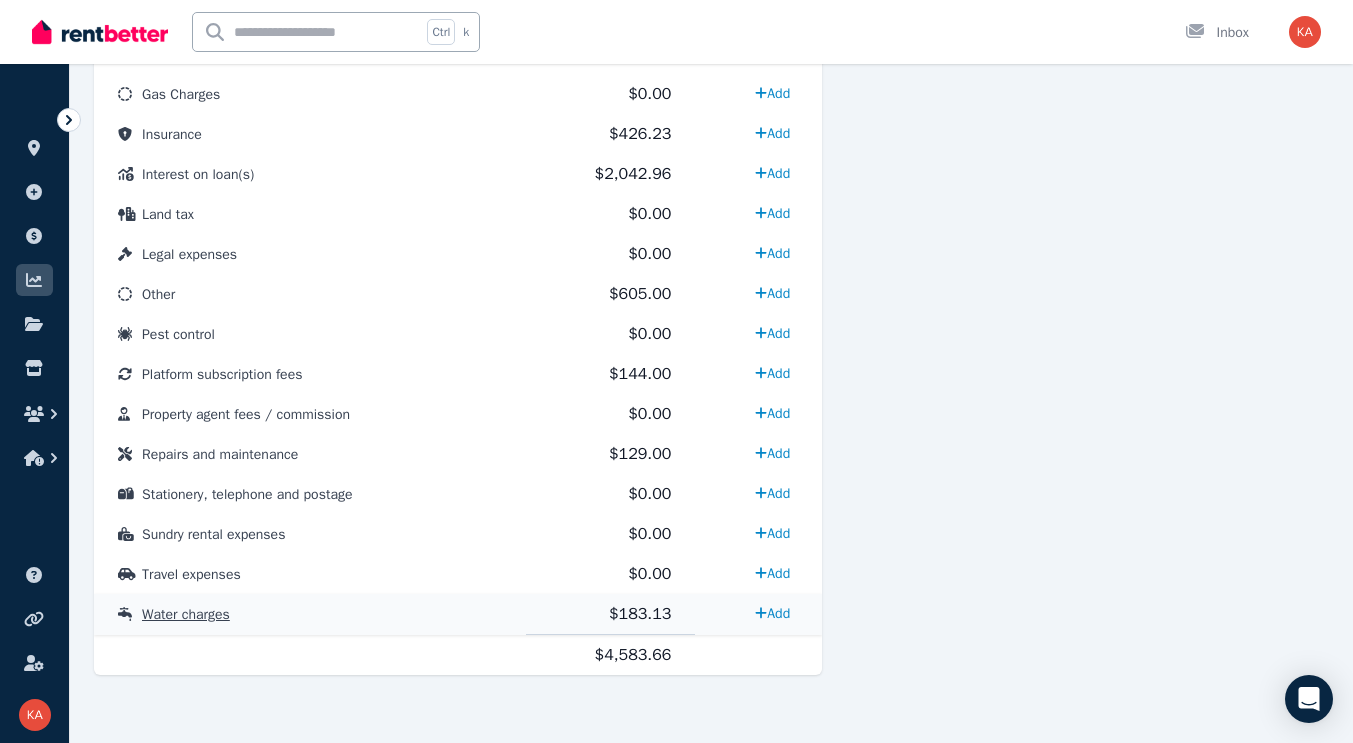 click on "$183.13" at bounding box center [640, 614] 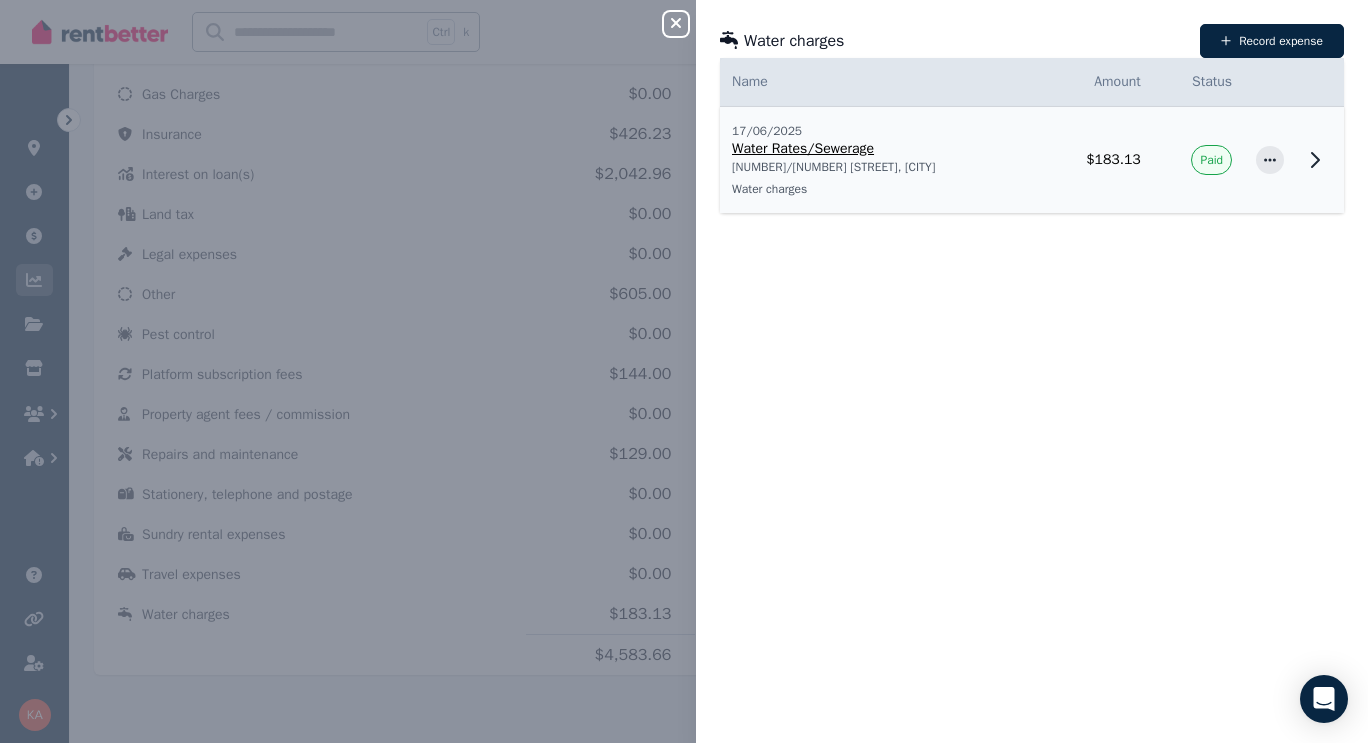 click on "Water Rates/Sewerage" at bounding box center (881, 149) 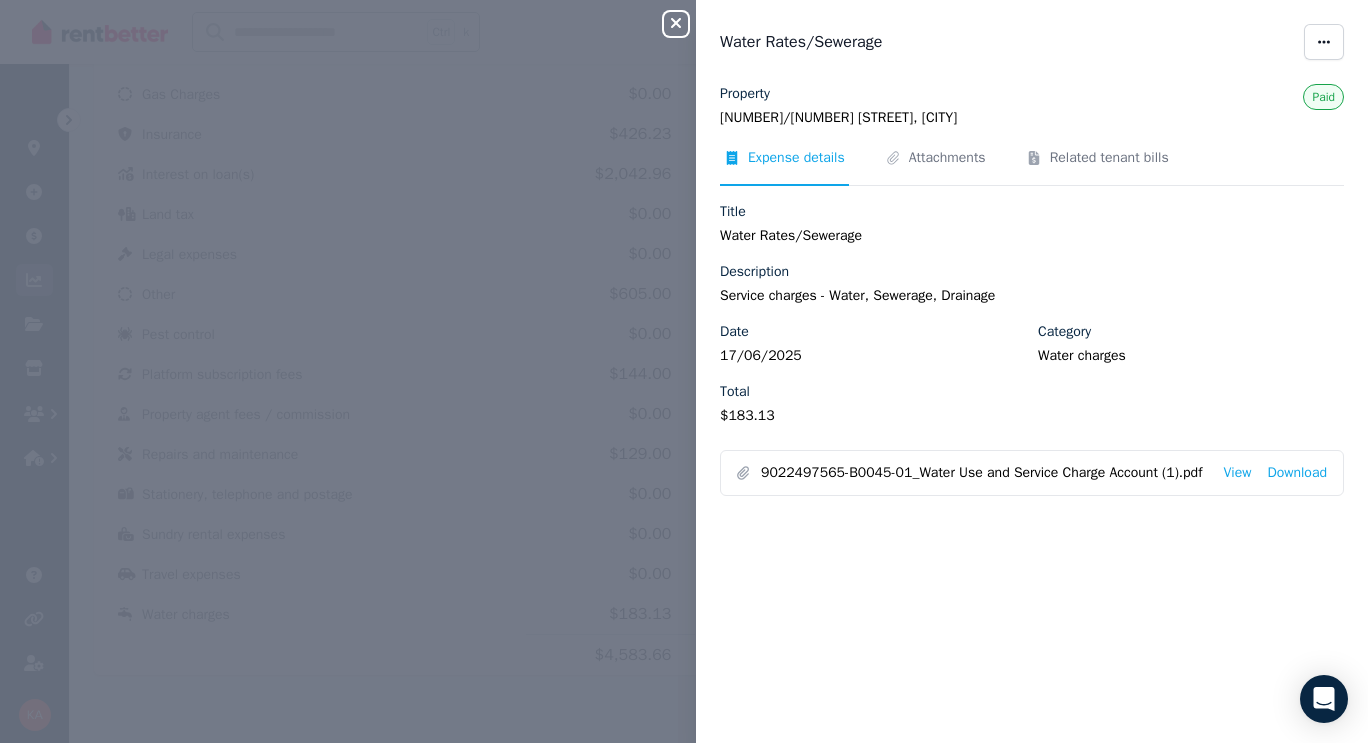 click 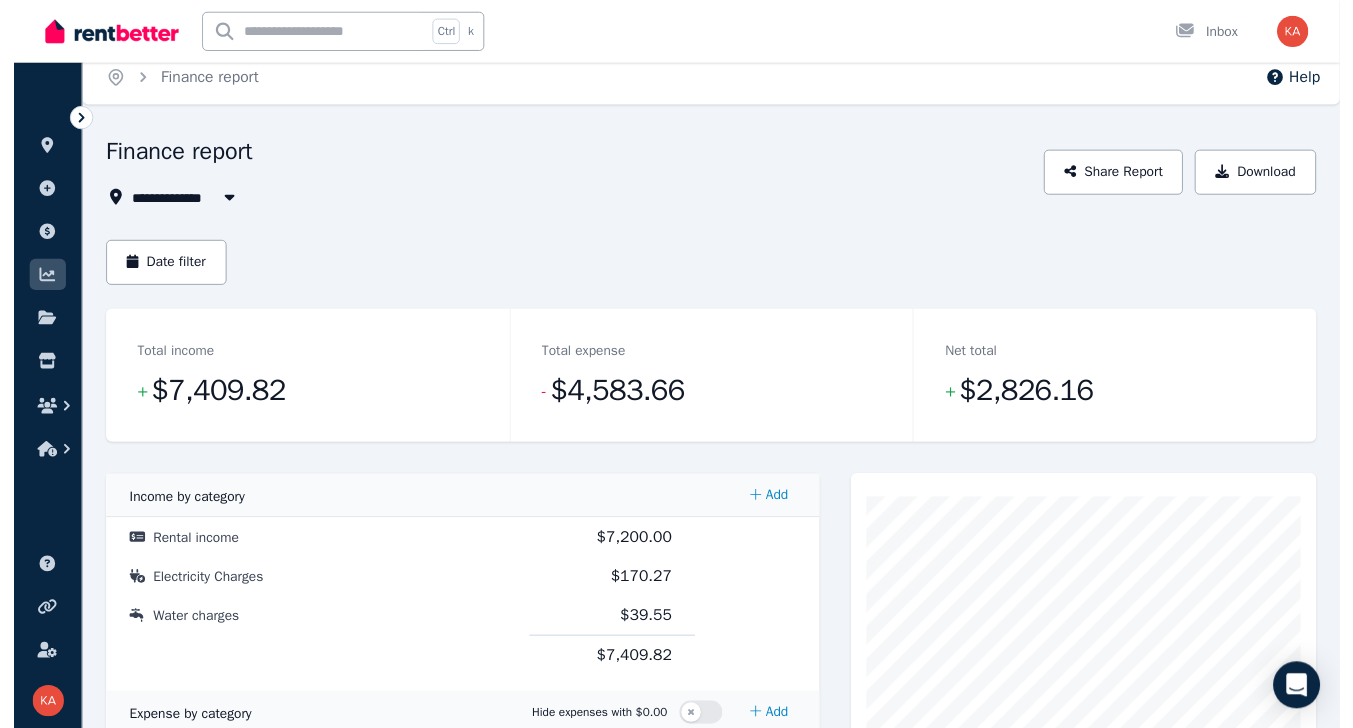 scroll, scrollTop: 0, scrollLeft: 0, axis: both 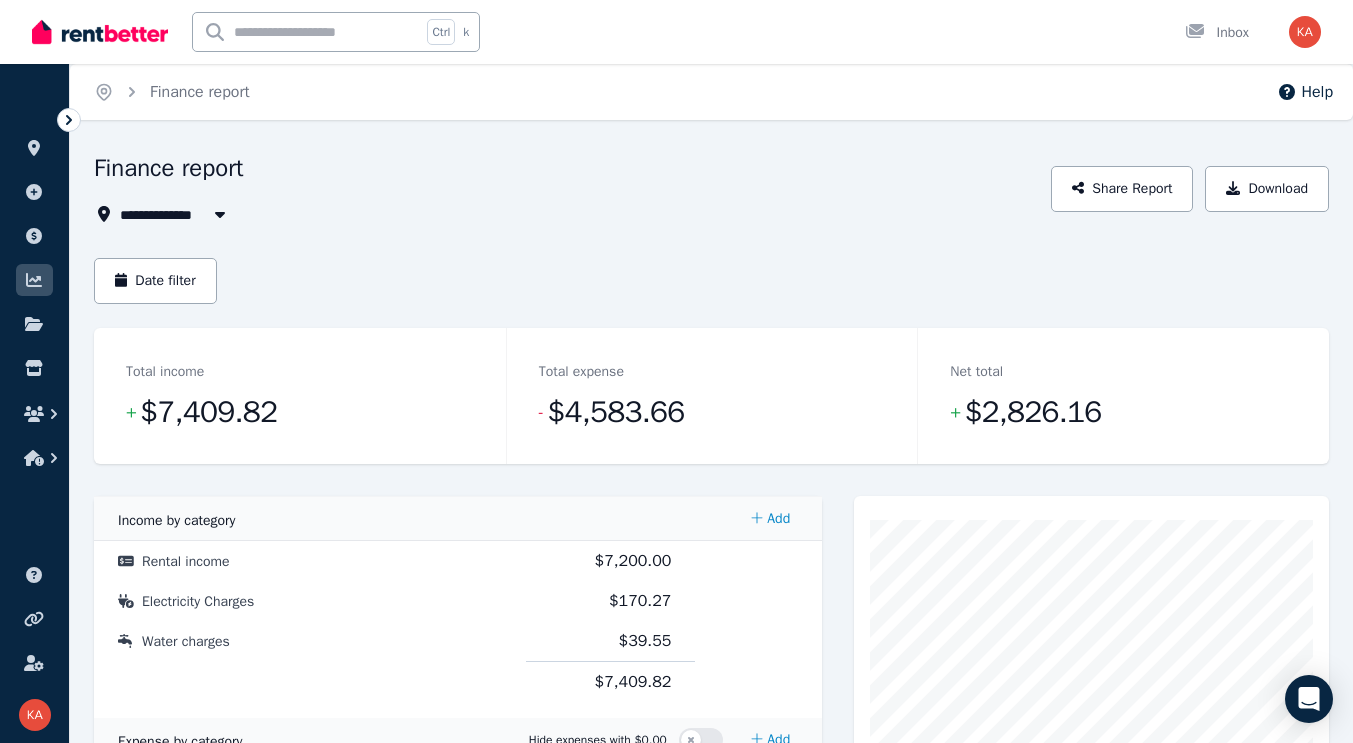 click 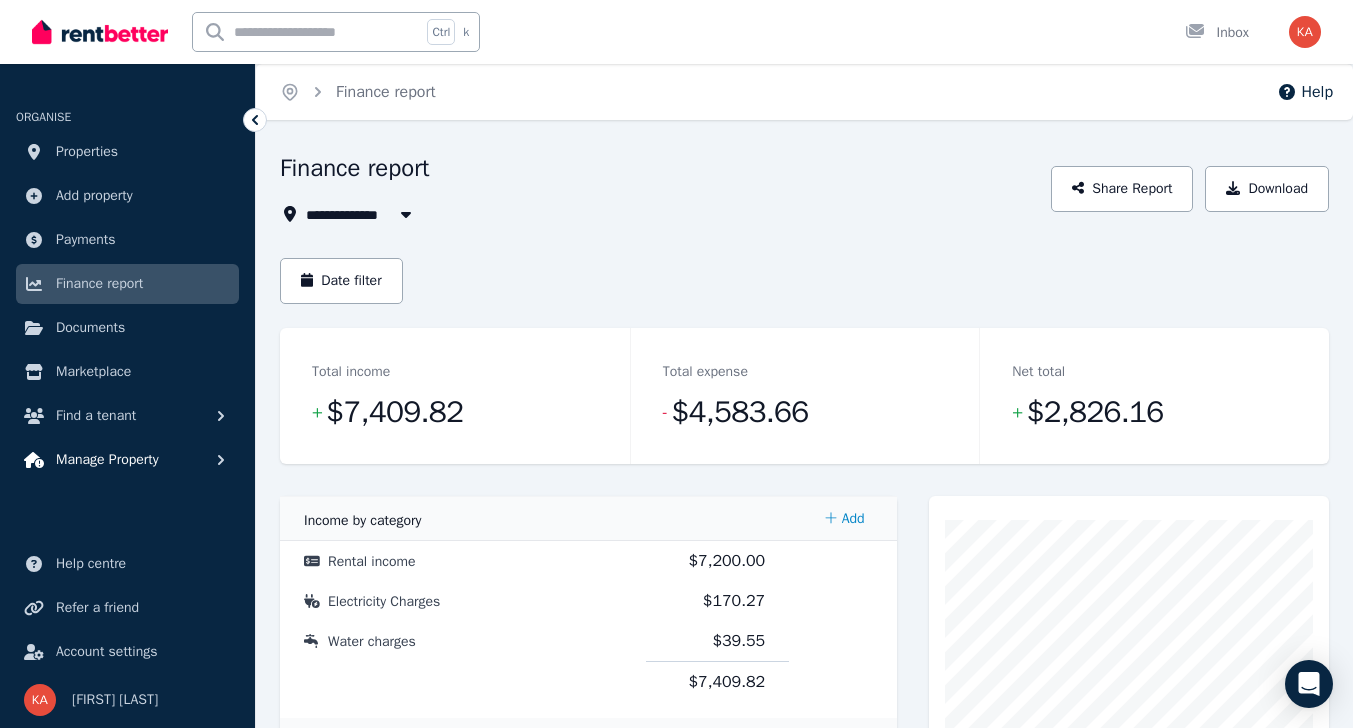 click on "Manage Property" at bounding box center (107, 460) 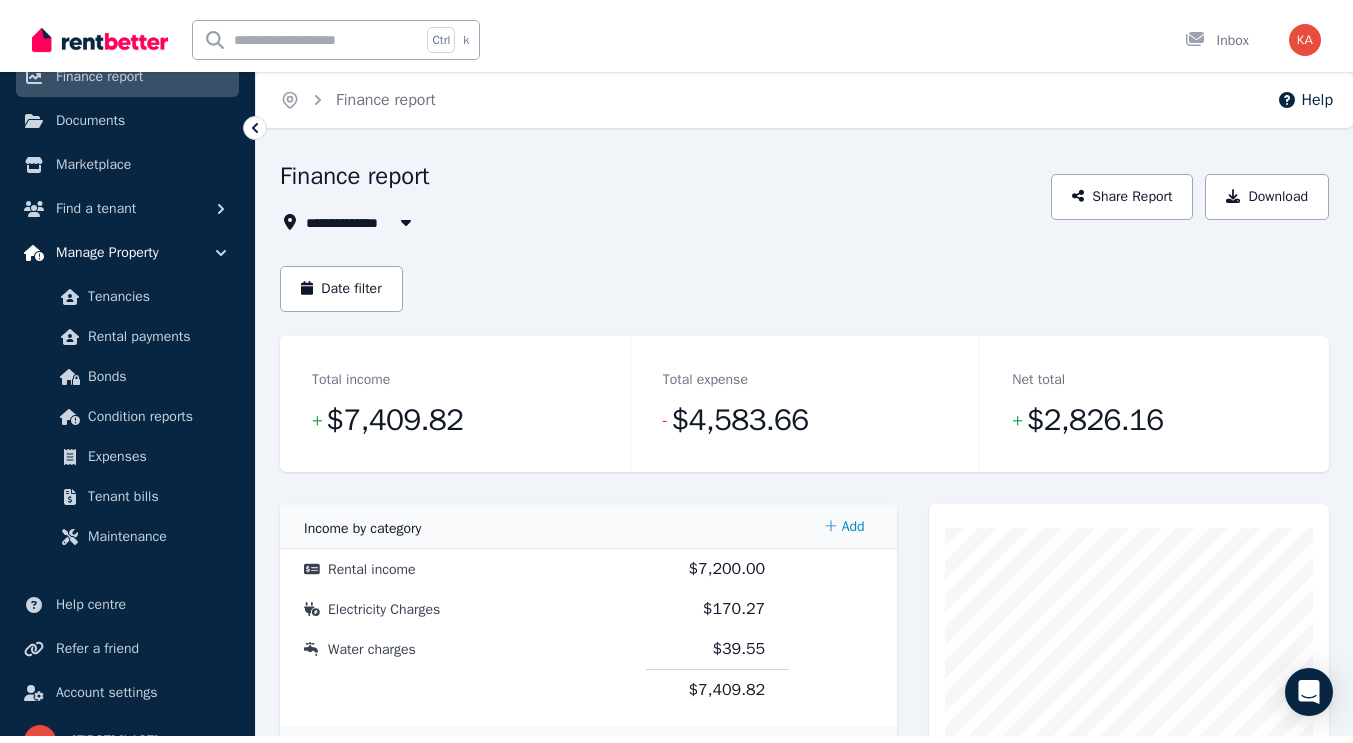 scroll, scrollTop: 217, scrollLeft: 0, axis: vertical 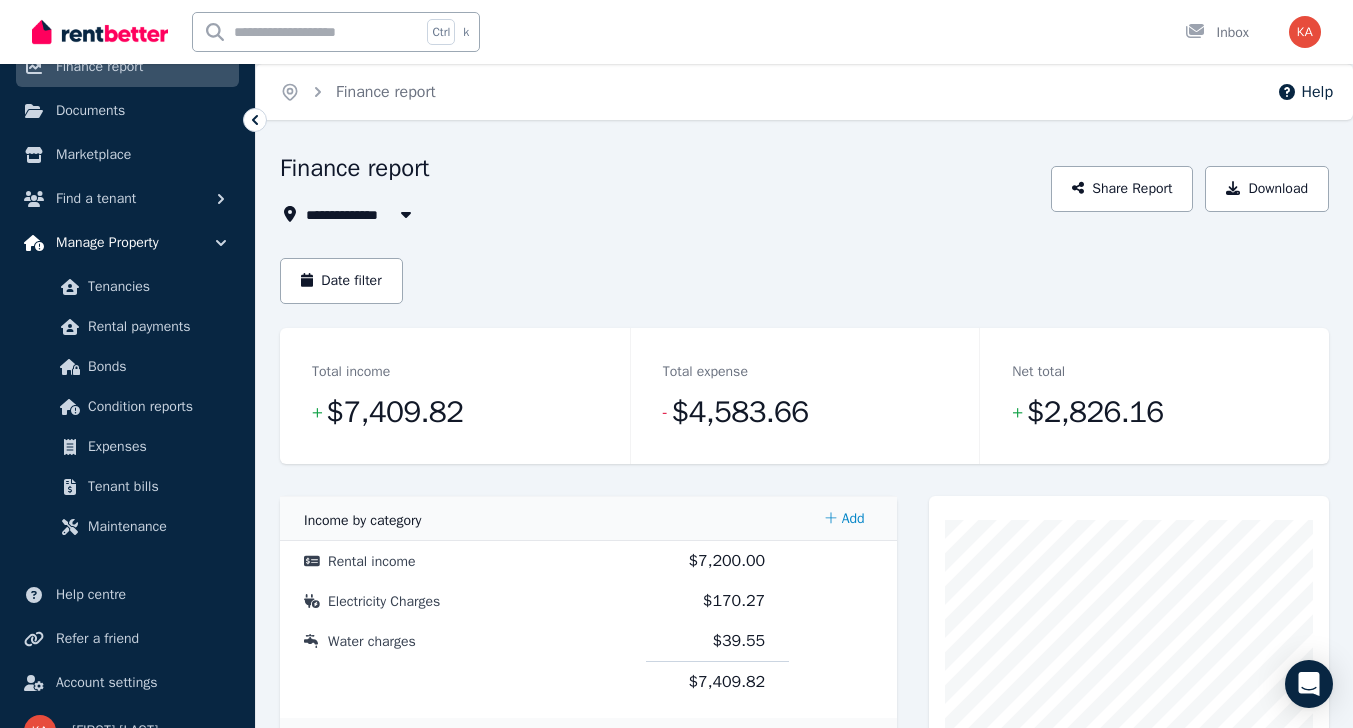 click on "Expenses" at bounding box center (127, 447) 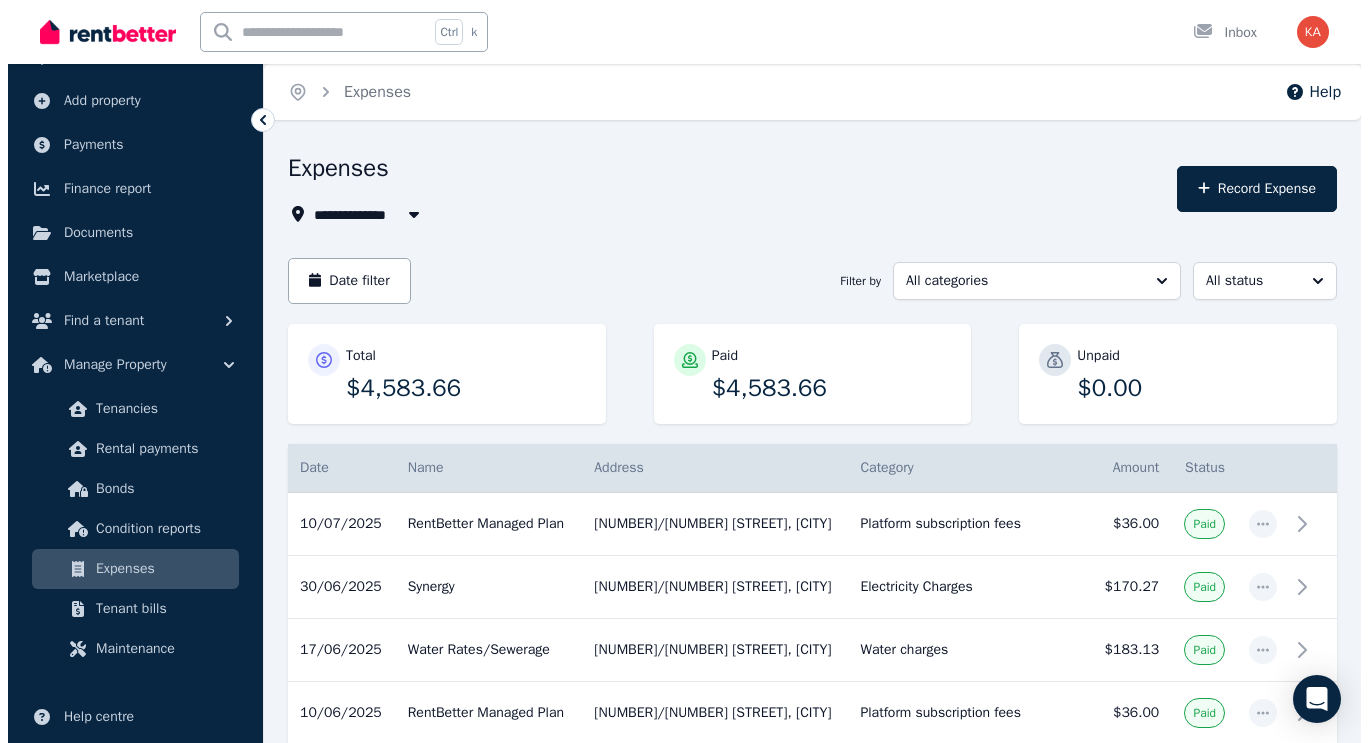 scroll, scrollTop: 233, scrollLeft: 0, axis: vertical 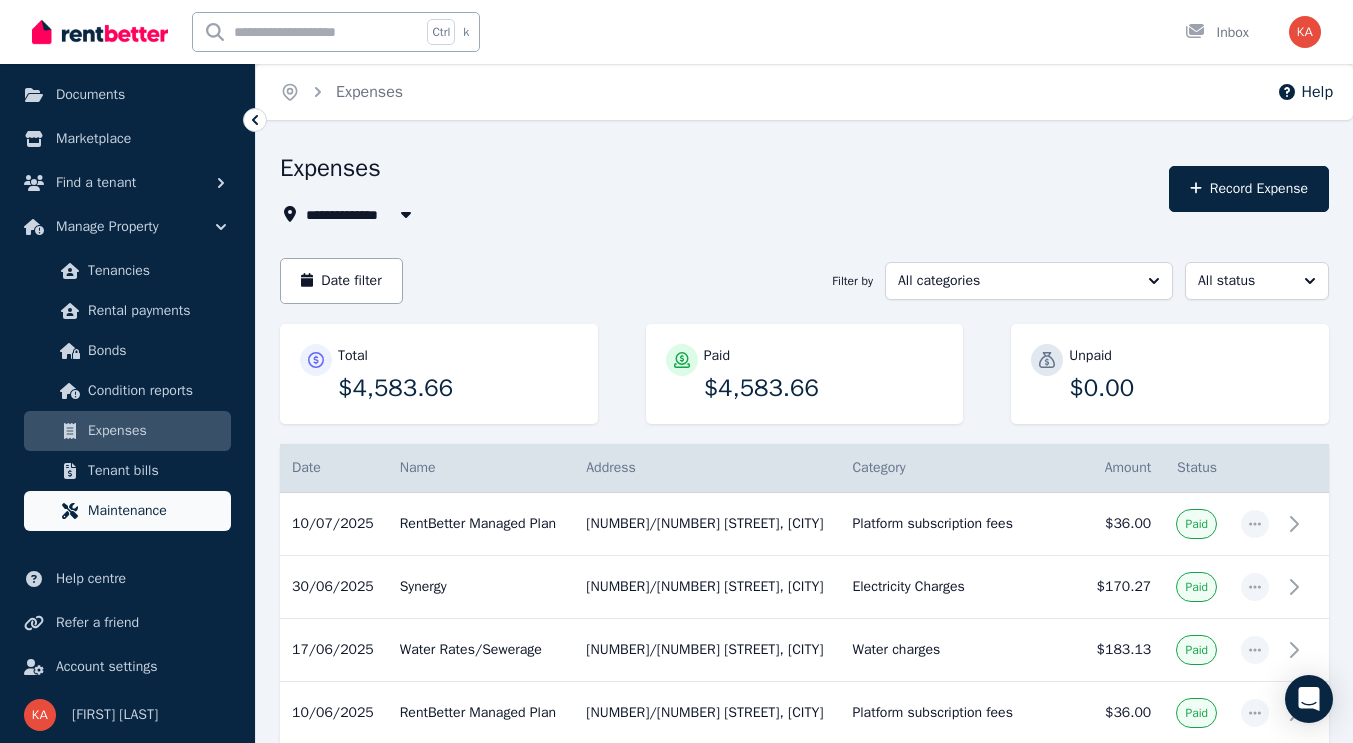 click on "Maintenance" at bounding box center (155, 511) 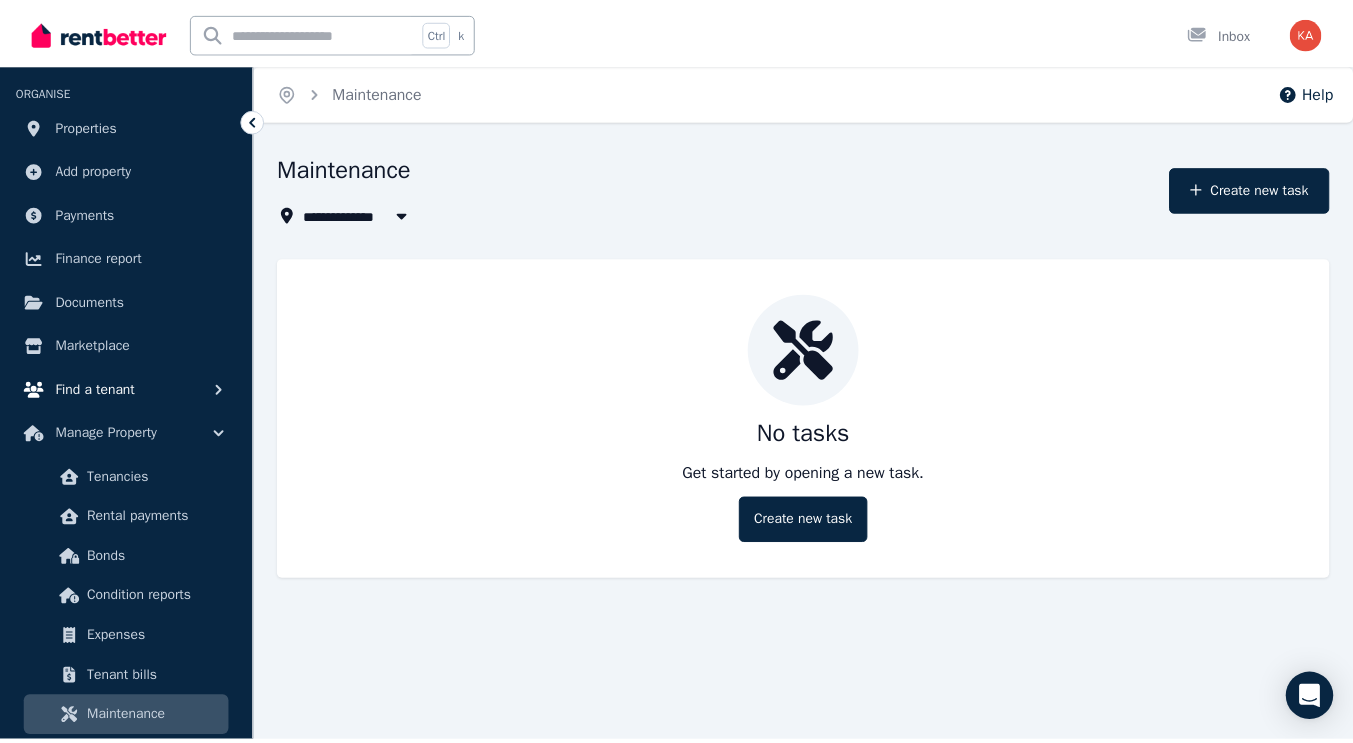 scroll, scrollTop: 0, scrollLeft: 0, axis: both 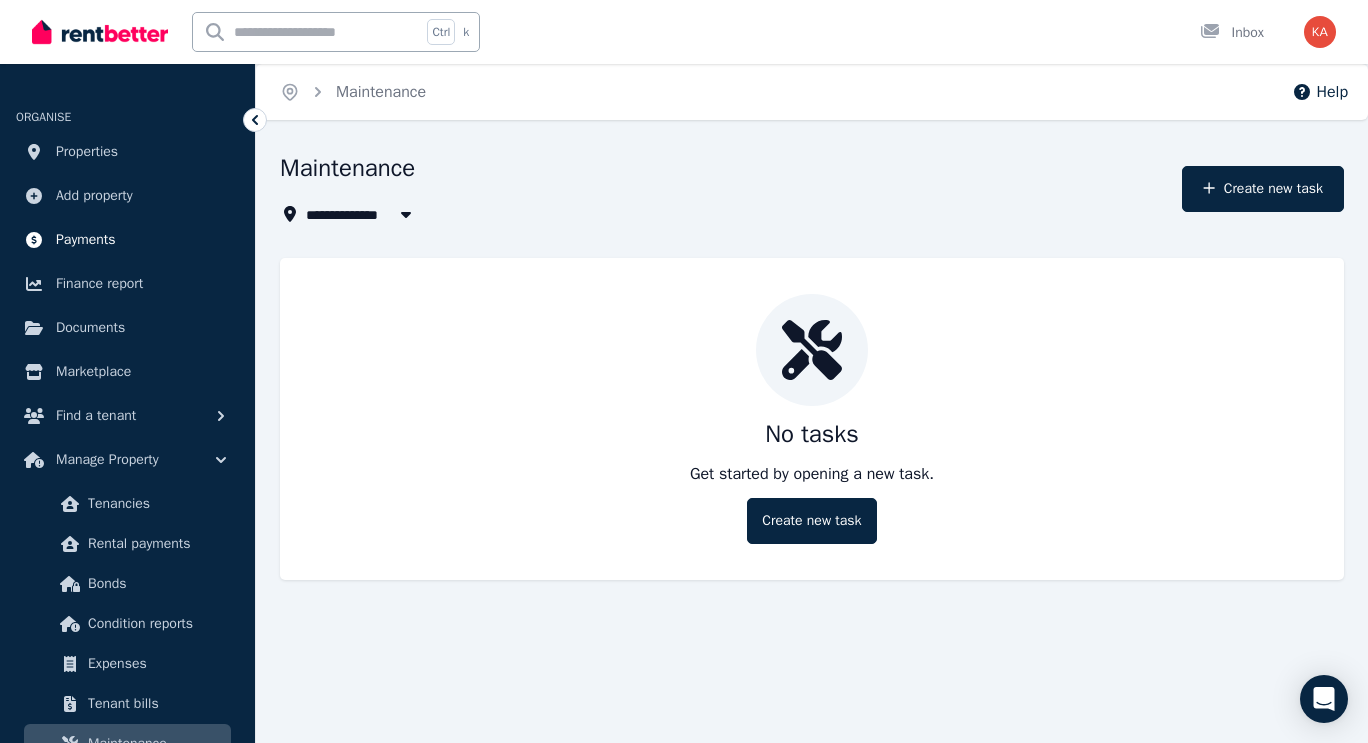 click on "Payments" at bounding box center (86, 240) 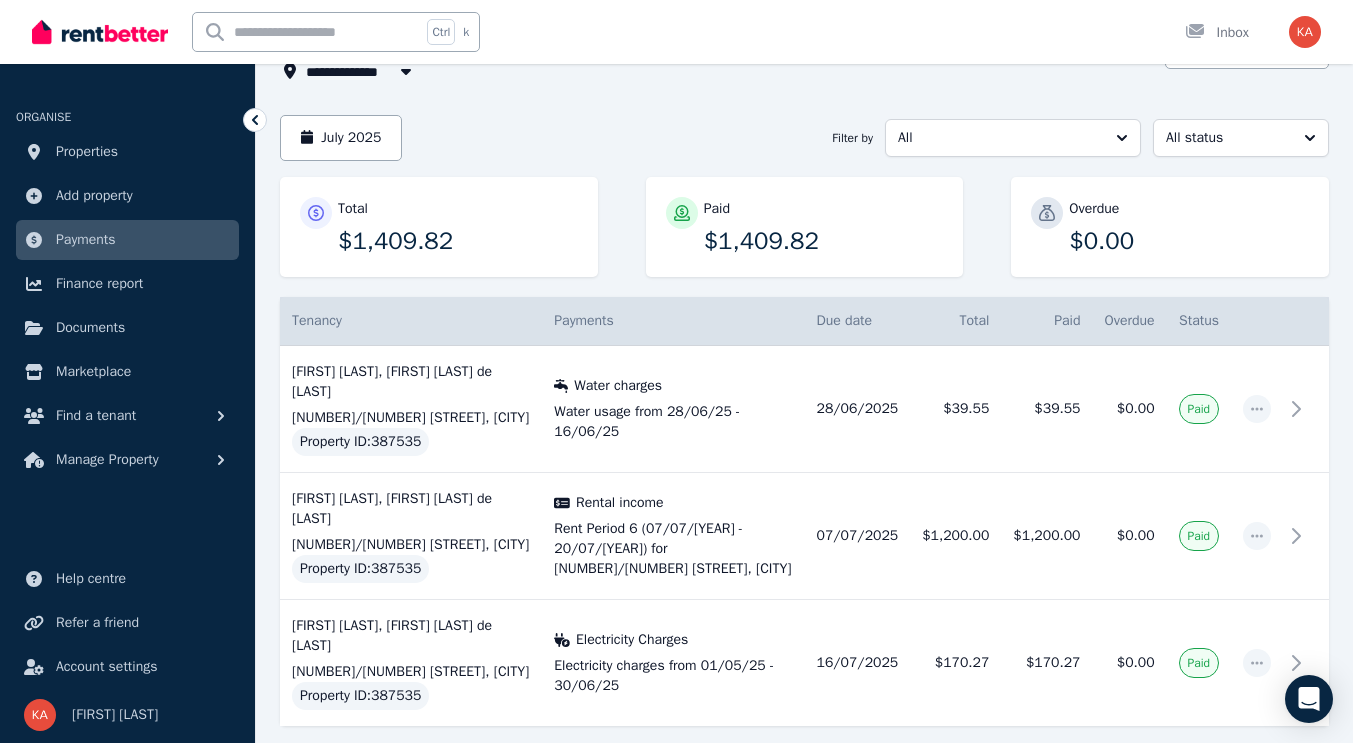 scroll, scrollTop: 157, scrollLeft: 0, axis: vertical 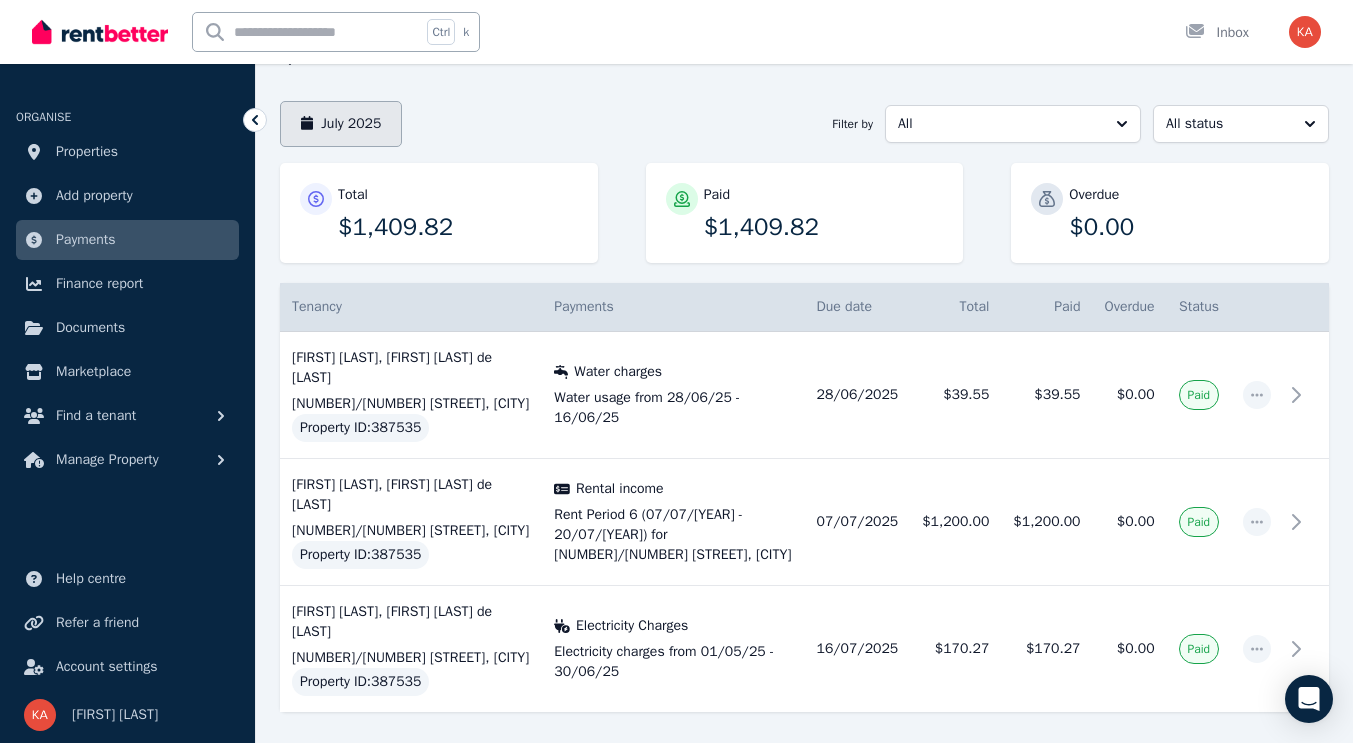 click on "July 2025" at bounding box center (341, 124) 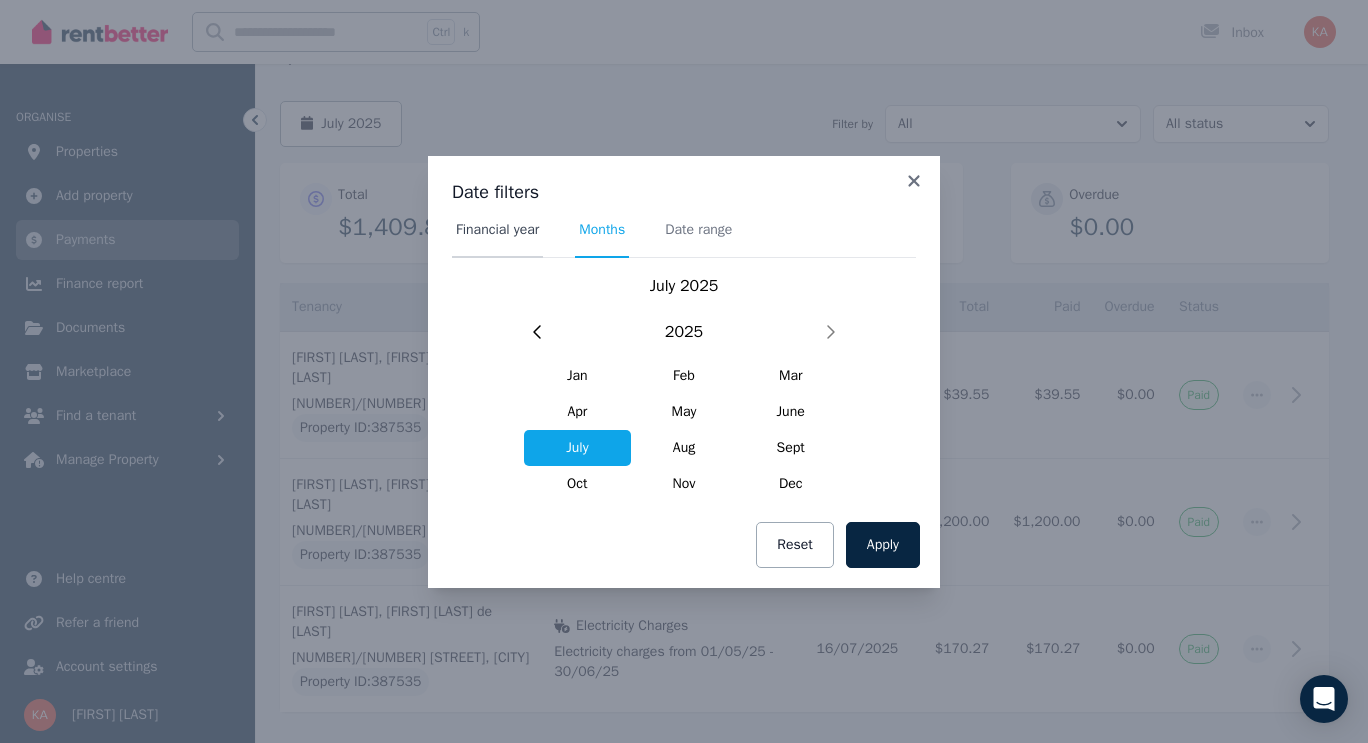 click on "Financial year" at bounding box center [497, 239] 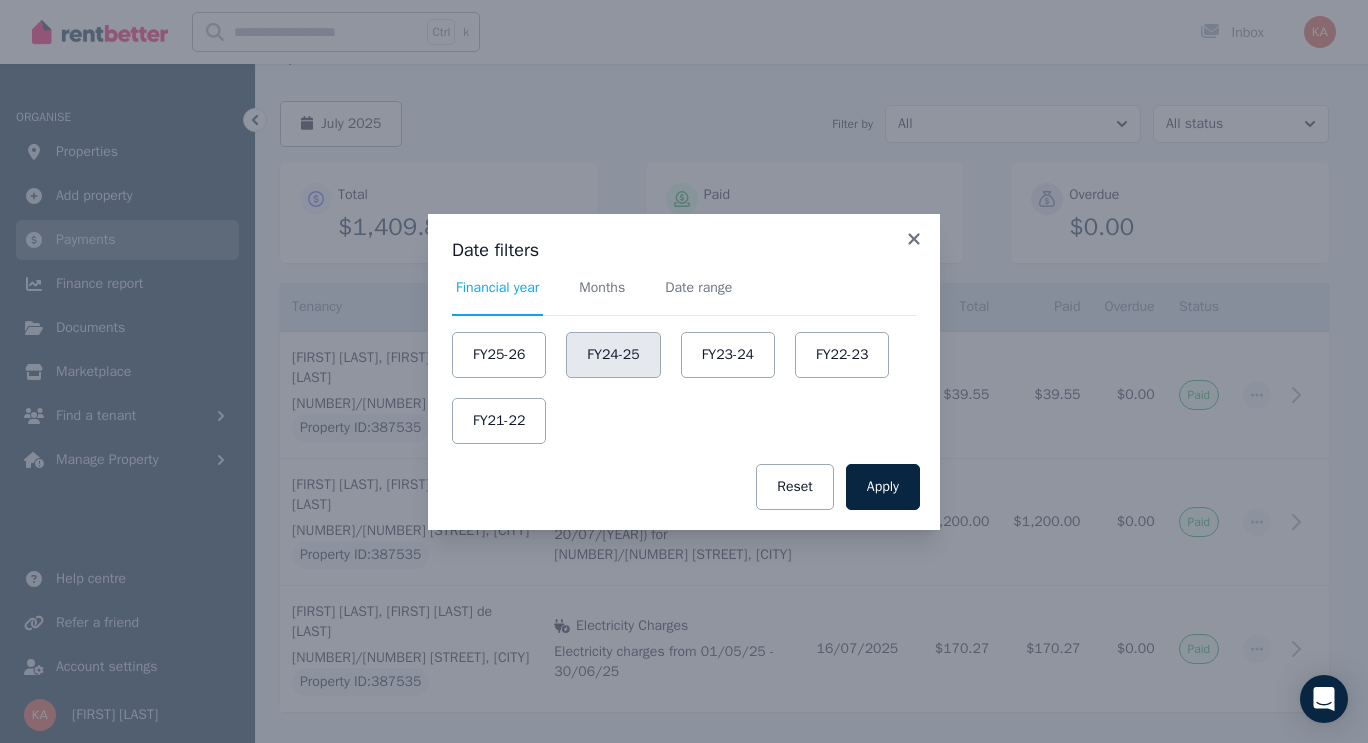 click on "FY24-25" at bounding box center (613, 355) 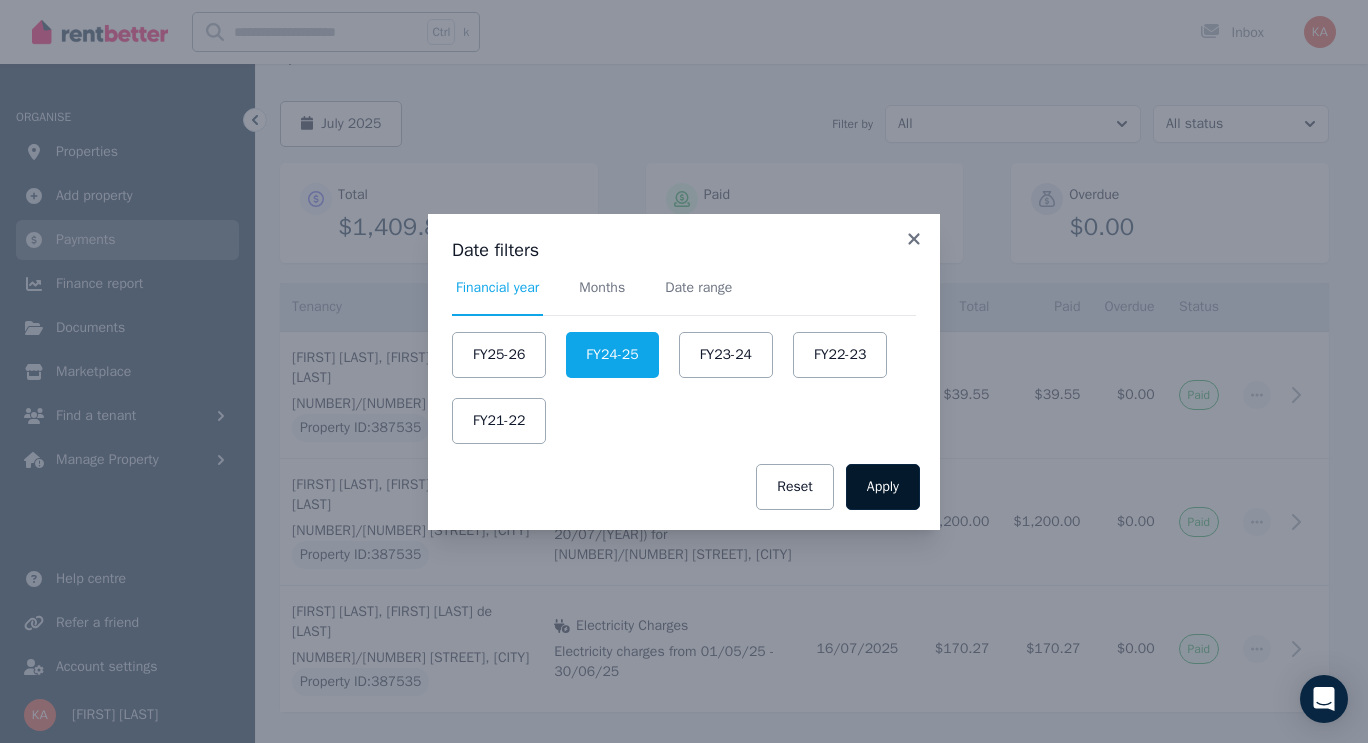 click on "Apply" at bounding box center (883, 487) 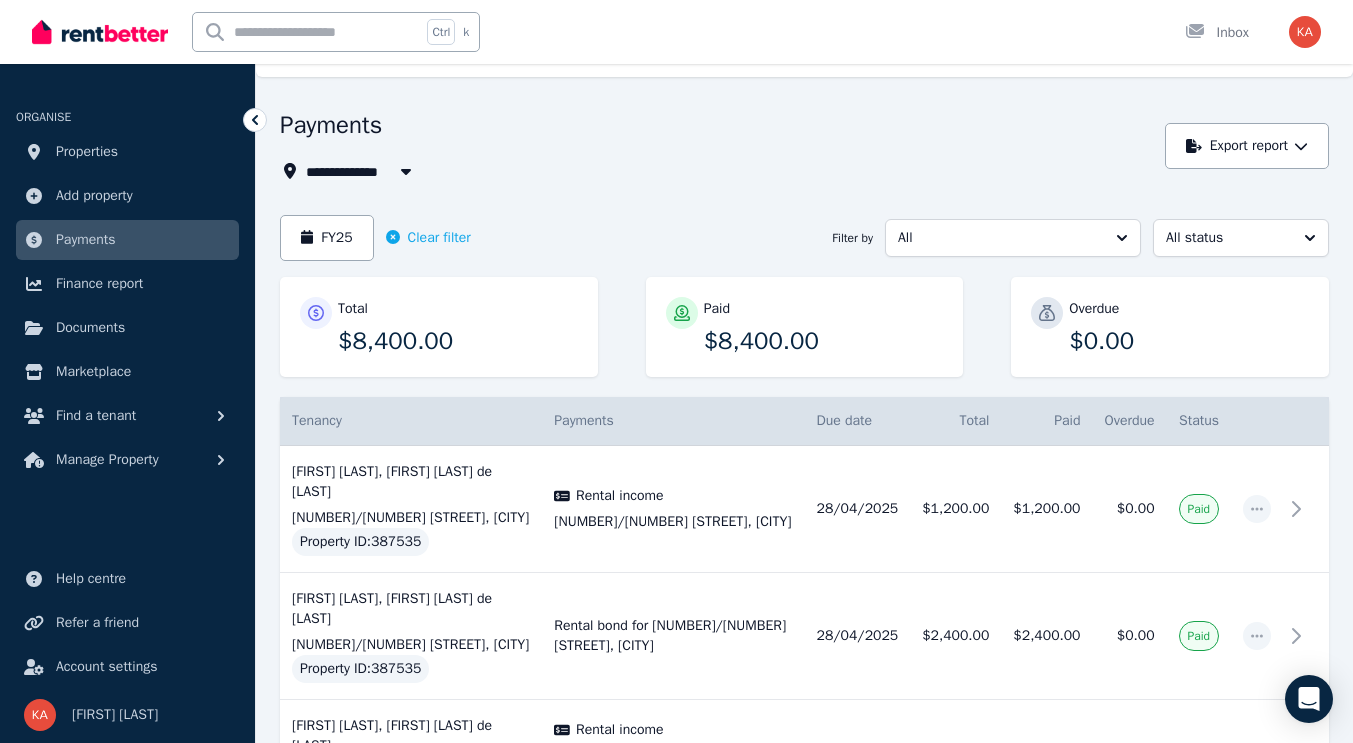 scroll, scrollTop: 0, scrollLeft: 0, axis: both 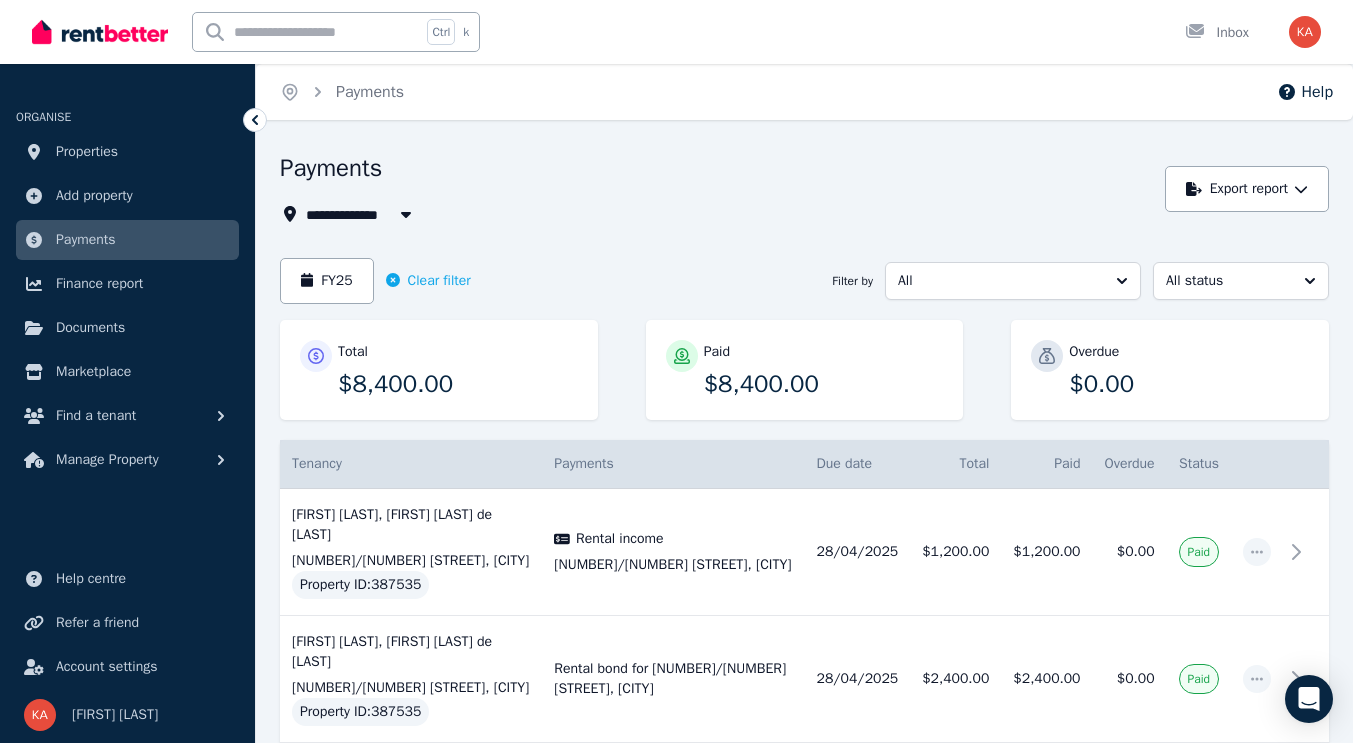 click 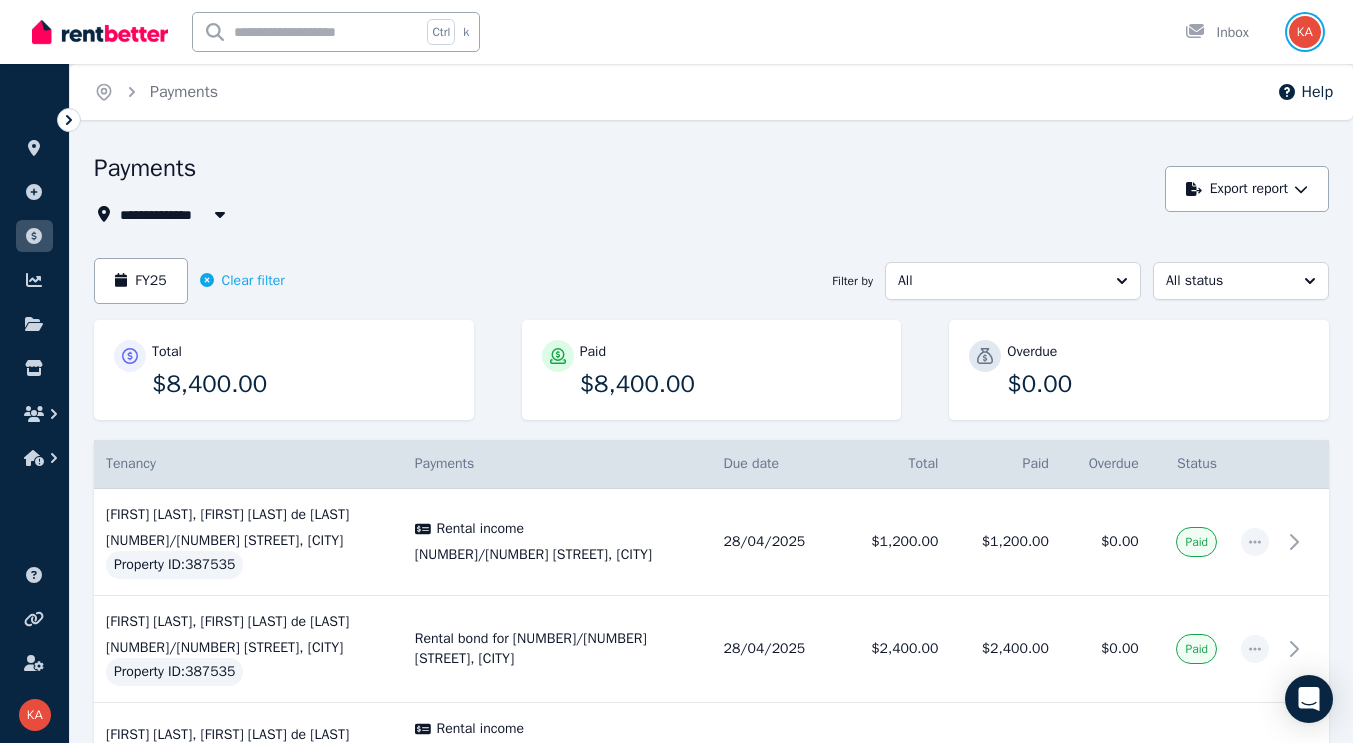 click at bounding box center (1305, 32) 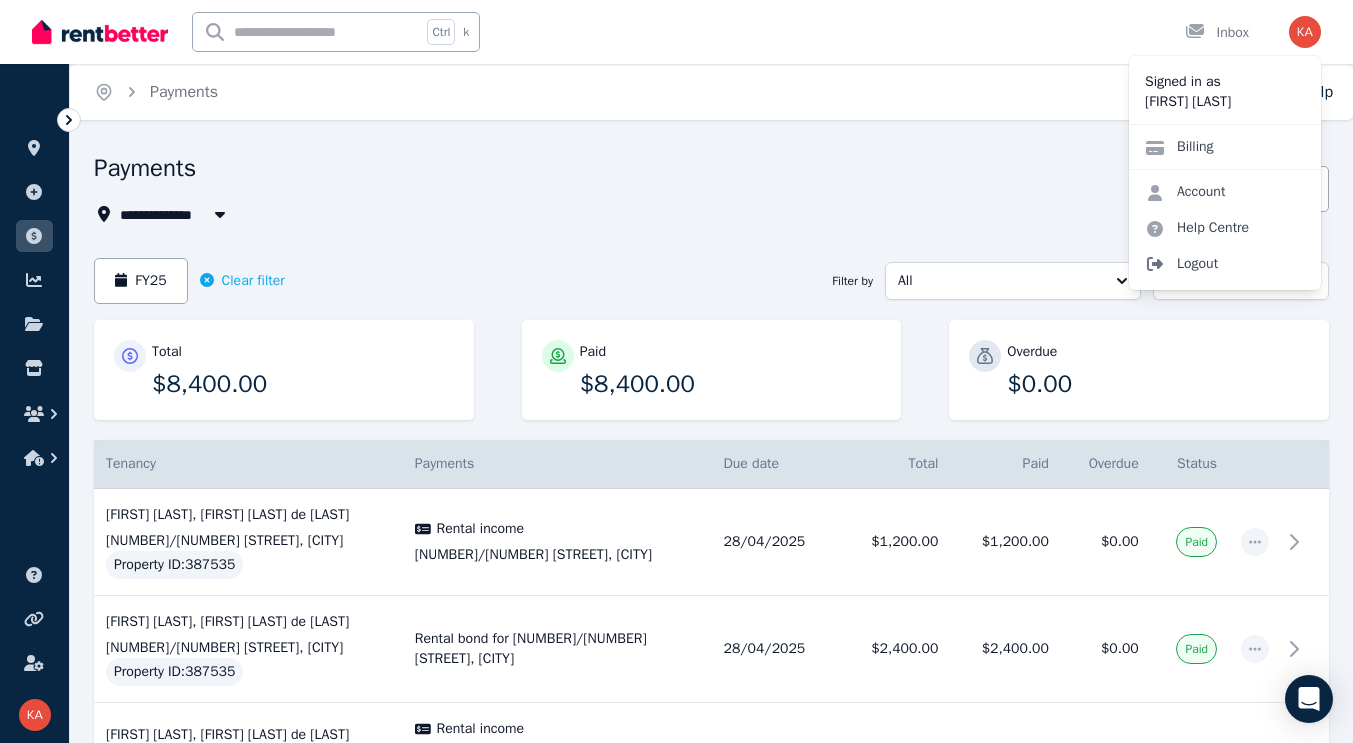 click on "Logout" at bounding box center [1225, 264] 